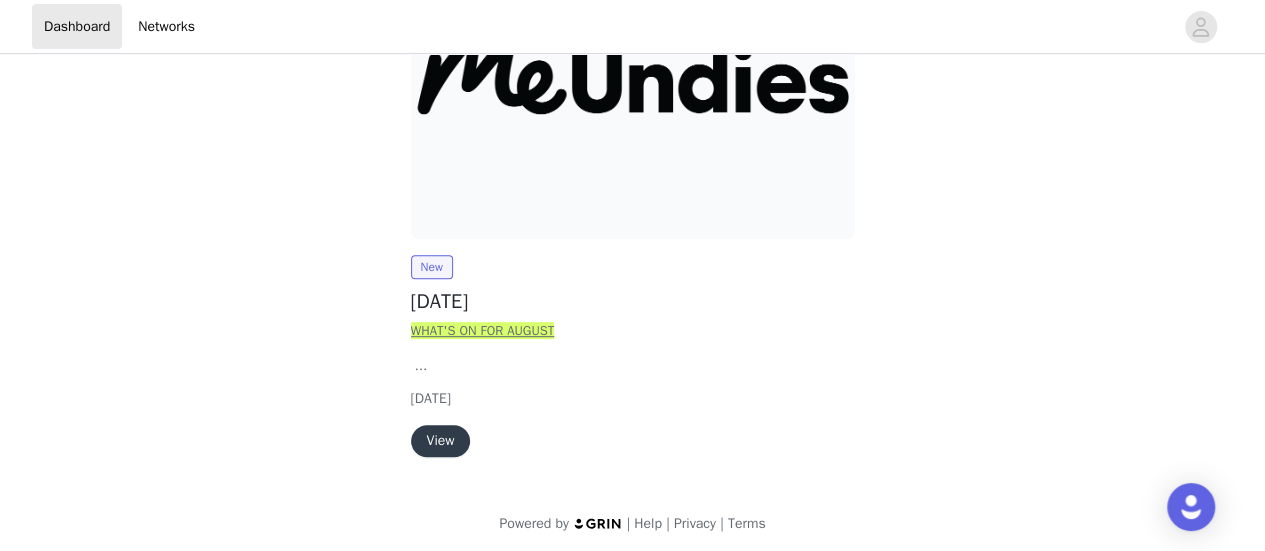 scroll, scrollTop: 323, scrollLeft: 0, axis: vertical 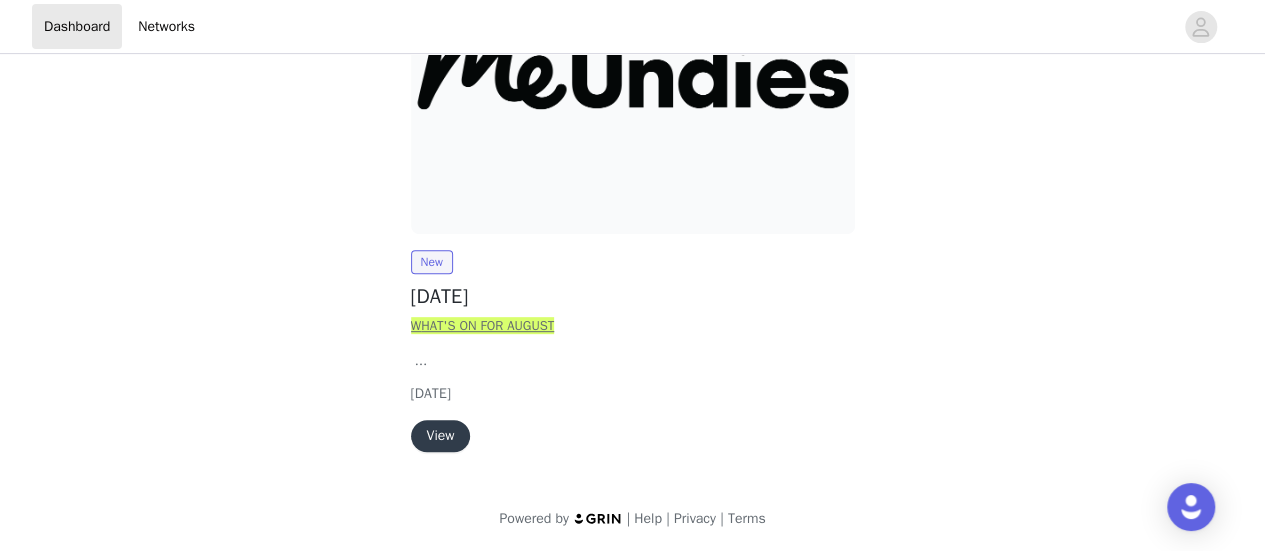 click on "View" at bounding box center (441, 436) 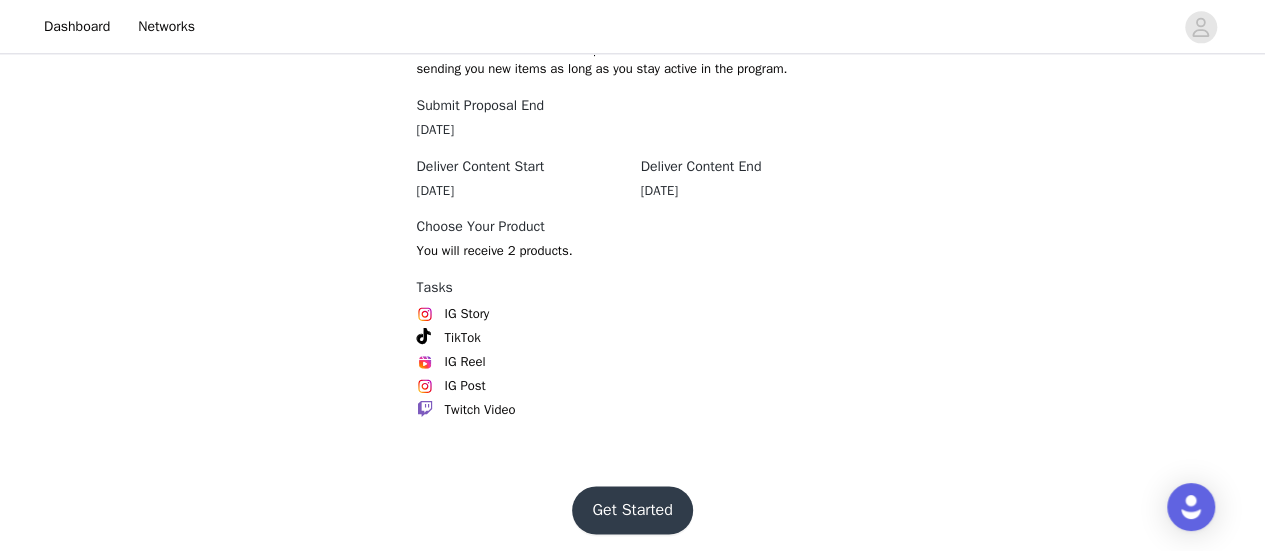 scroll, scrollTop: 1224, scrollLeft: 0, axis: vertical 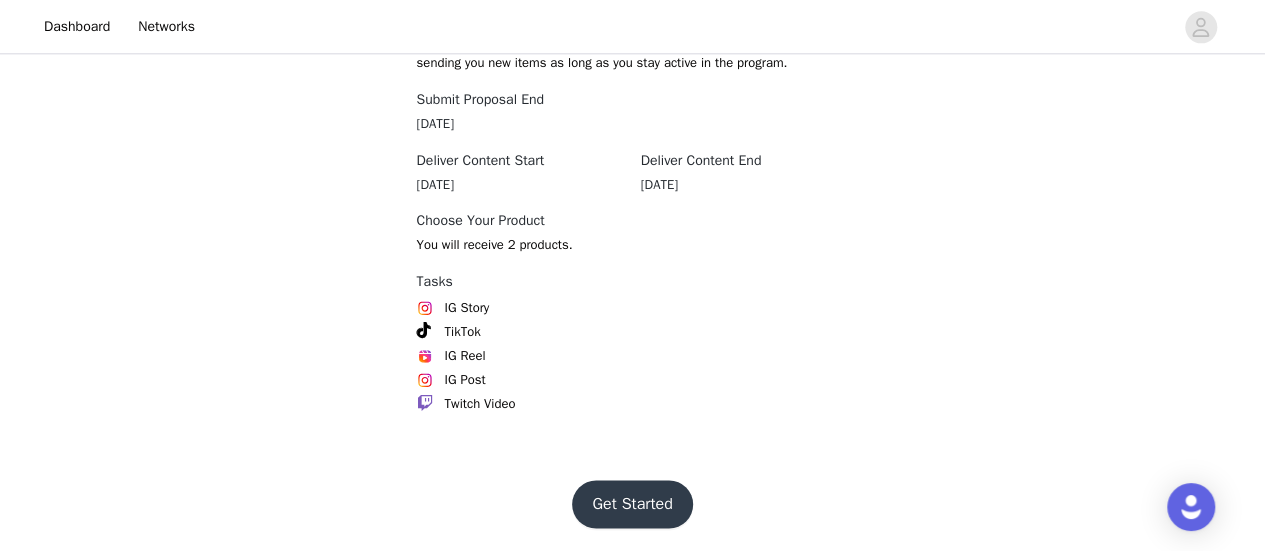 click on "Get Started" at bounding box center (632, 504) 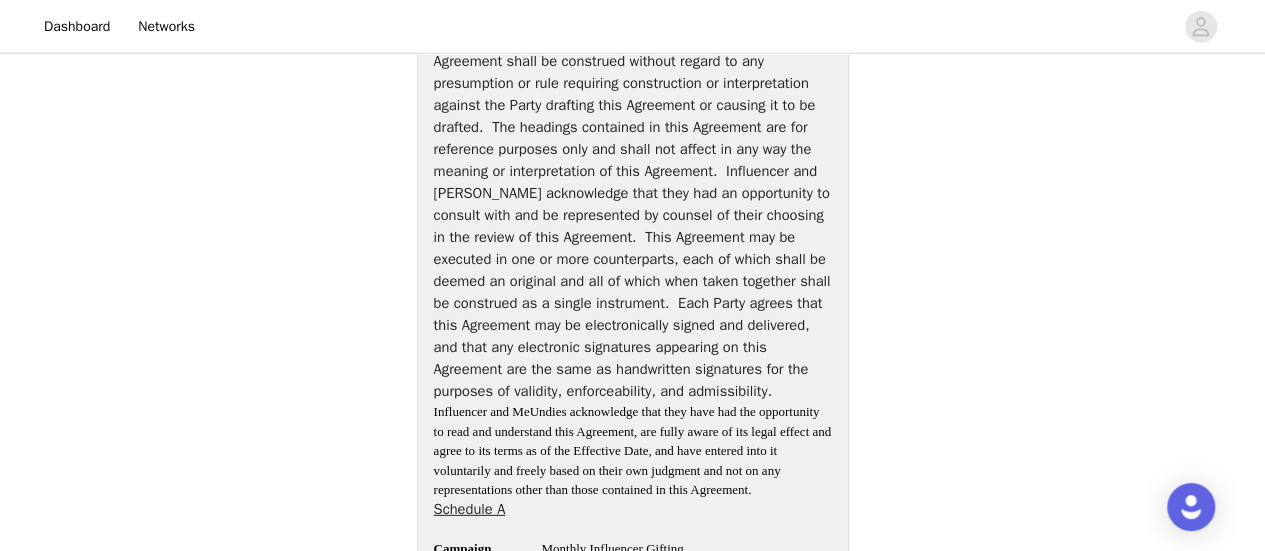 scroll, scrollTop: 6920, scrollLeft: 0, axis: vertical 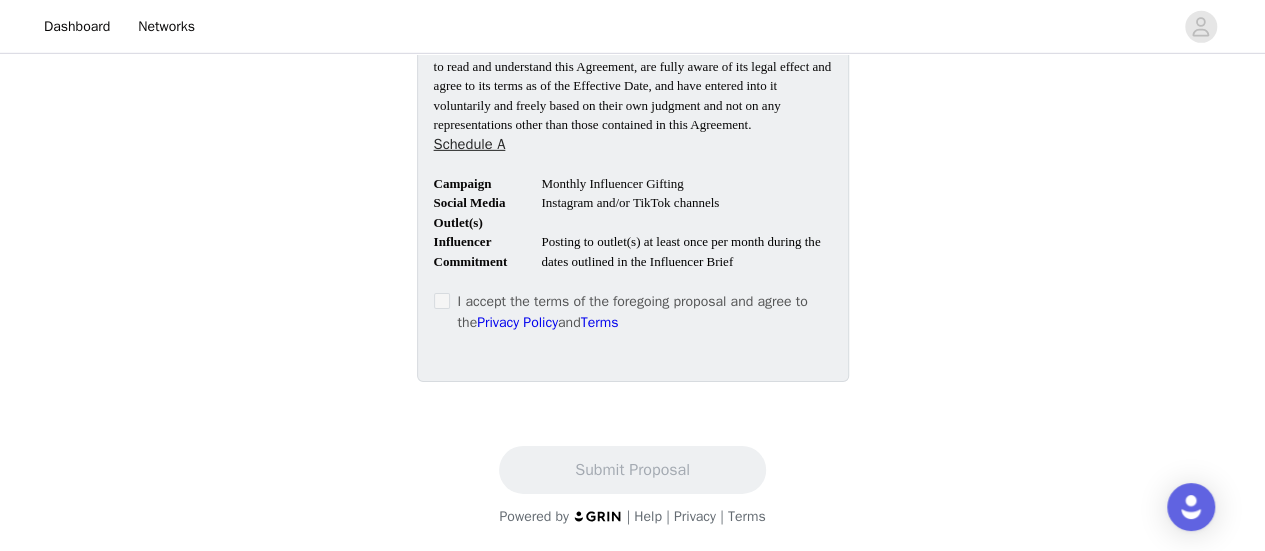 click on "I accept the terms of the foregoing proposal and agree to the
Privacy Policy
and  Terms" at bounding box center [633, 312] 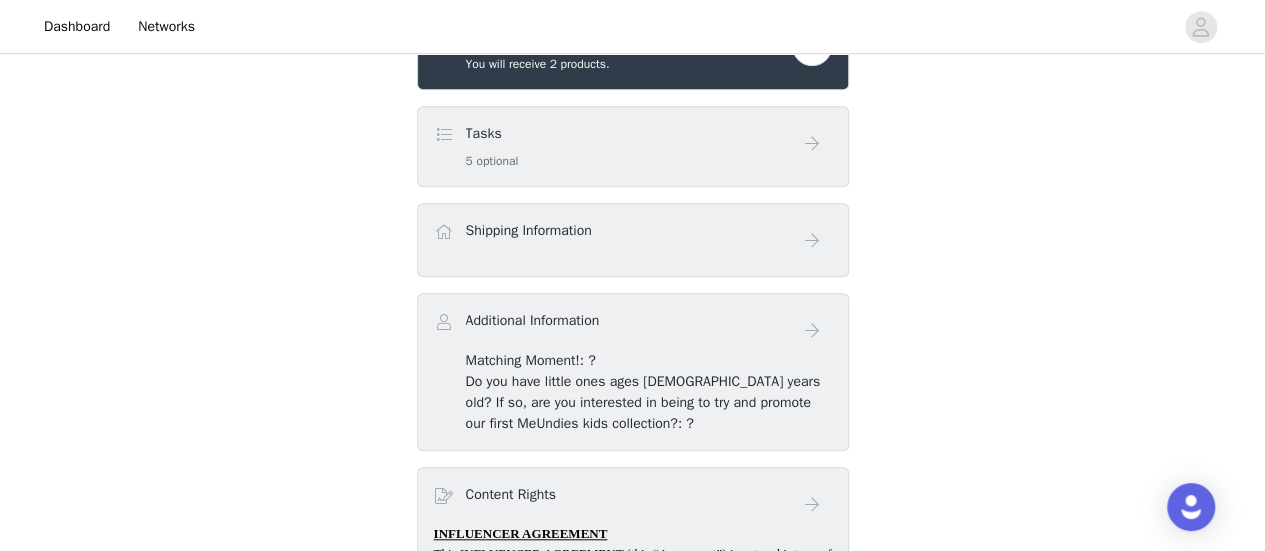 scroll, scrollTop: 600, scrollLeft: 0, axis: vertical 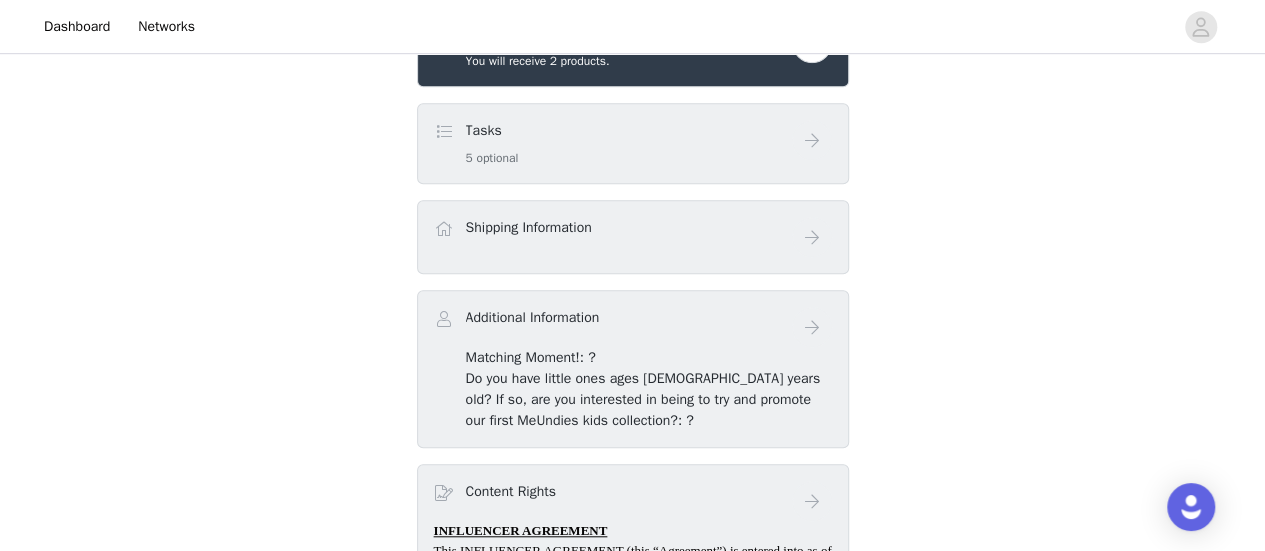 click at bounding box center (444, 132) 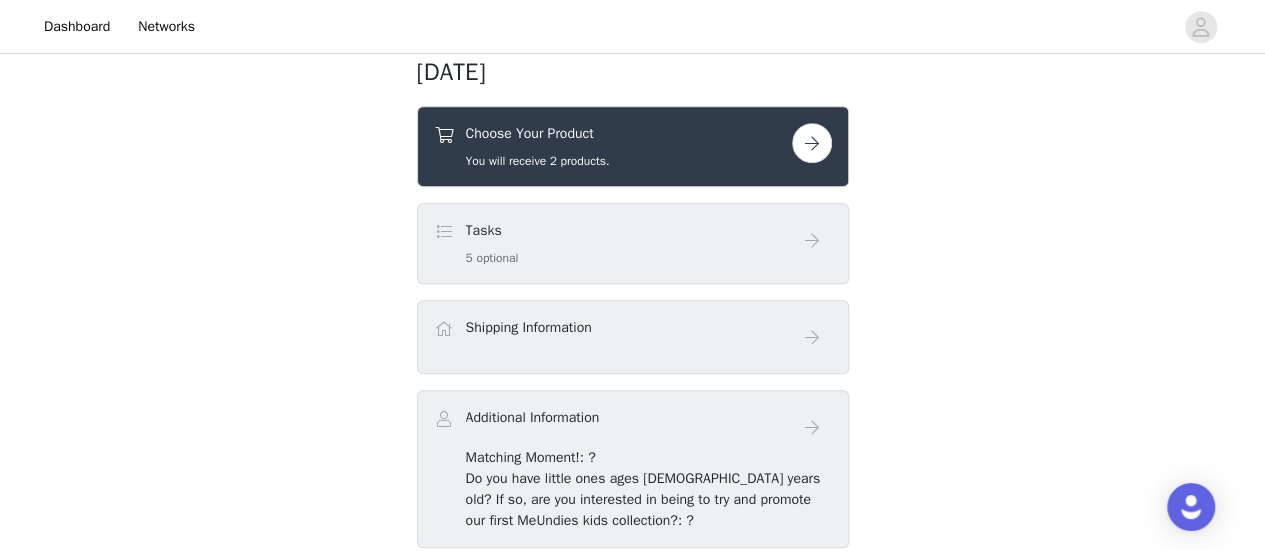 click at bounding box center [812, 143] 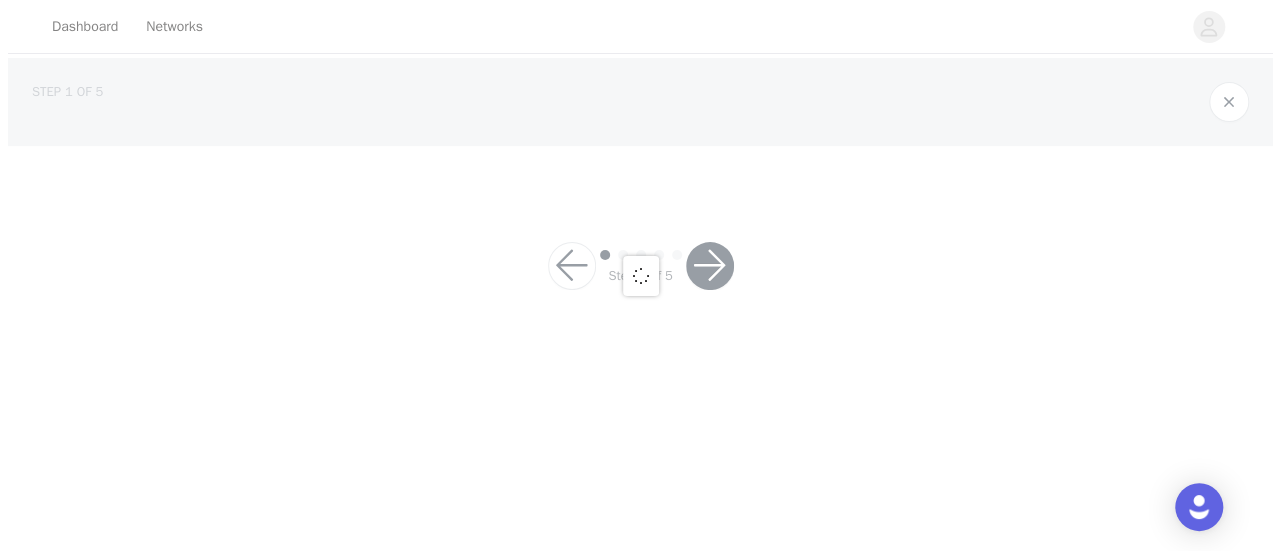 scroll, scrollTop: 0, scrollLeft: 0, axis: both 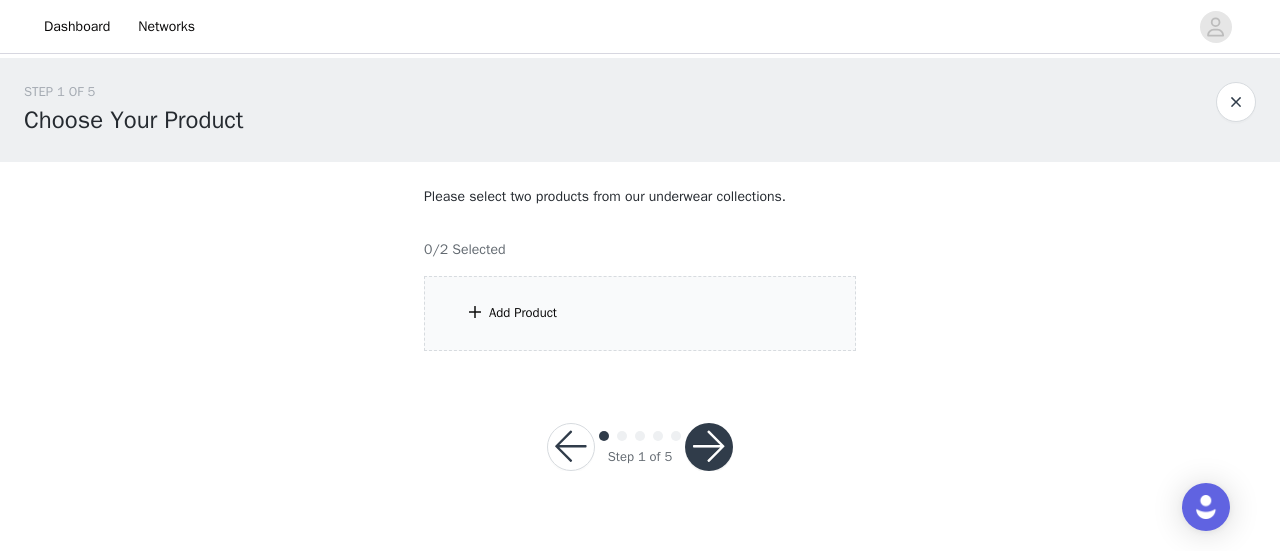 click on "Add Product" at bounding box center [523, 313] 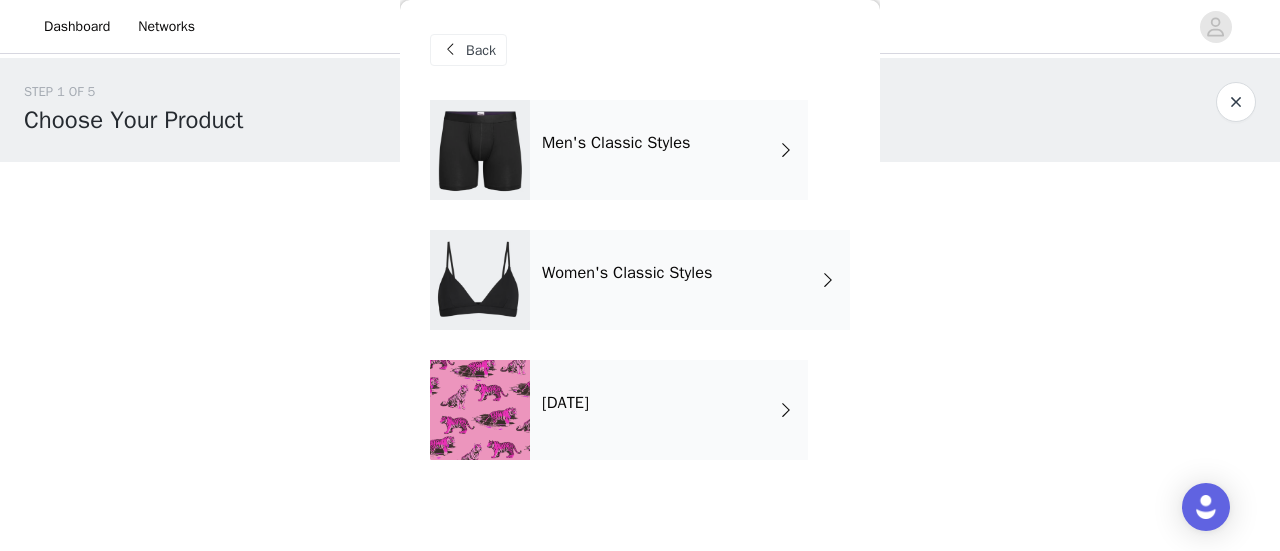 click on "[DATE]" at bounding box center (669, 410) 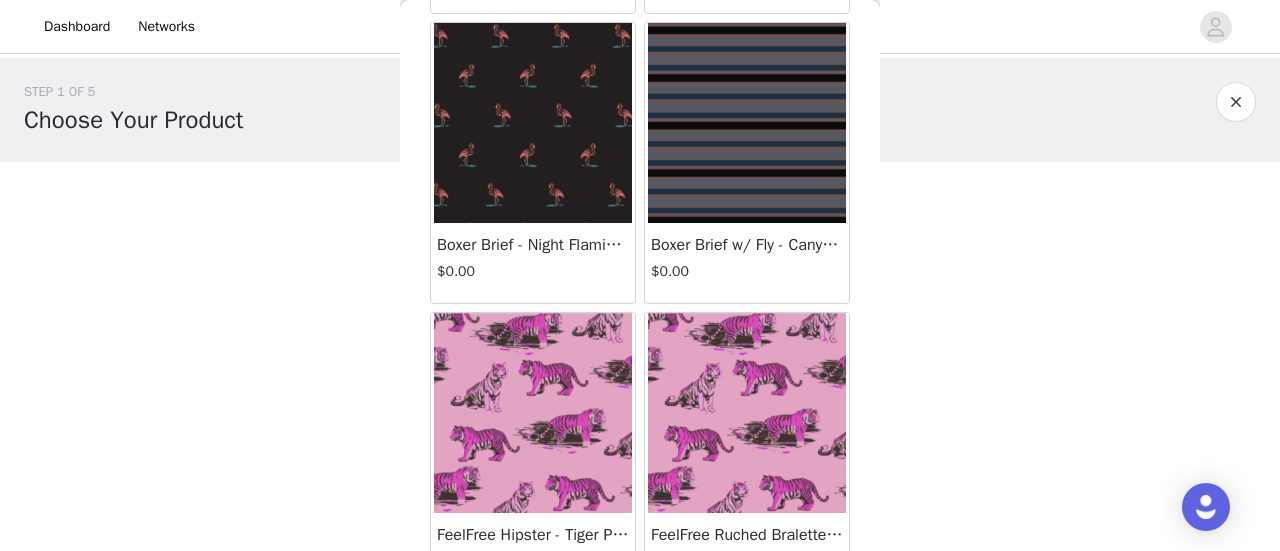 scroll, scrollTop: 412, scrollLeft: 0, axis: vertical 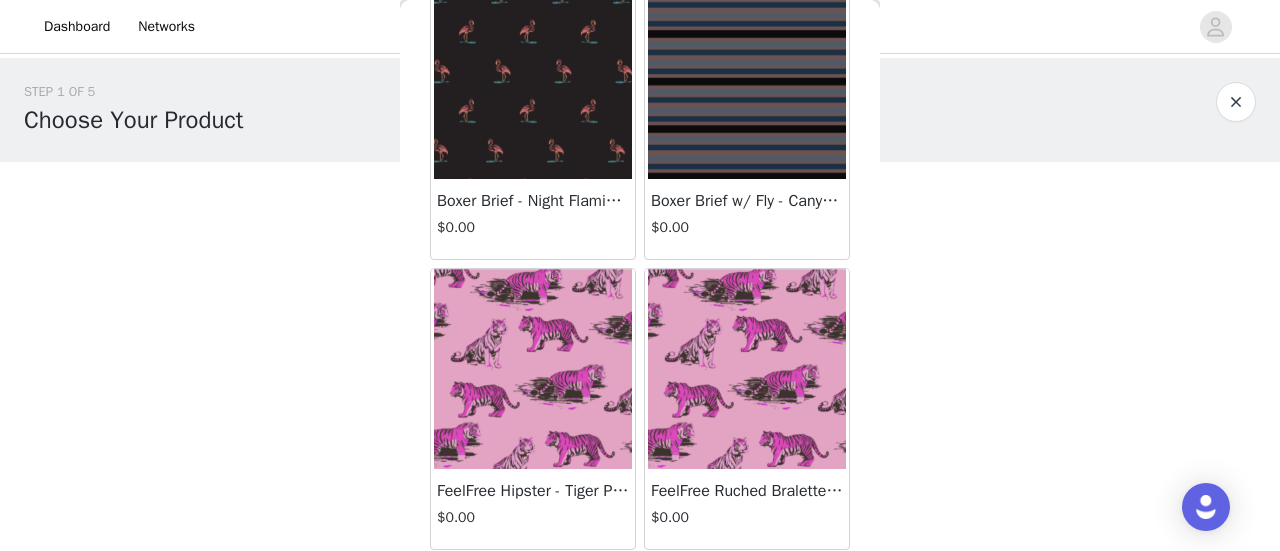 click at bounding box center [533, 369] 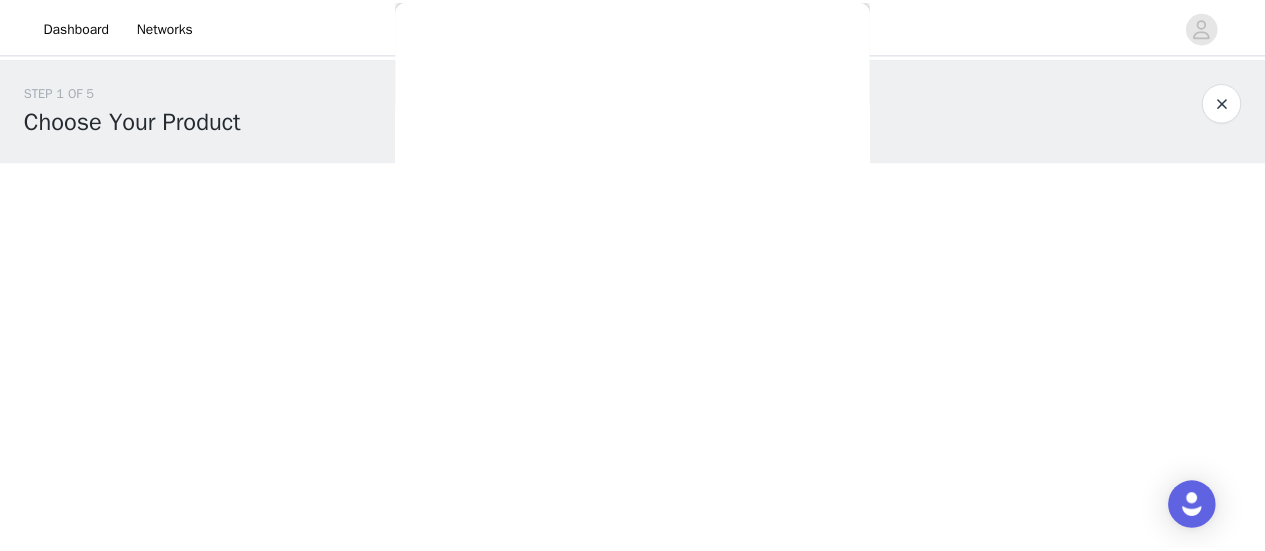 scroll, scrollTop: 235, scrollLeft: 0, axis: vertical 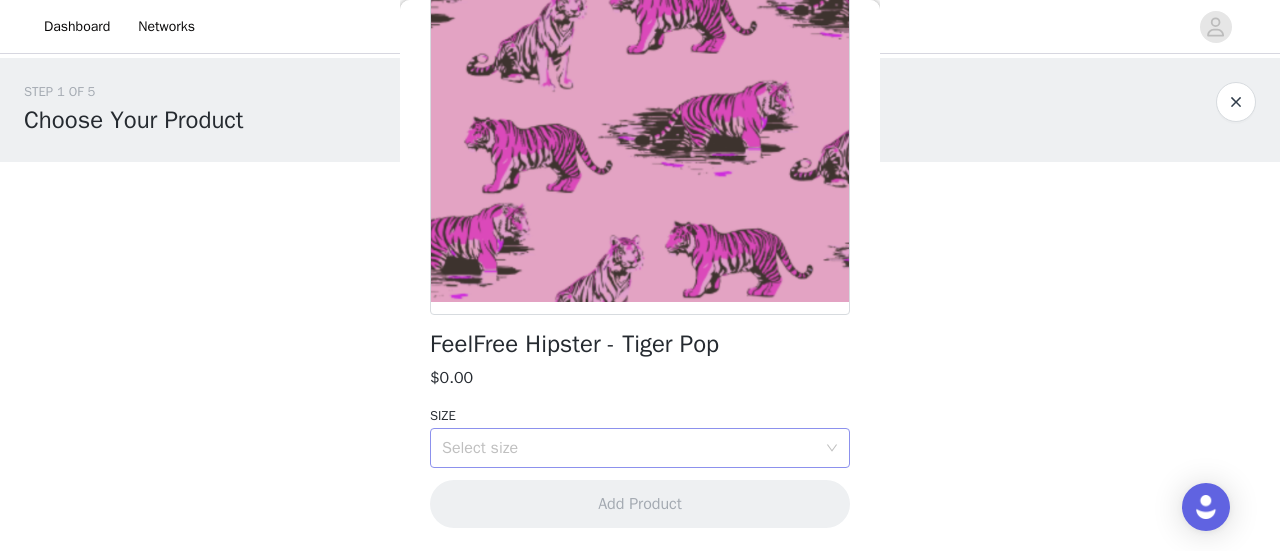 click on "Select size" at bounding box center (629, 448) 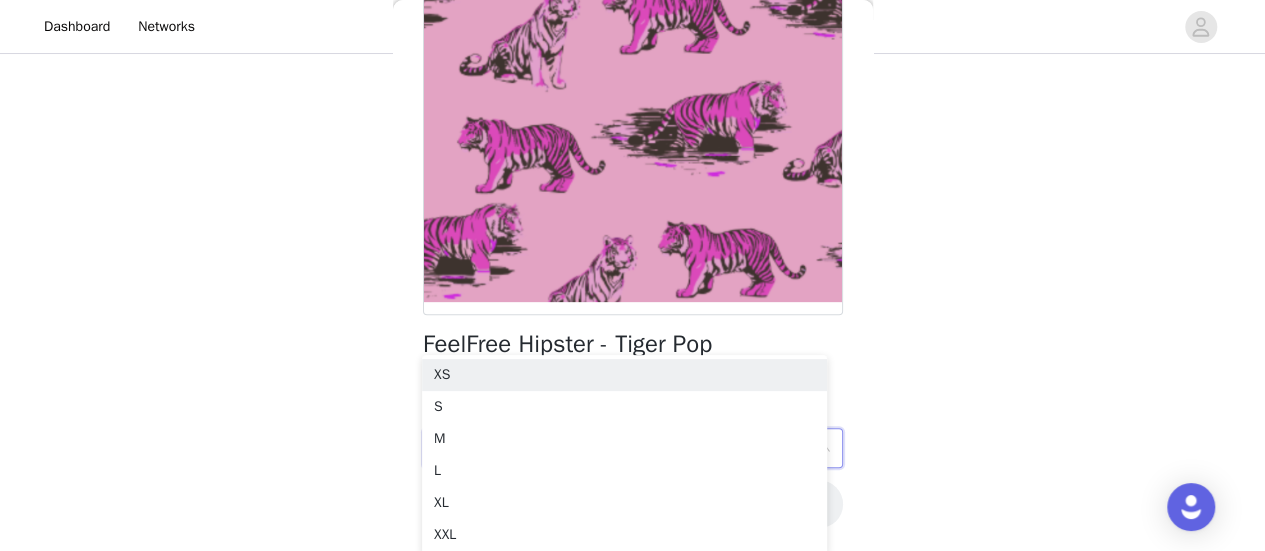 scroll, scrollTop: 120, scrollLeft: 0, axis: vertical 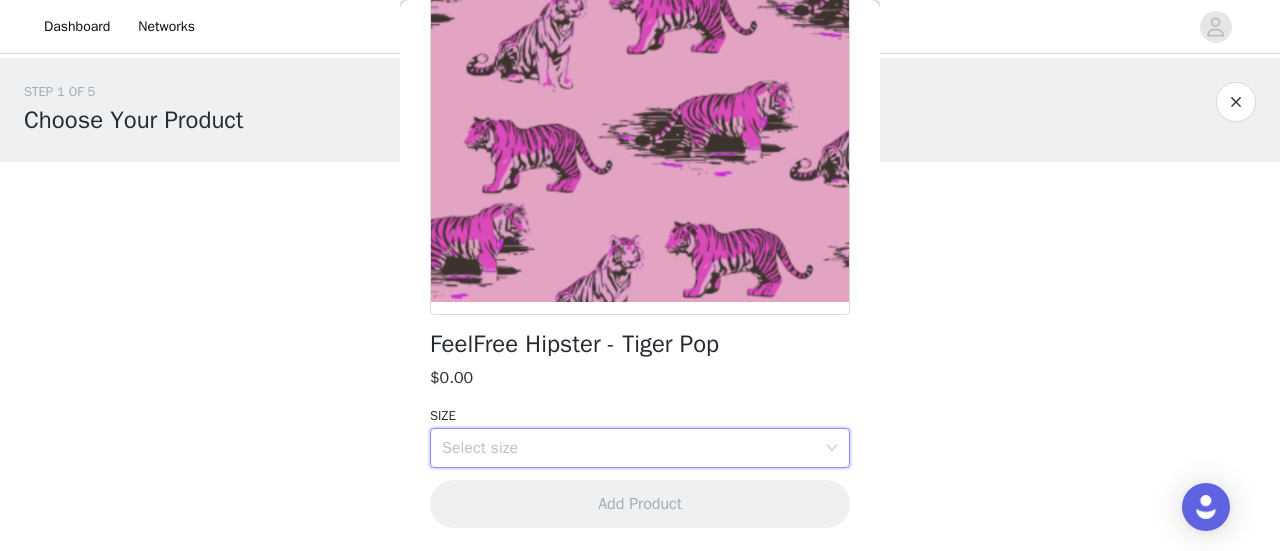 click on "STEP 1 OF 5
Choose Your Product
Please select two products from our underwear collections.       0/2 Selected           Add Product       Back     FeelFree Hipster - Tiger Pop       $0.00         SIZE   Select size     Add Product" at bounding box center (640, 216) 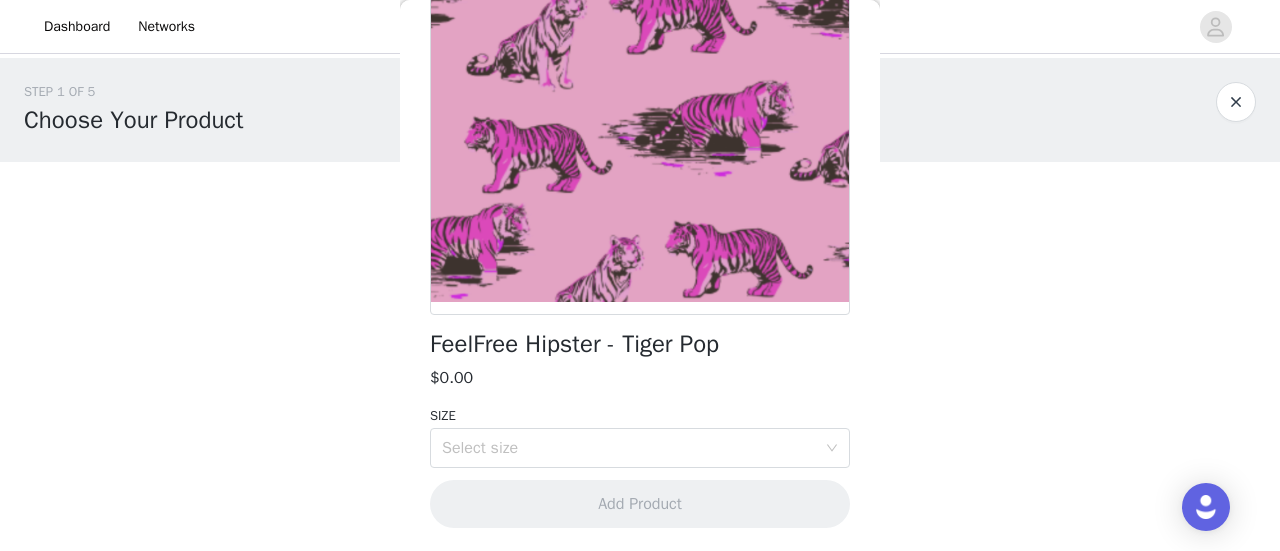 drag, startPoint x: 1029, startPoint y: 358, endPoint x: 1000, endPoint y: 231, distance: 130.26895 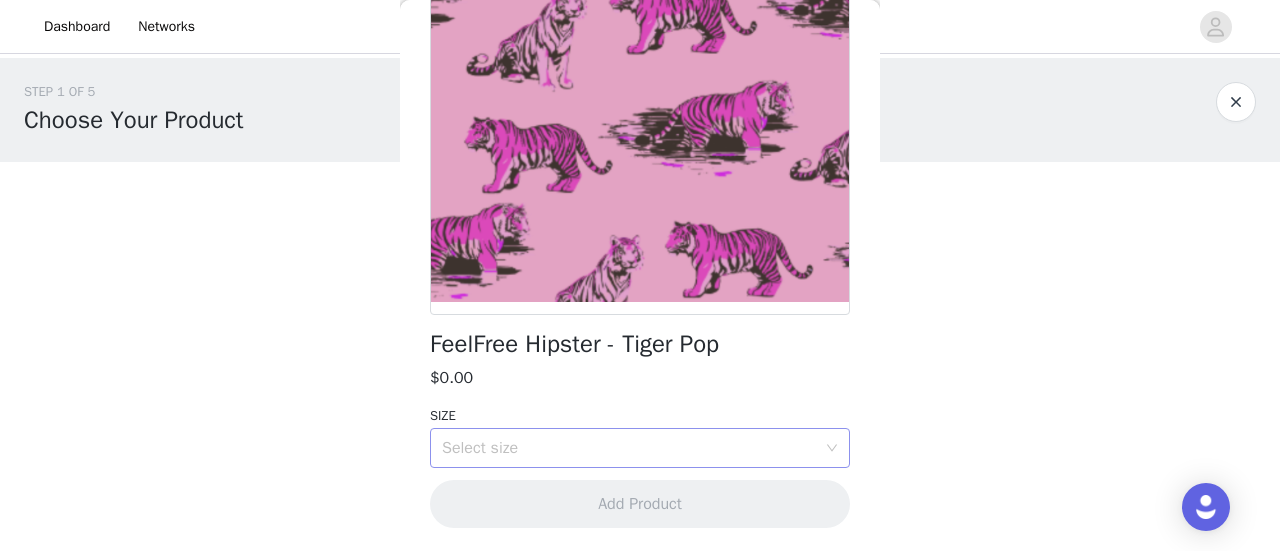 click on "Select size" at bounding box center [633, 448] 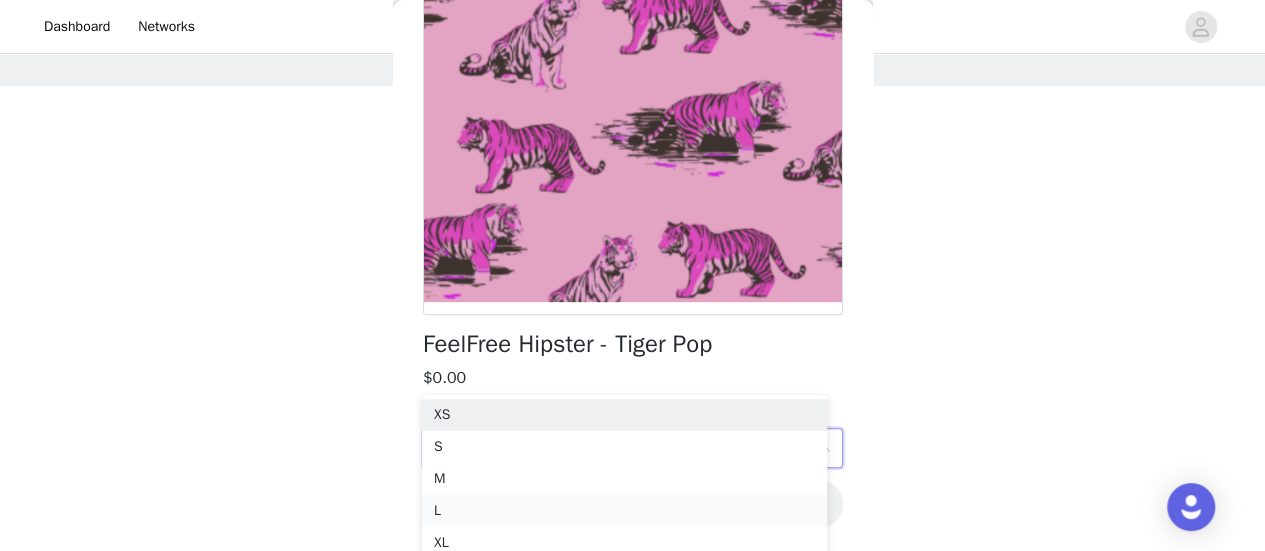 scroll, scrollTop: 120, scrollLeft: 0, axis: vertical 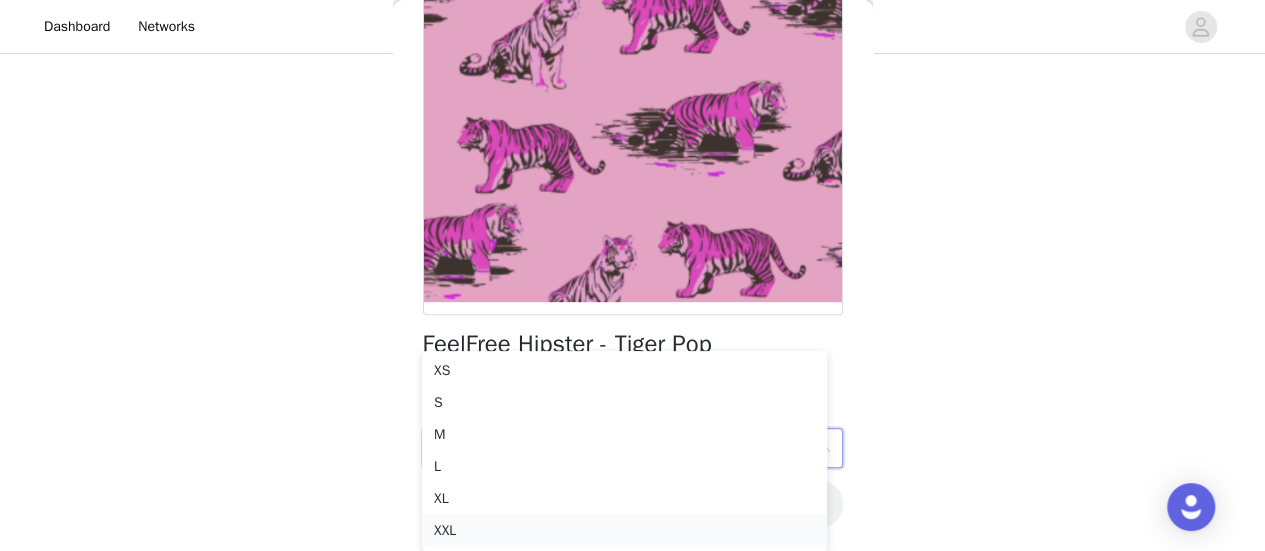 click on "XXL" at bounding box center (624, 531) 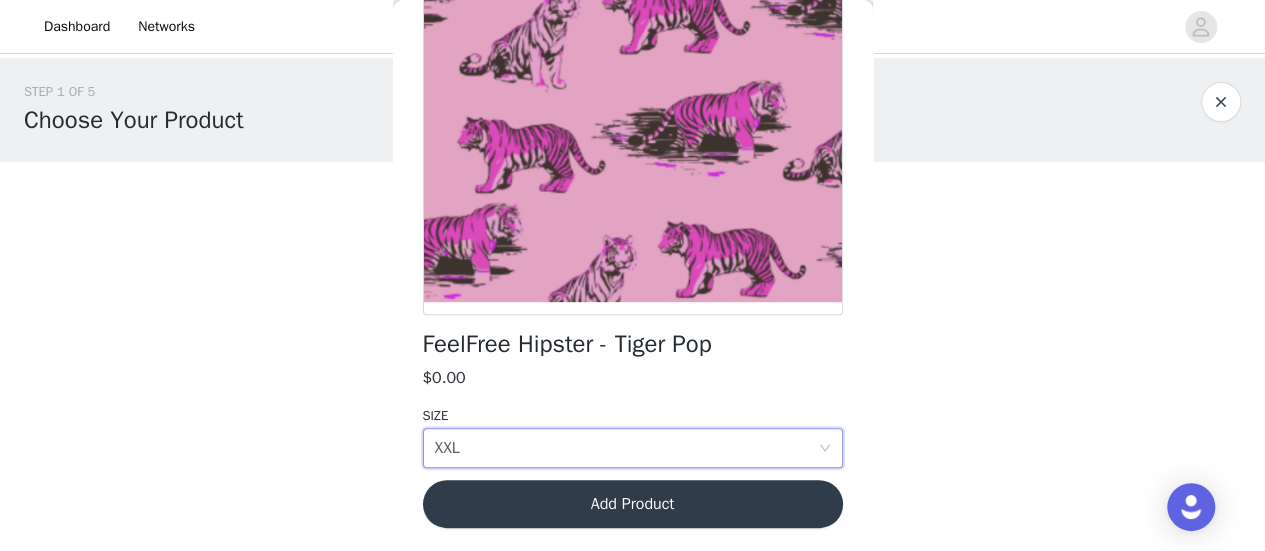 scroll, scrollTop: 0, scrollLeft: 0, axis: both 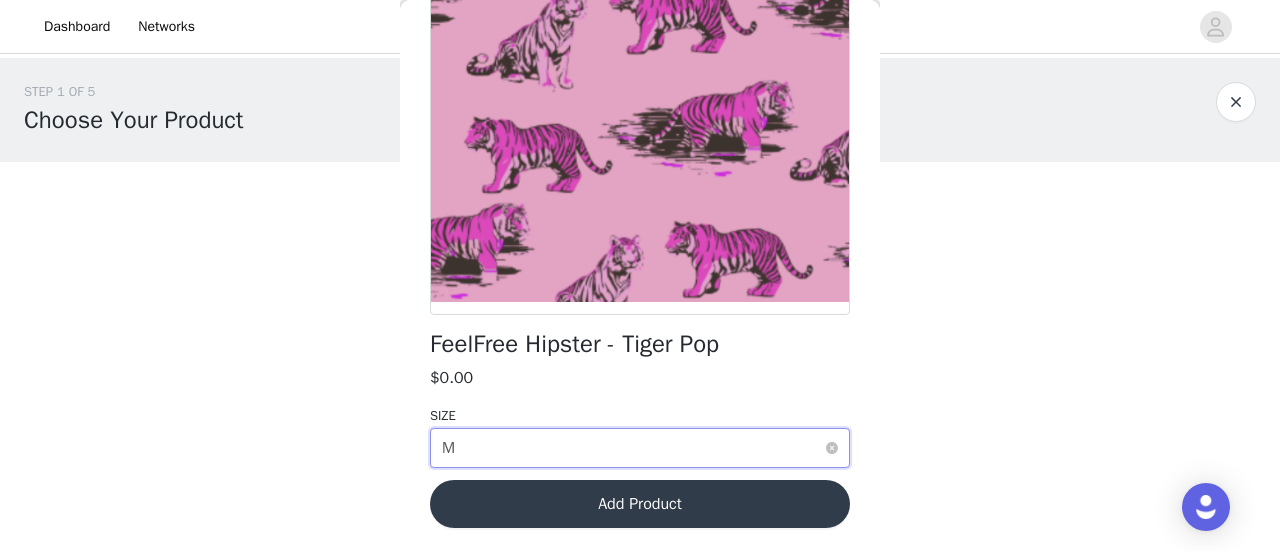 click on "Select size M" at bounding box center [633, 448] 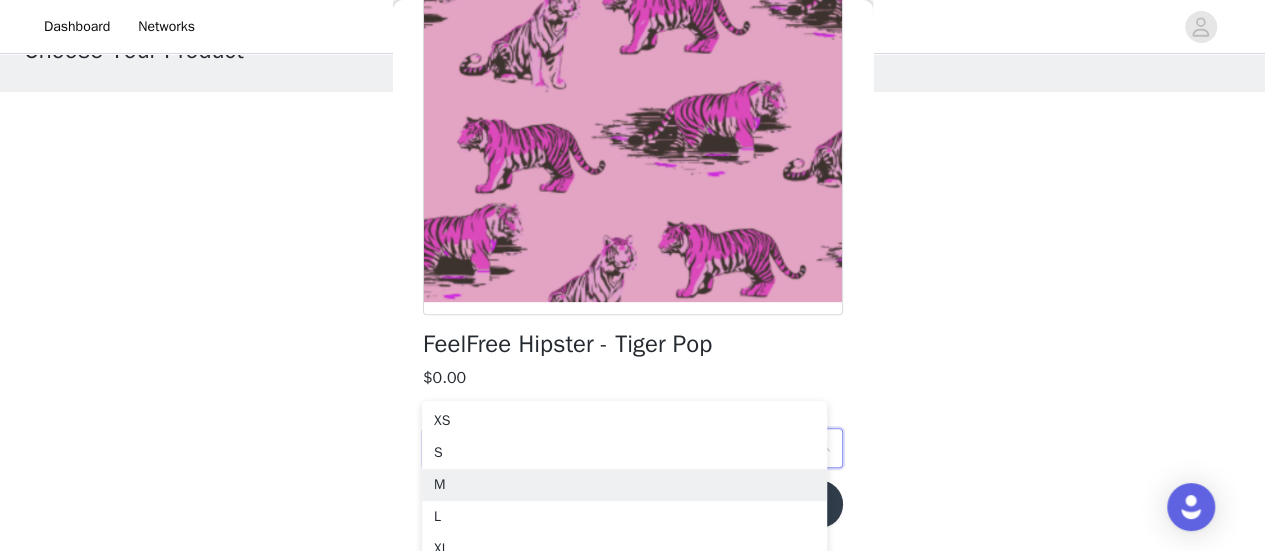 scroll, scrollTop: 120, scrollLeft: 0, axis: vertical 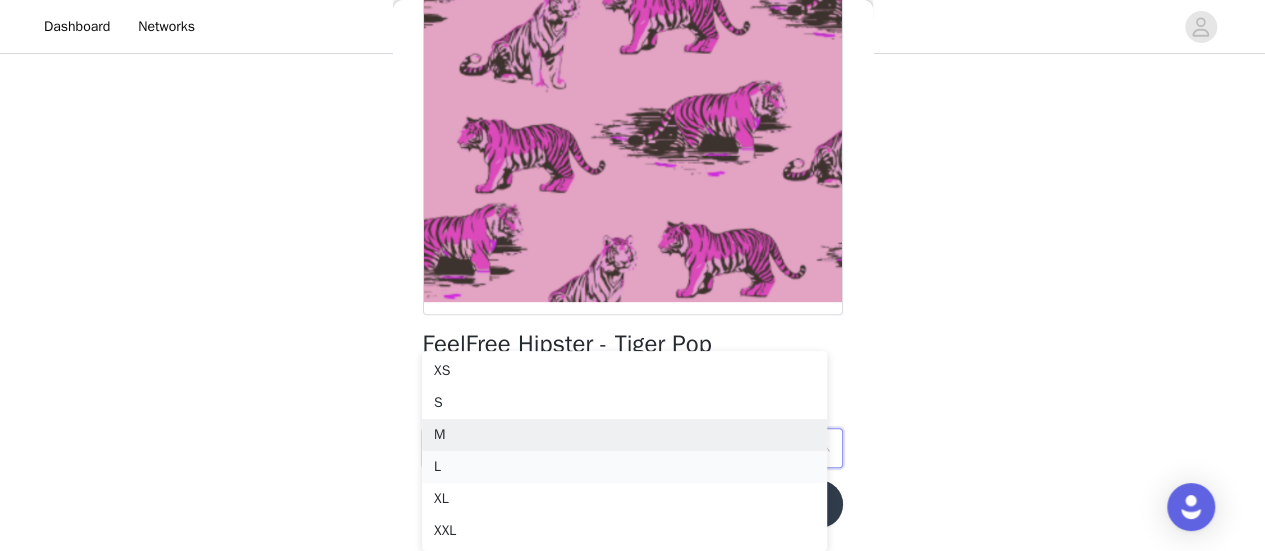 drag, startPoint x: 470, startPoint y: 545, endPoint x: 474, endPoint y: 477, distance: 68.117546 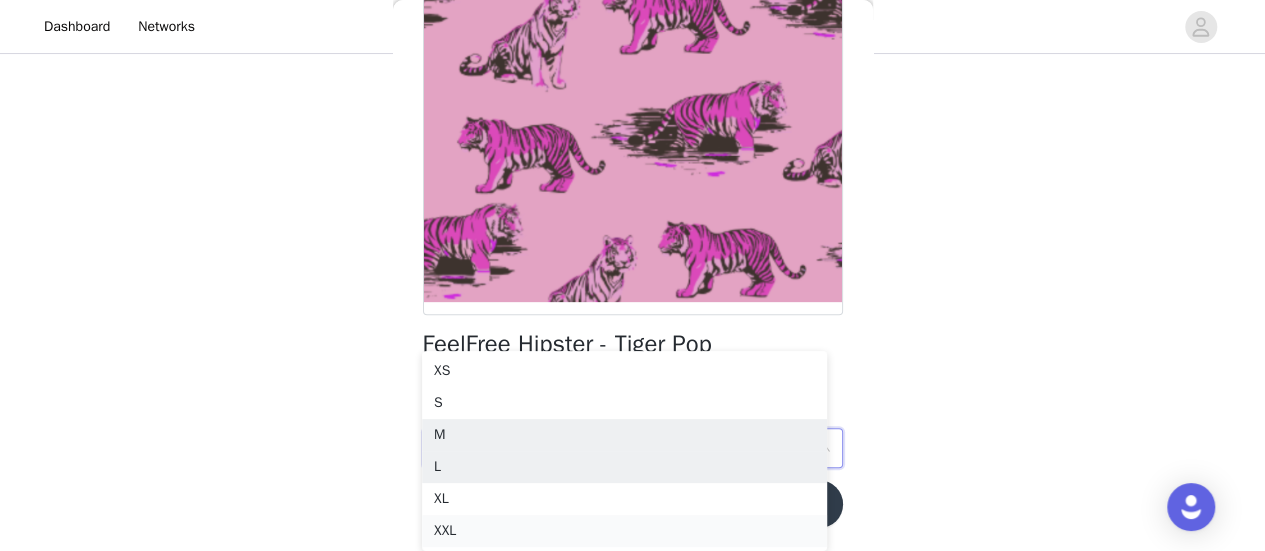 drag, startPoint x: 474, startPoint y: 477, endPoint x: 434, endPoint y: 527, distance: 64.03124 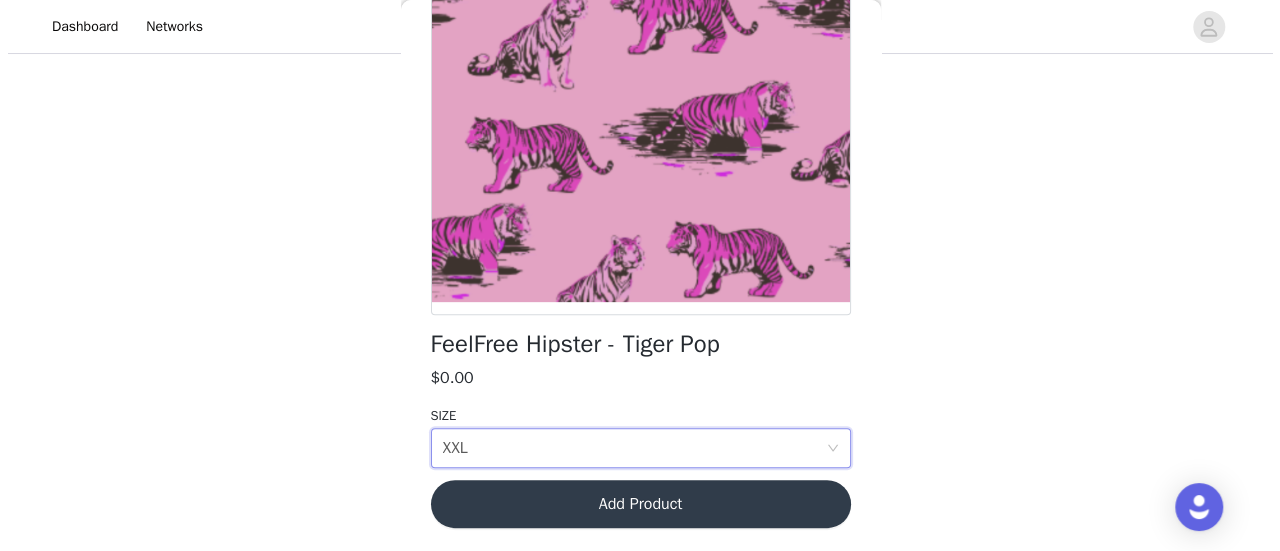scroll, scrollTop: 0, scrollLeft: 0, axis: both 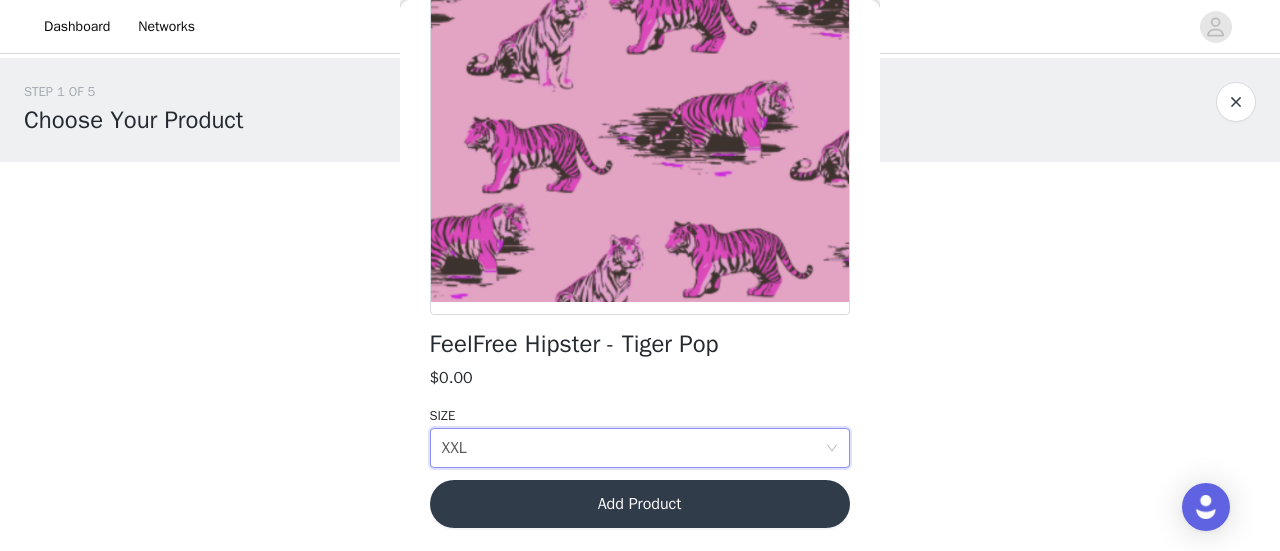 click on "FeelFree Hipster - Tiger Pop       $0.00         SIZE   Select size XXL     Add Product" at bounding box center [640, 208] 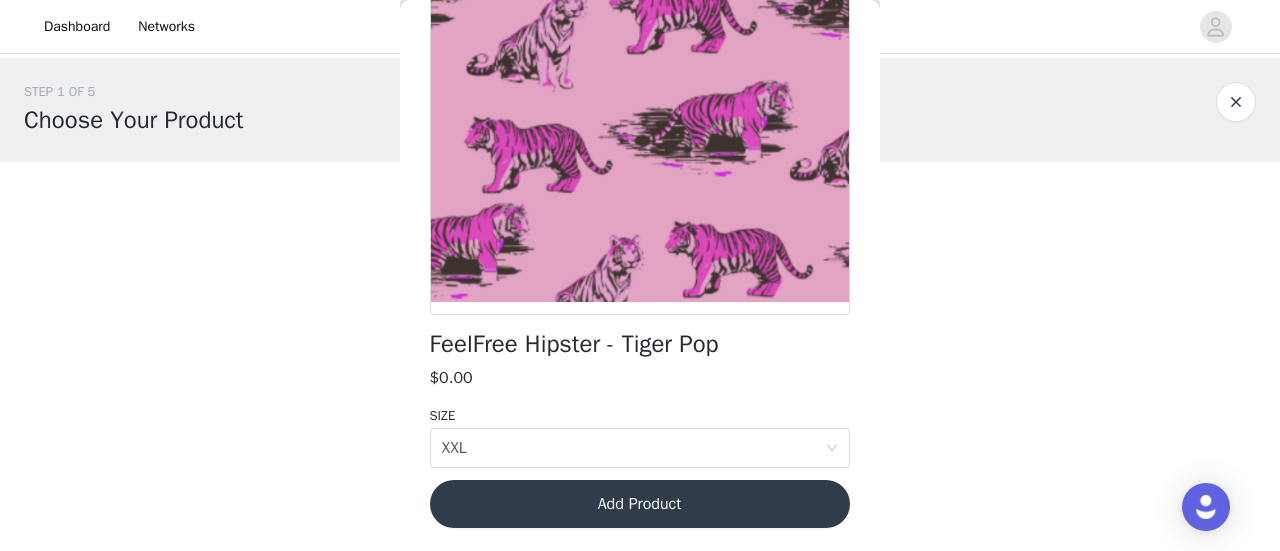 click on "STEP 1 OF 5
Choose Your Product
Please select two products from our underwear collections.       0/2 Selected           Add Product       Back     FeelFree Hipster - Tiger Pop       $0.00         SIZE   Select size XXL     Add Product
Step 1 of 5" at bounding box center [640, 288] 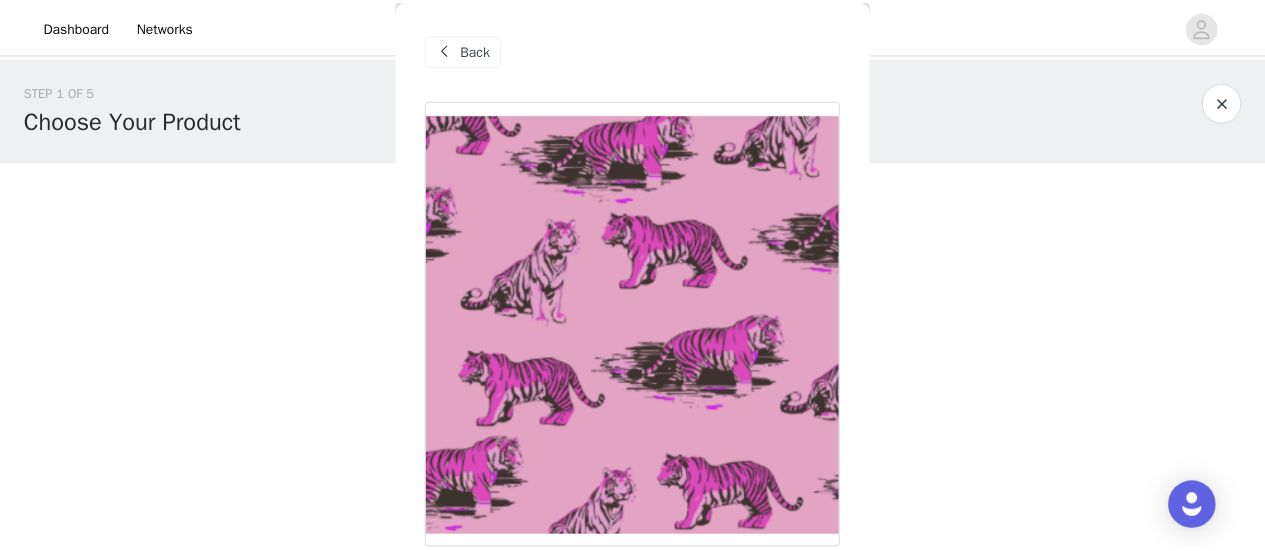 scroll, scrollTop: 235, scrollLeft: 0, axis: vertical 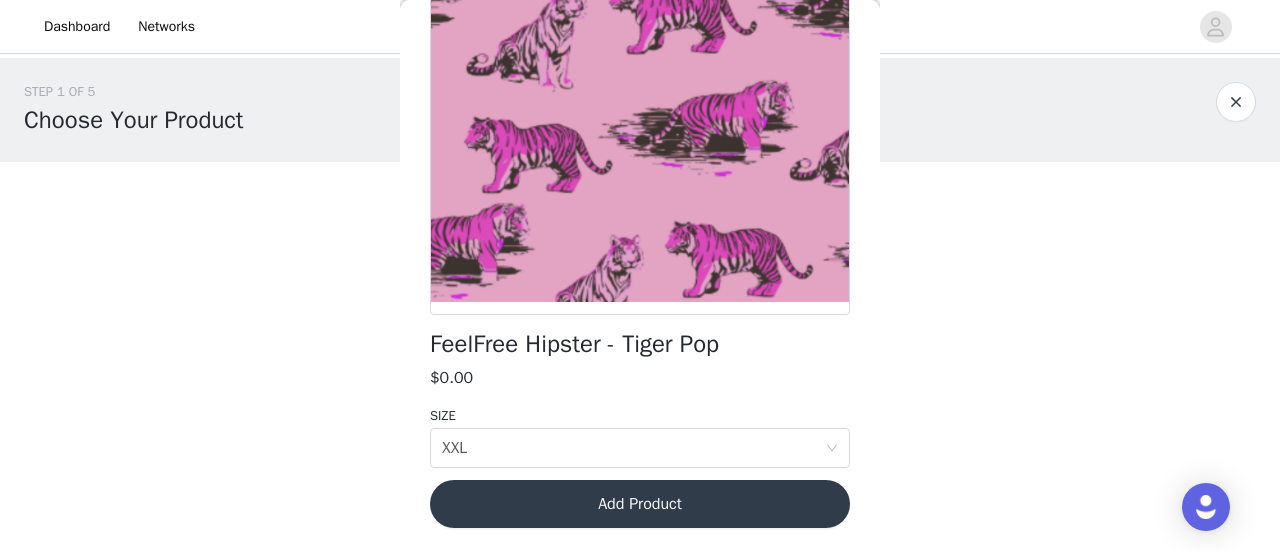 click on "Add Product" at bounding box center (640, 504) 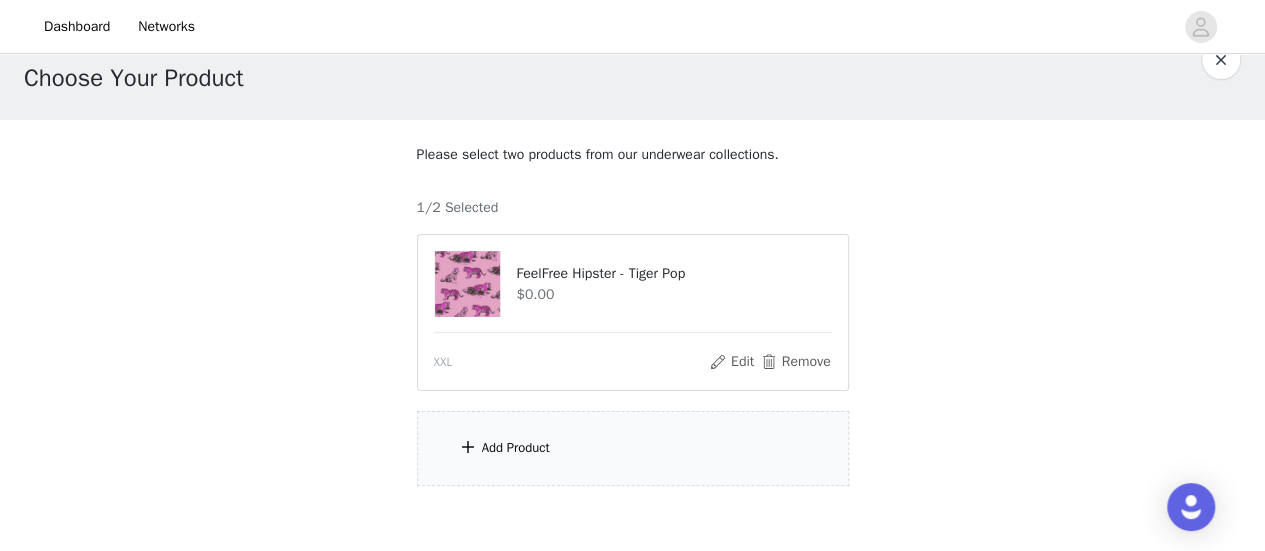 scroll, scrollTop: 100, scrollLeft: 0, axis: vertical 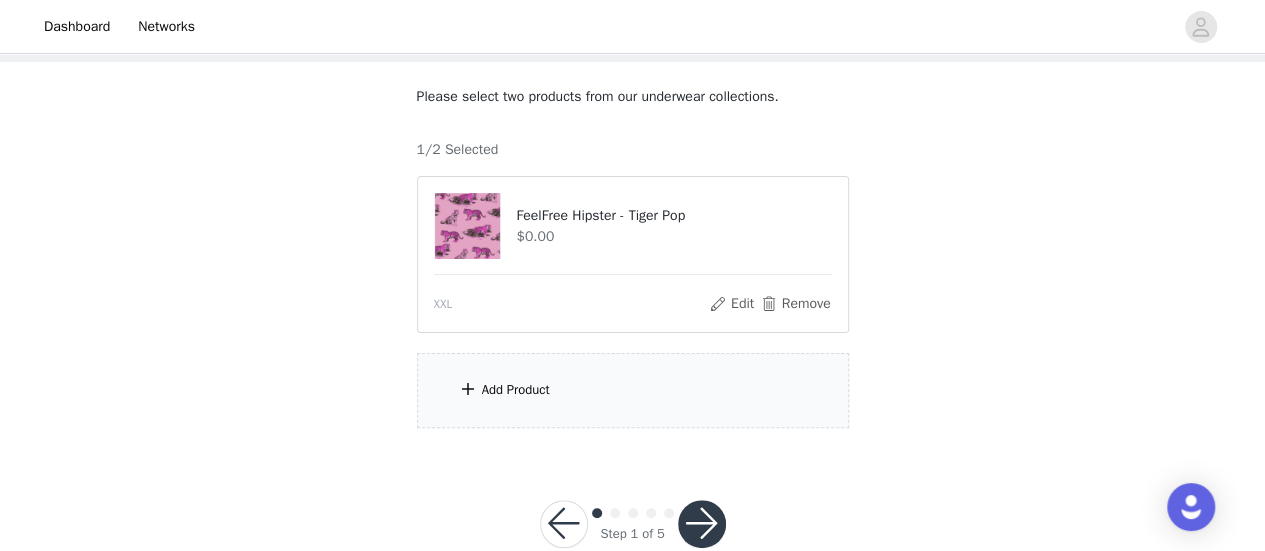 click on "Add Product" at bounding box center (516, 390) 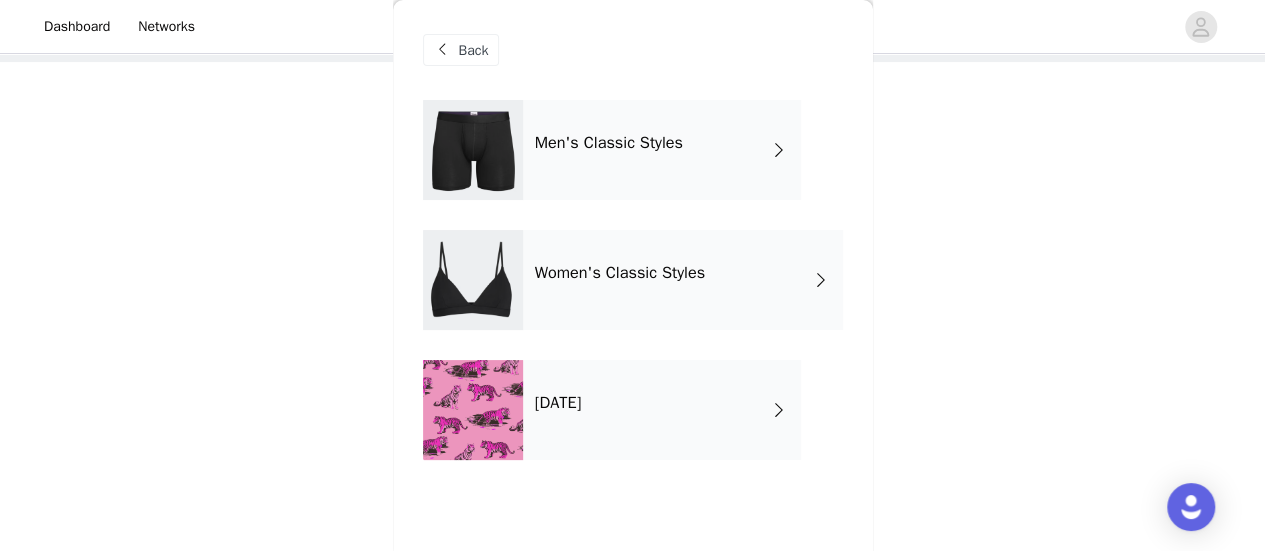 click on "Women's Classic Styles" at bounding box center [620, 273] 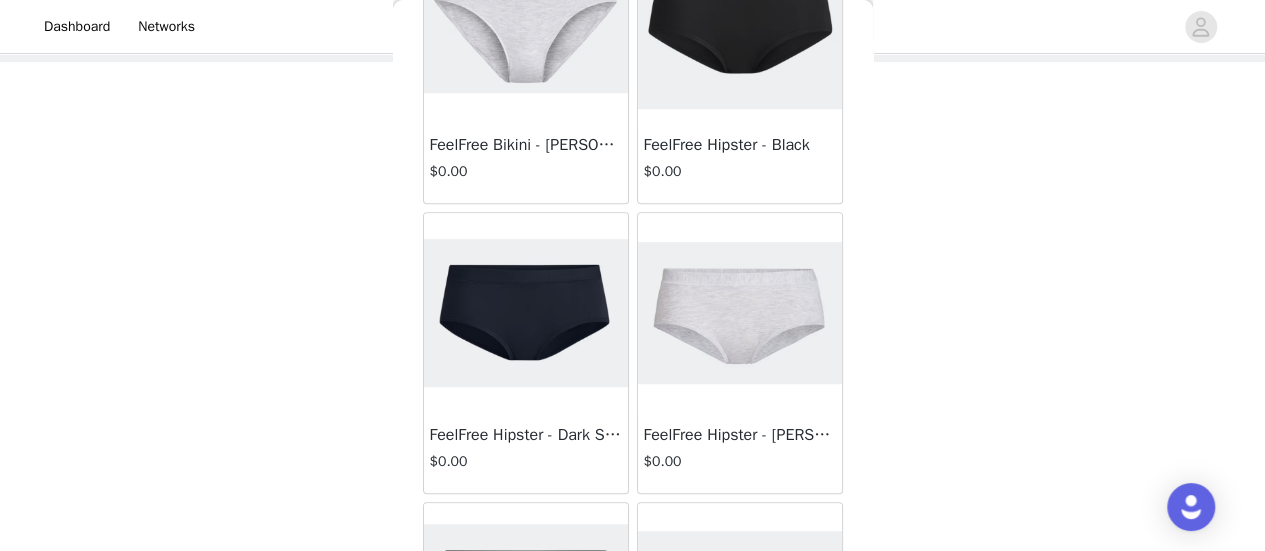 scroll, scrollTop: 400, scrollLeft: 0, axis: vertical 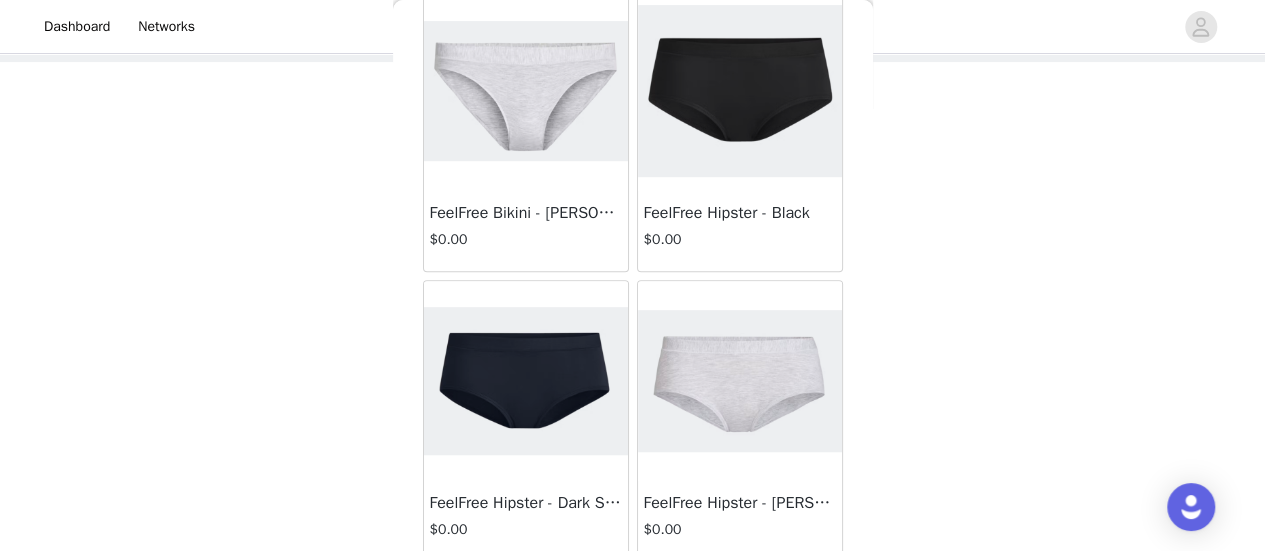 click at bounding box center (740, 91) 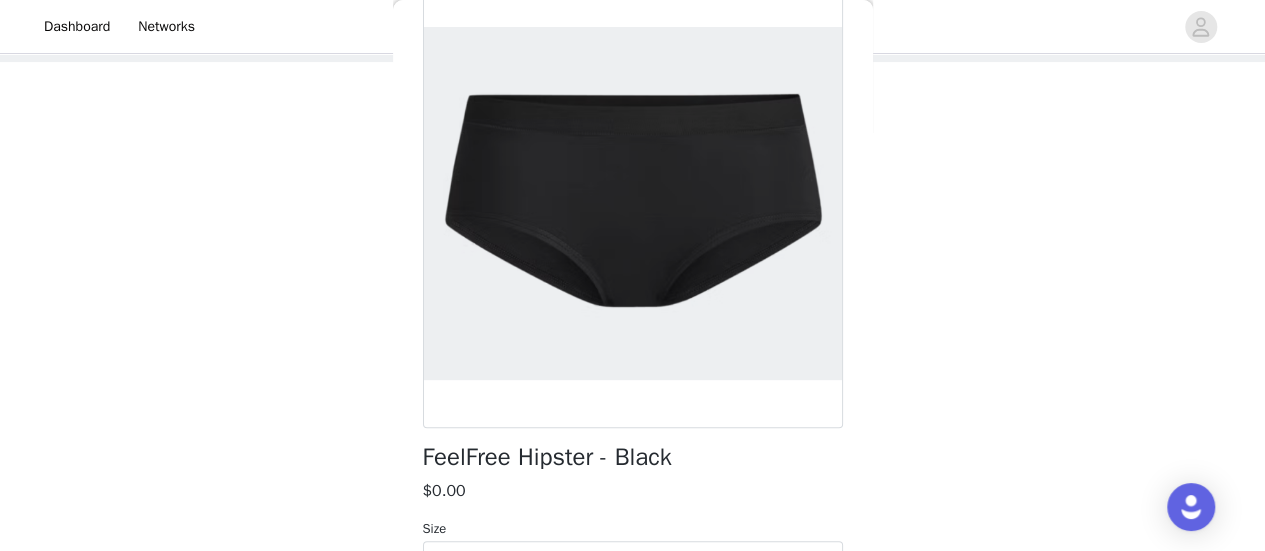 scroll, scrollTop: 235, scrollLeft: 0, axis: vertical 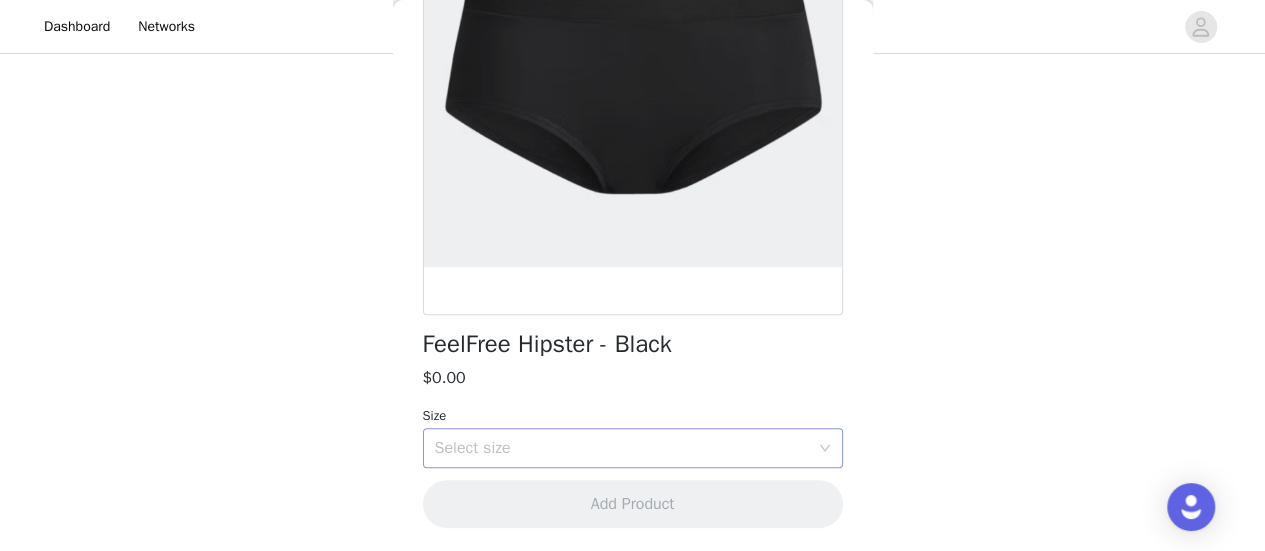 click on "Select size" at bounding box center [626, 448] 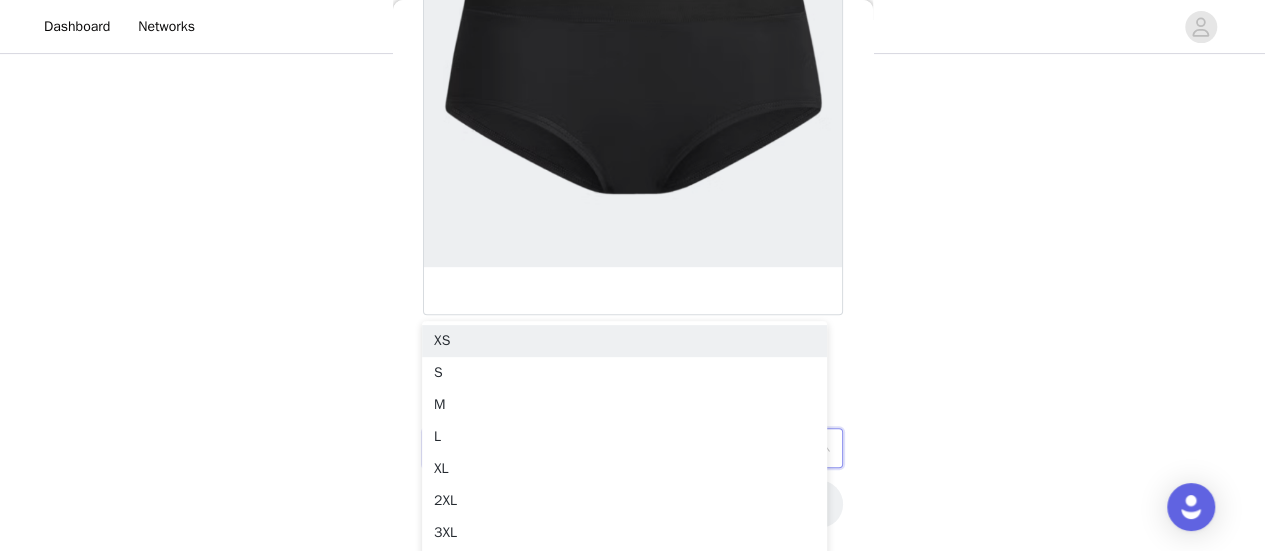 scroll, scrollTop: 314, scrollLeft: 0, axis: vertical 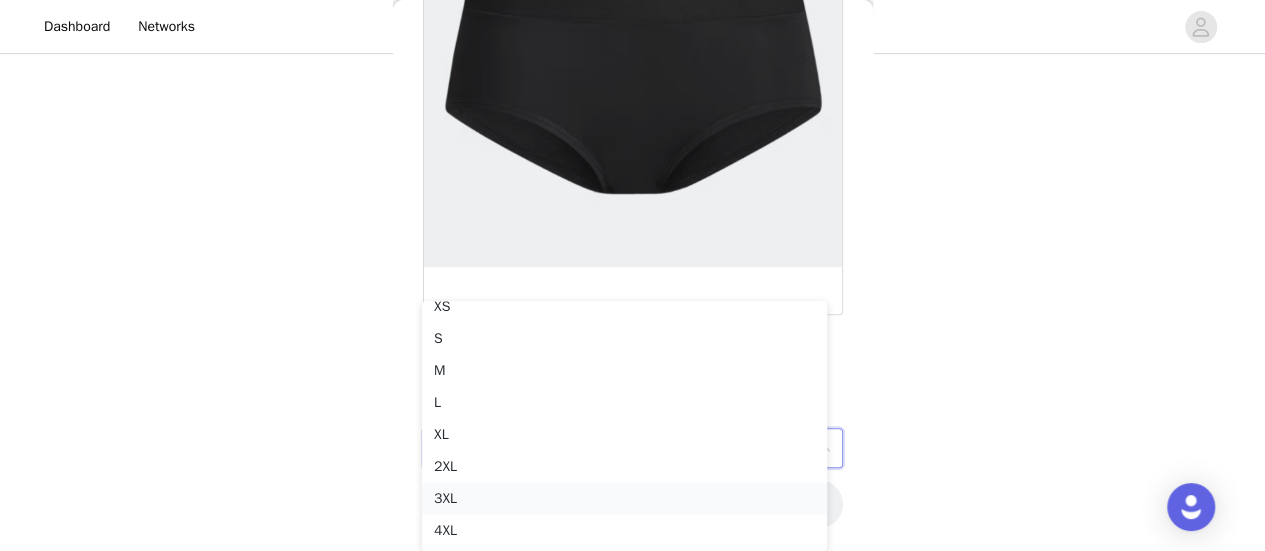 click on "3XL" at bounding box center [624, 499] 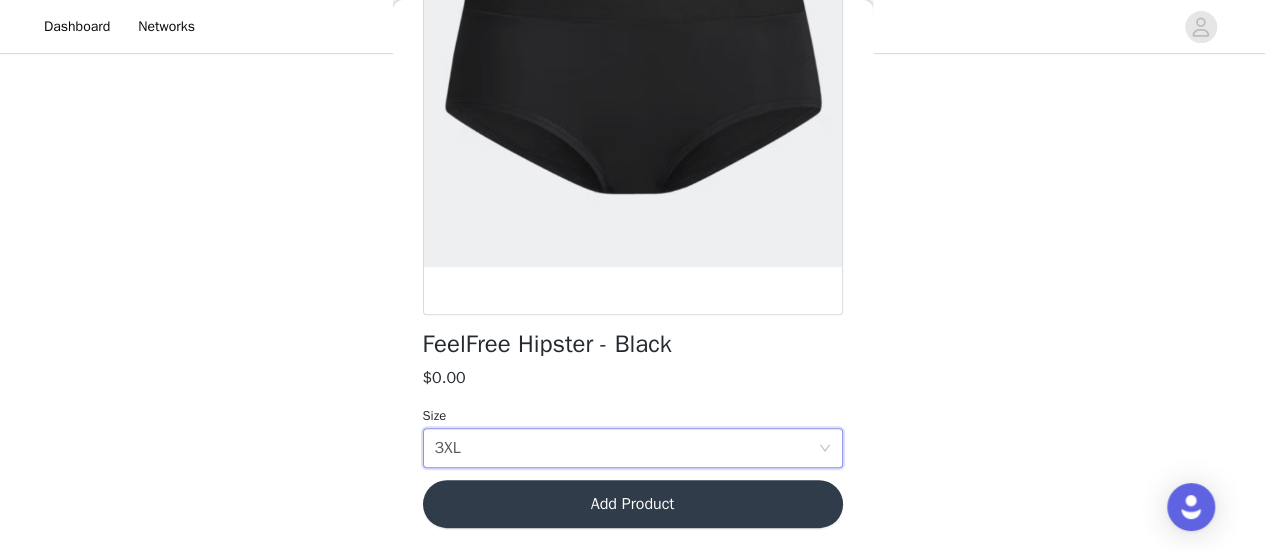 scroll, scrollTop: 143, scrollLeft: 0, axis: vertical 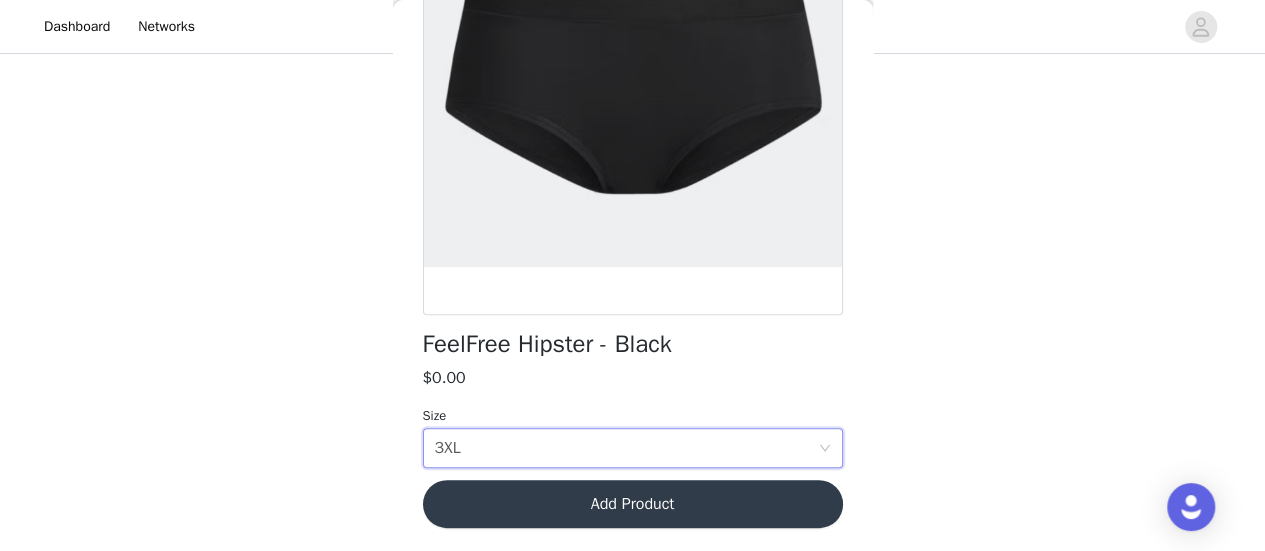 click on "Add Product" at bounding box center (633, 504) 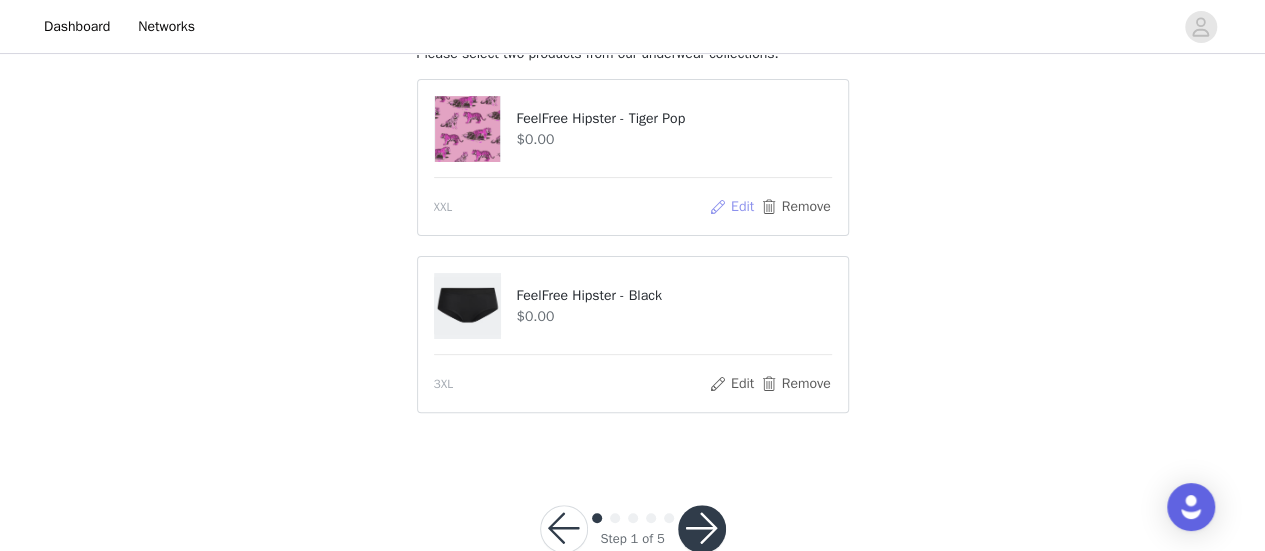 click on "Edit" at bounding box center (731, 207) 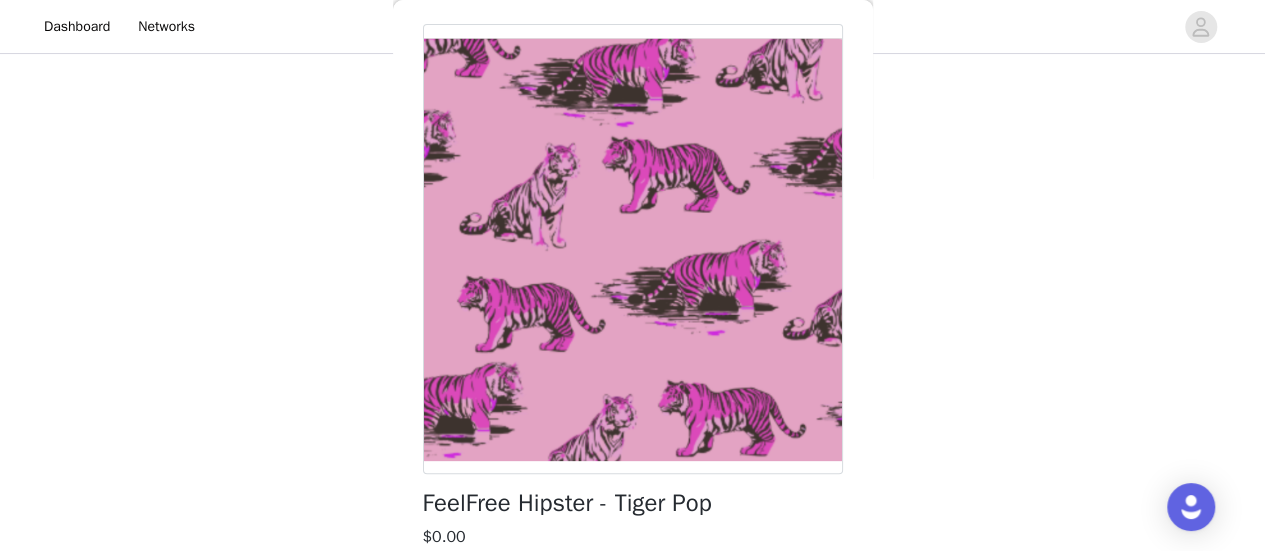 scroll, scrollTop: 235, scrollLeft: 0, axis: vertical 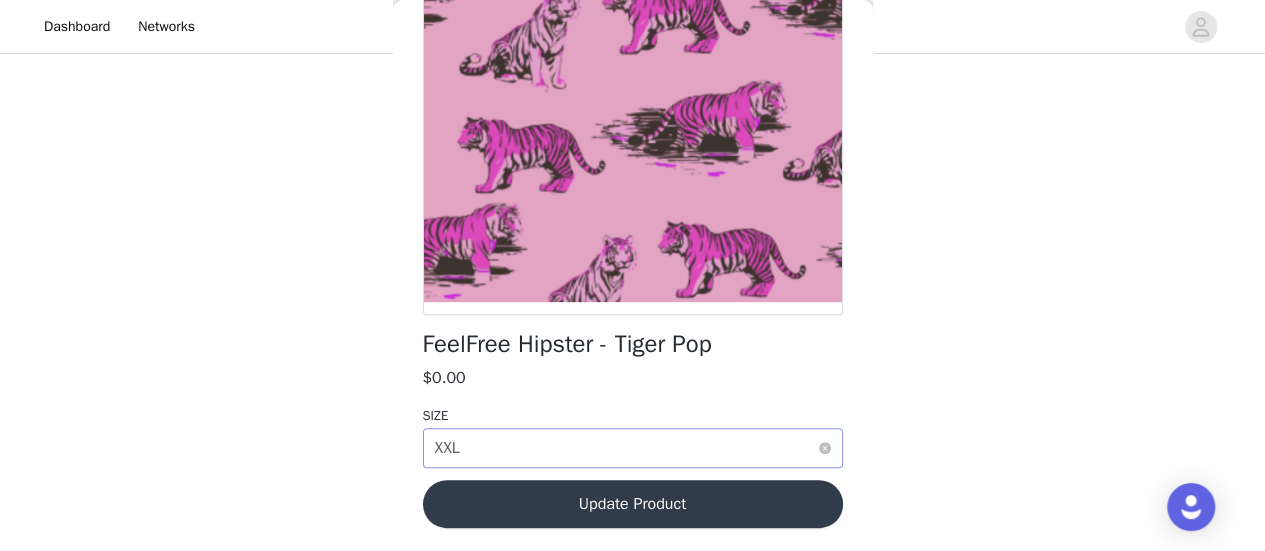 click on "Select size XXL" at bounding box center (626, 448) 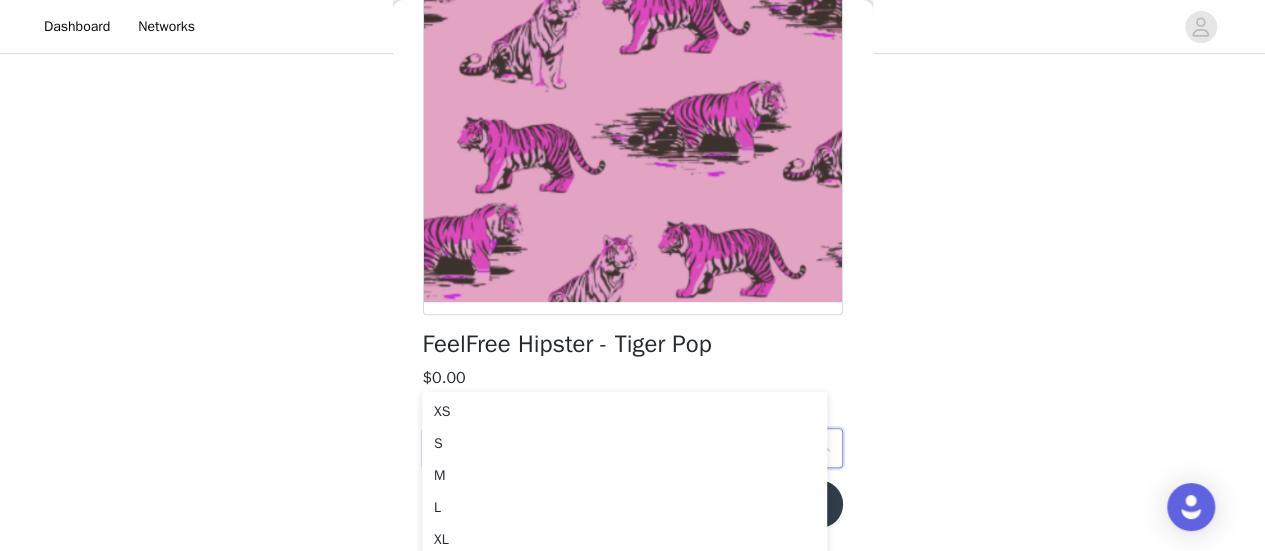 scroll, scrollTop: 310, scrollLeft: 0, axis: vertical 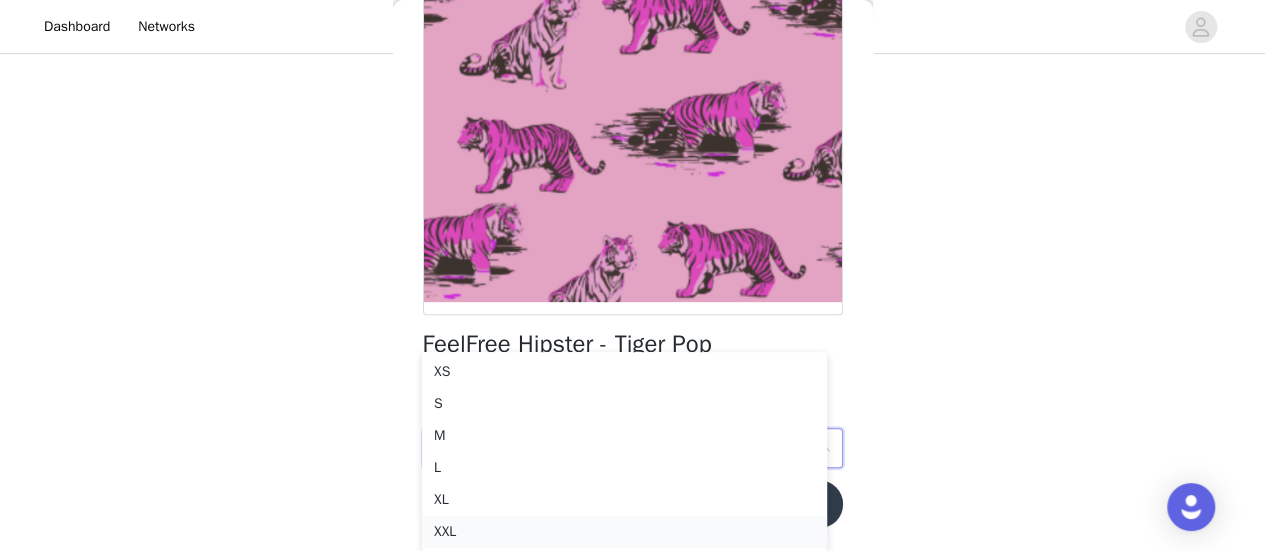 drag, startPoint x: 826, startPoint y: 449, endPoint x: 819, endPoint y: 534, distance: 85.28775 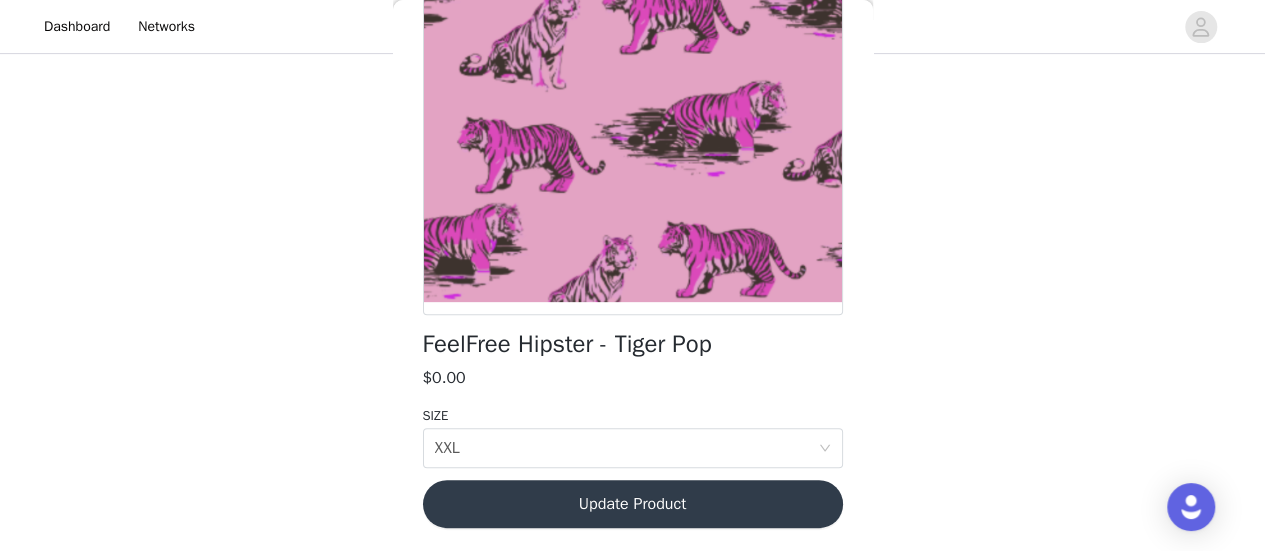 scroll, scrollTop: 190, scrollLeft: 0, axis: vertical 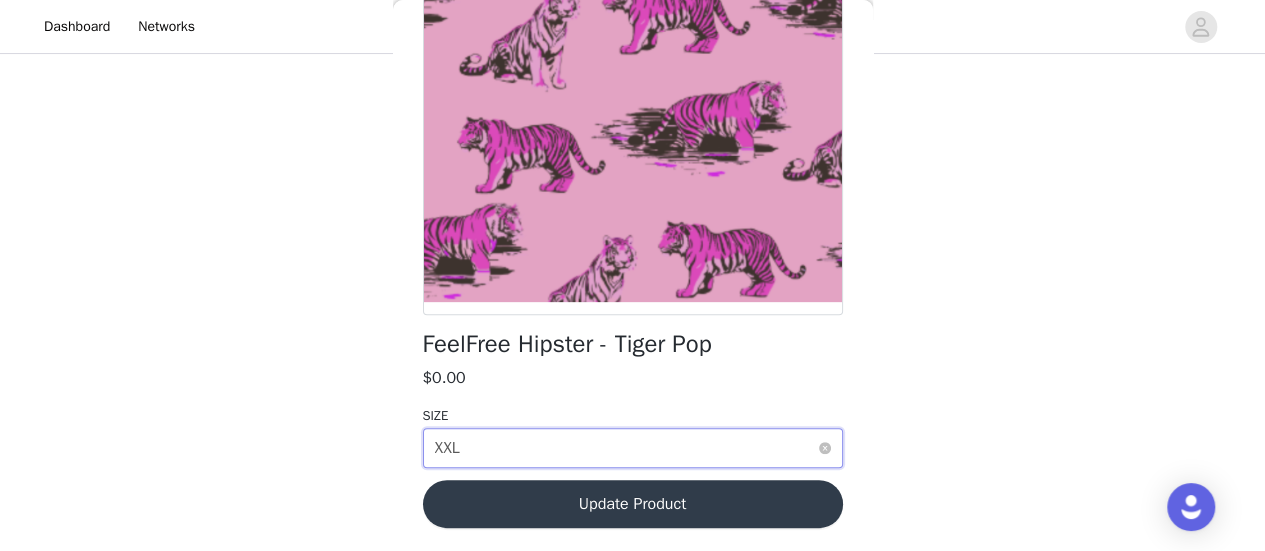 click on "Select size XXL" at bounding box center (626, 448) 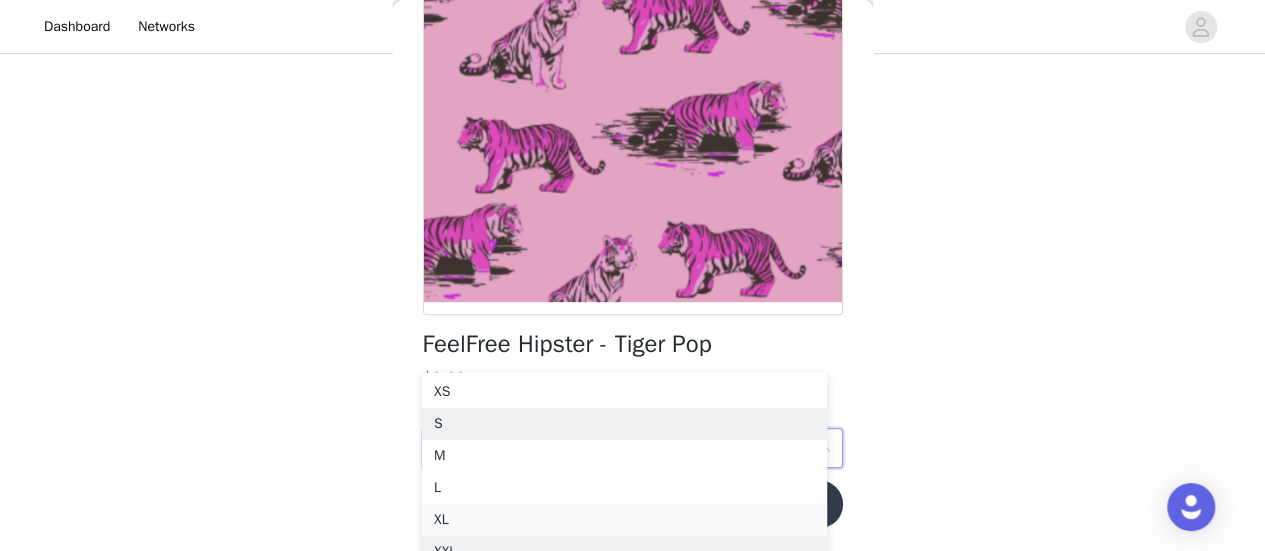 scroll, scrollTop: 390, scrollLeft: 0, axis: vertical 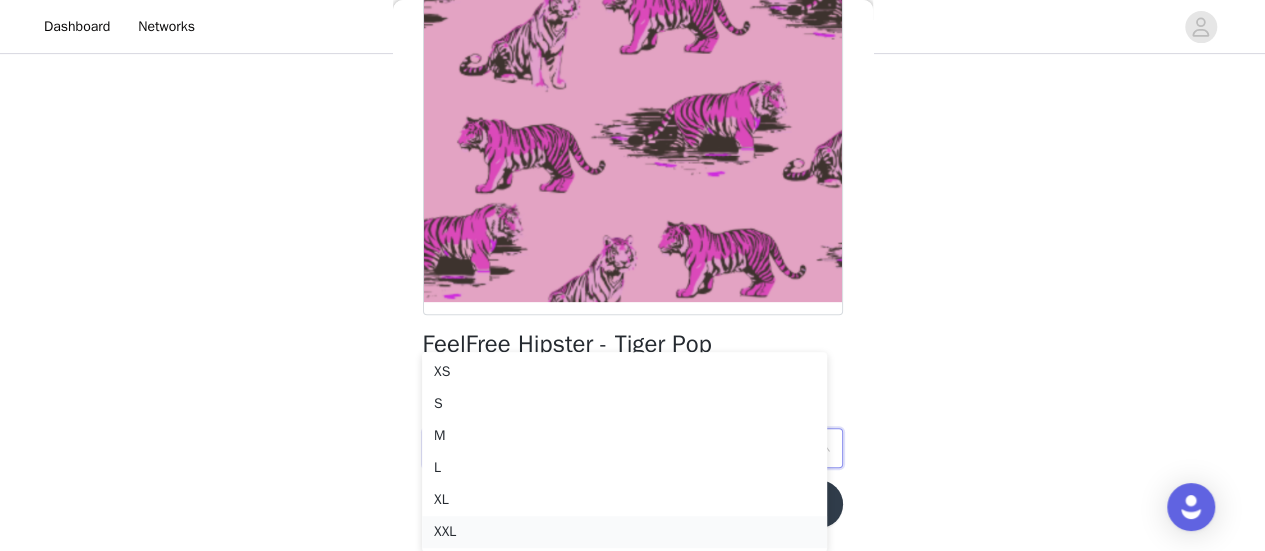 click on "XXL" at bounding box center [624, 532] 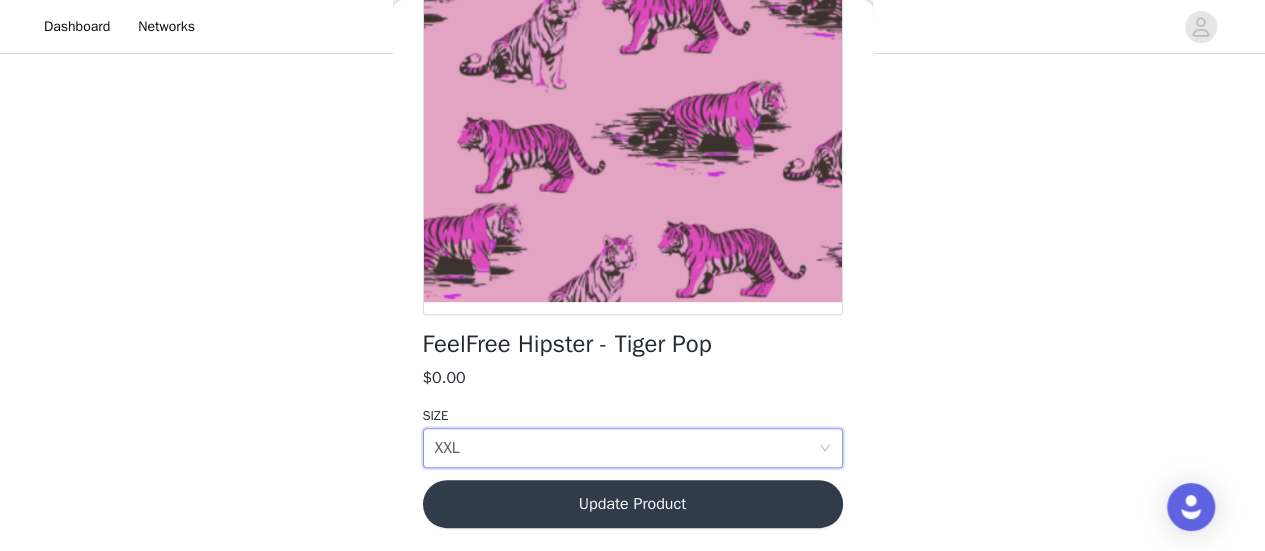 scroll, scrollTop: 190, scrollLeft: 0, axis: vertical 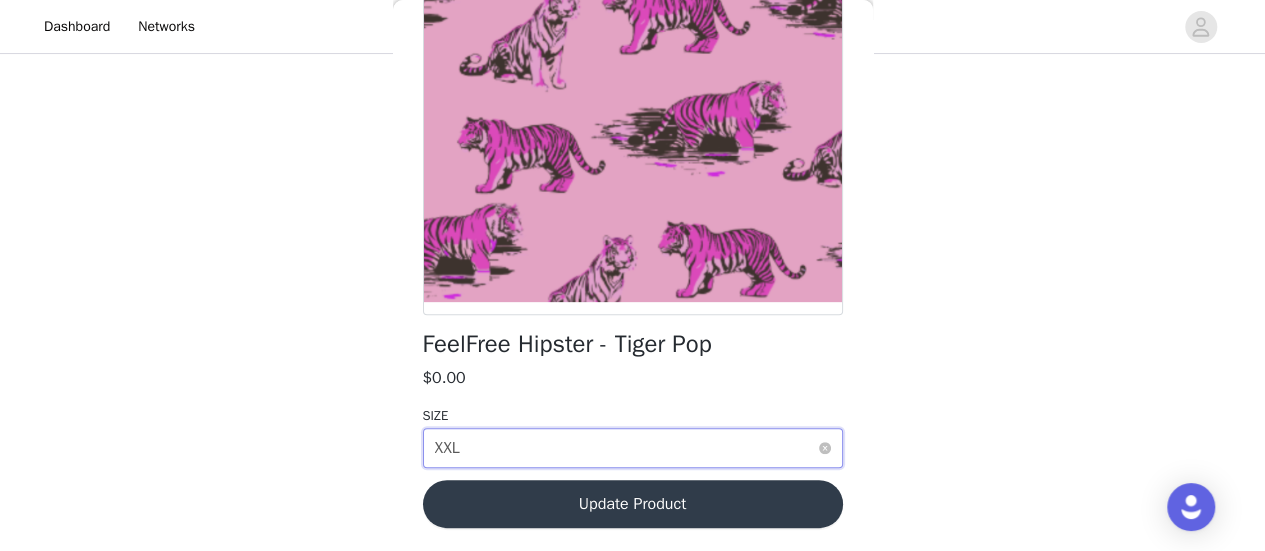 click on "Select size XXL" at bounding box center [626, 448] 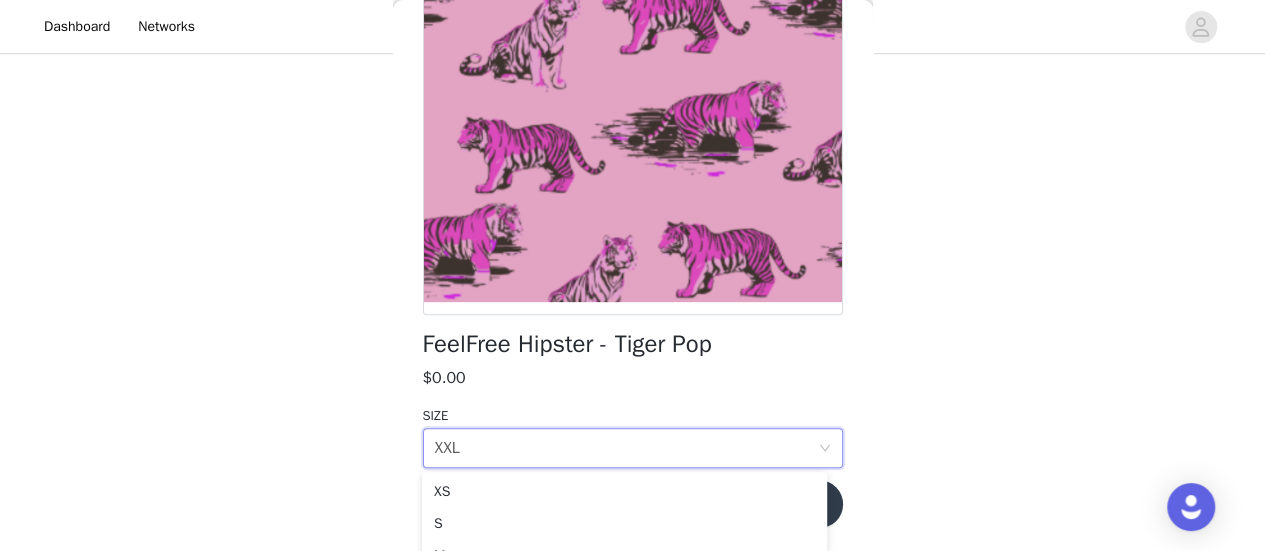 click on "STEP 1 OF 5
Choose Your Product
Please select two products from our underwear collections.                 FeelFree Hipster - Tiger Pop     $0.00       XXL       Edit   Remove     FeelFree Hipster - Black     $0.00       3XL       Edit   Remove         Back     FeelFree Hipster - Tiger Pop       $0.00         SIZE   Select size XXL     Update Product
Step 1 of 5" at bounding box center (632, 51) 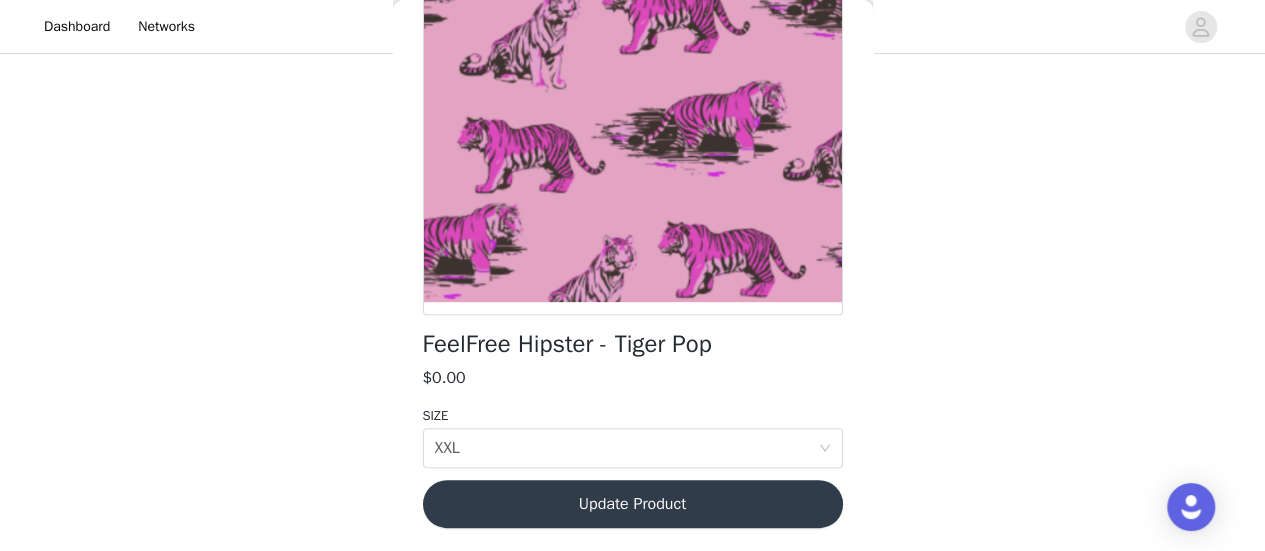 scroll, scrollTop: 190, scrollLeft: 0, axis: vertical 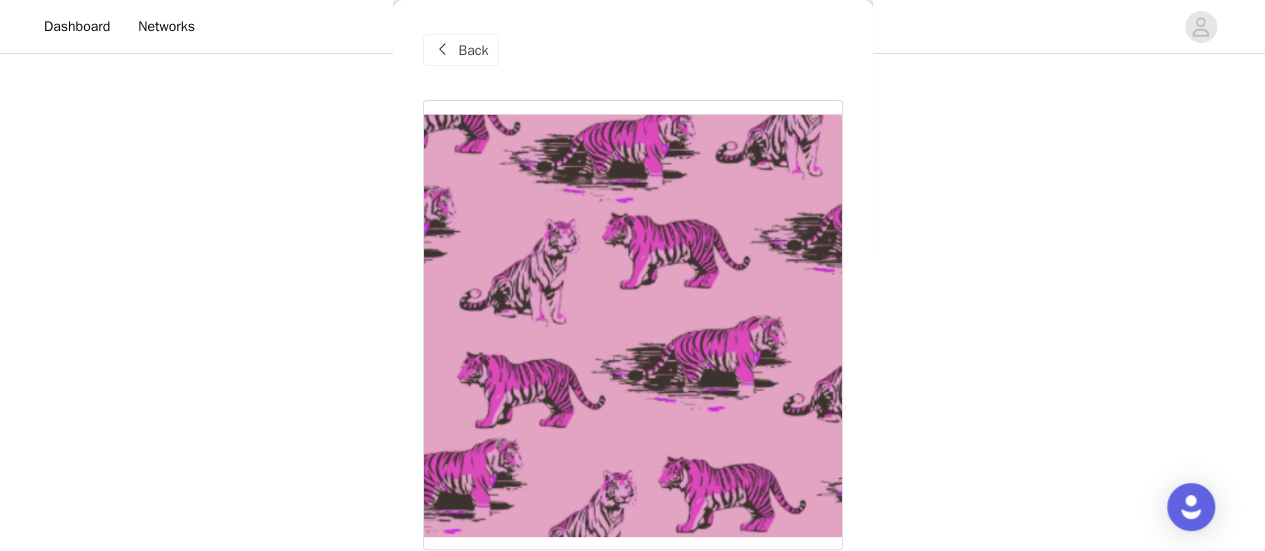 click on "Back" at bounding box center [474, 50] 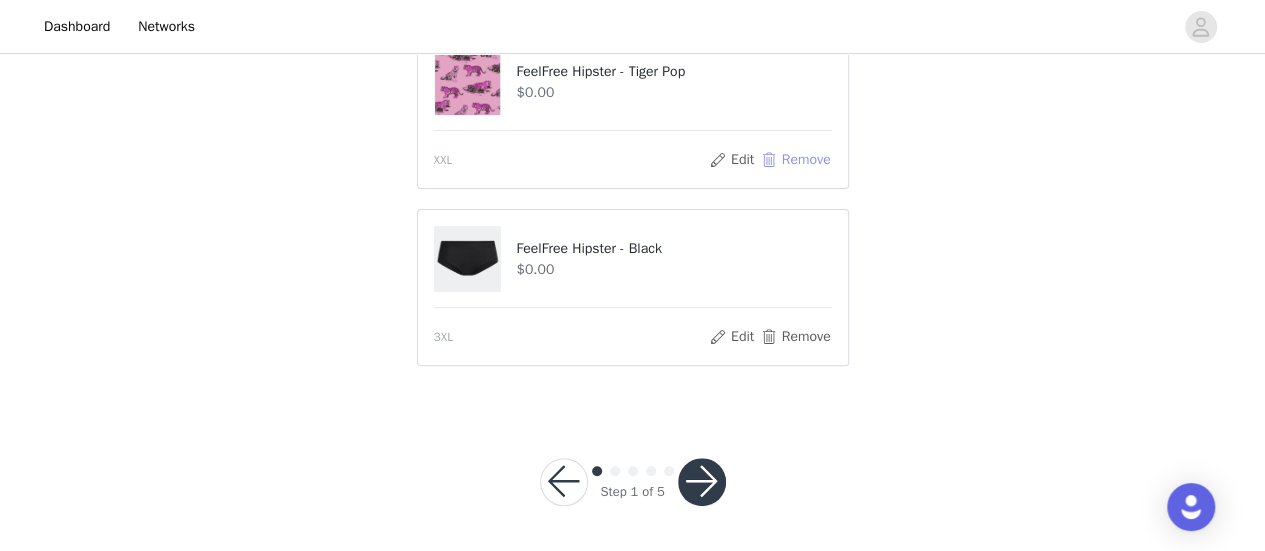 click on "Remove" at bounding box center [795, 160] 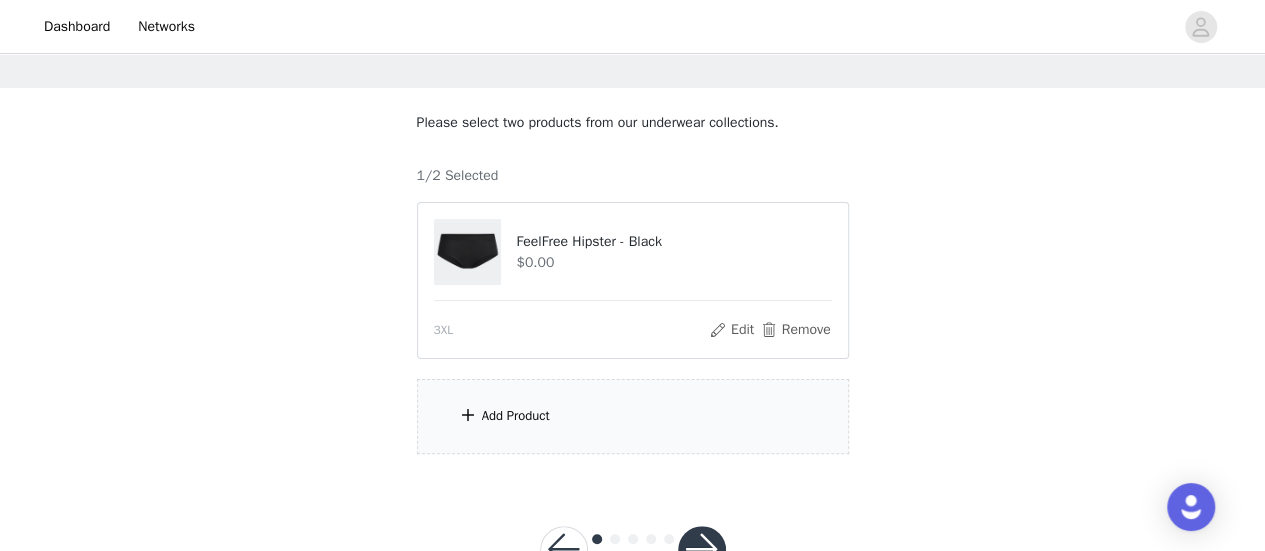 scroll, scrollTop: 100, scrollLeft: 0, axis: vertical 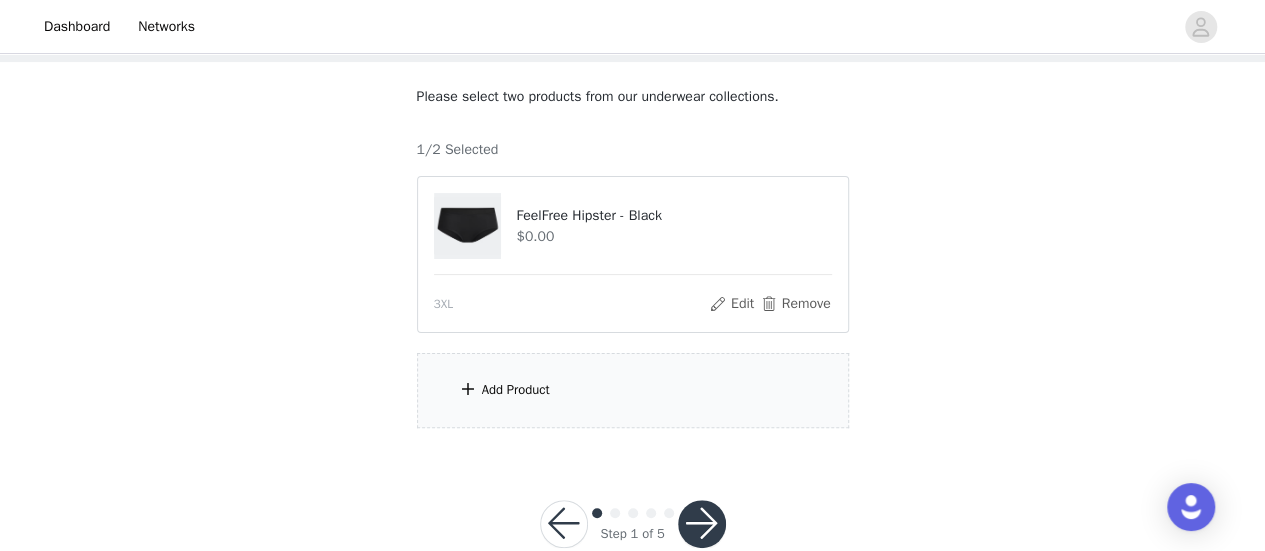 click on "Add Product" at bounding box center (516, 390) 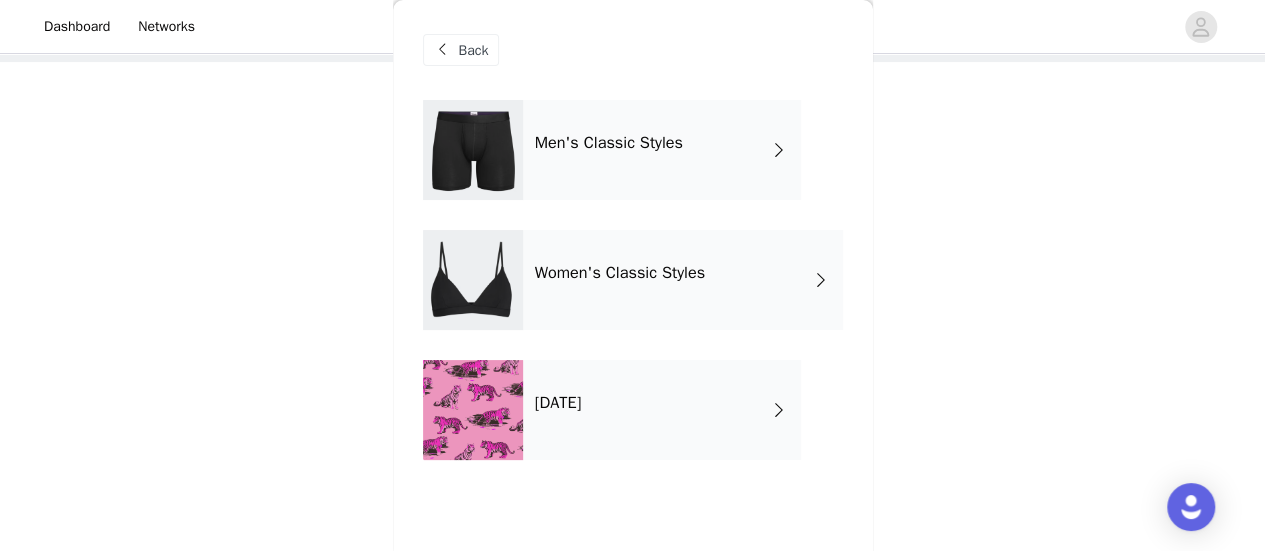click on "[DATE]" at bounding box center [662, 410] 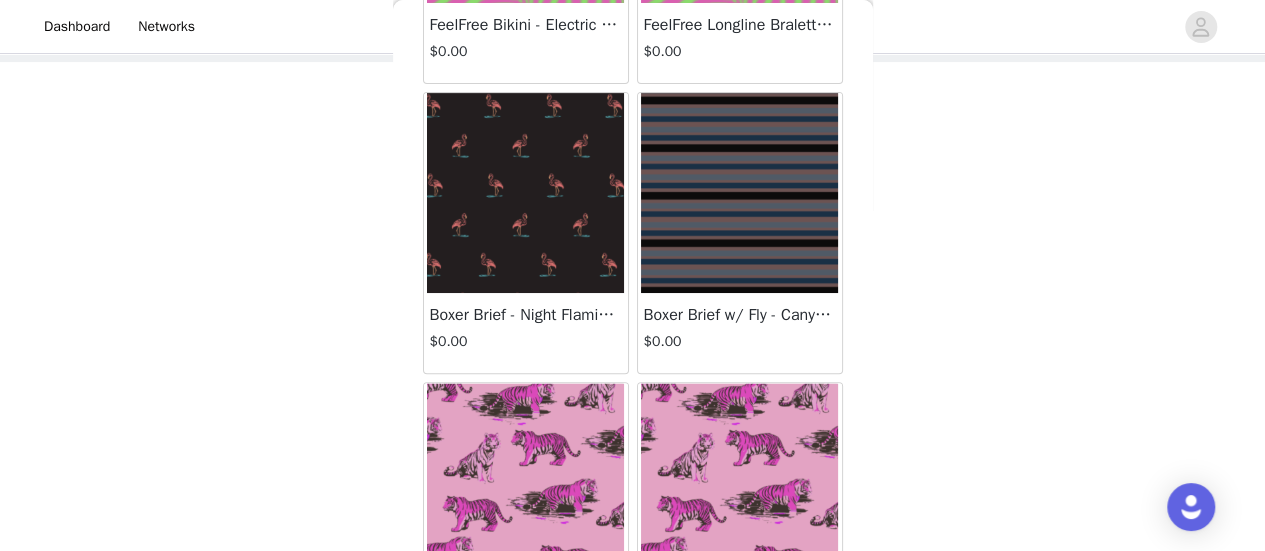 scroll, scrollTop: 300, scrollLeft: 0, axis: vertical 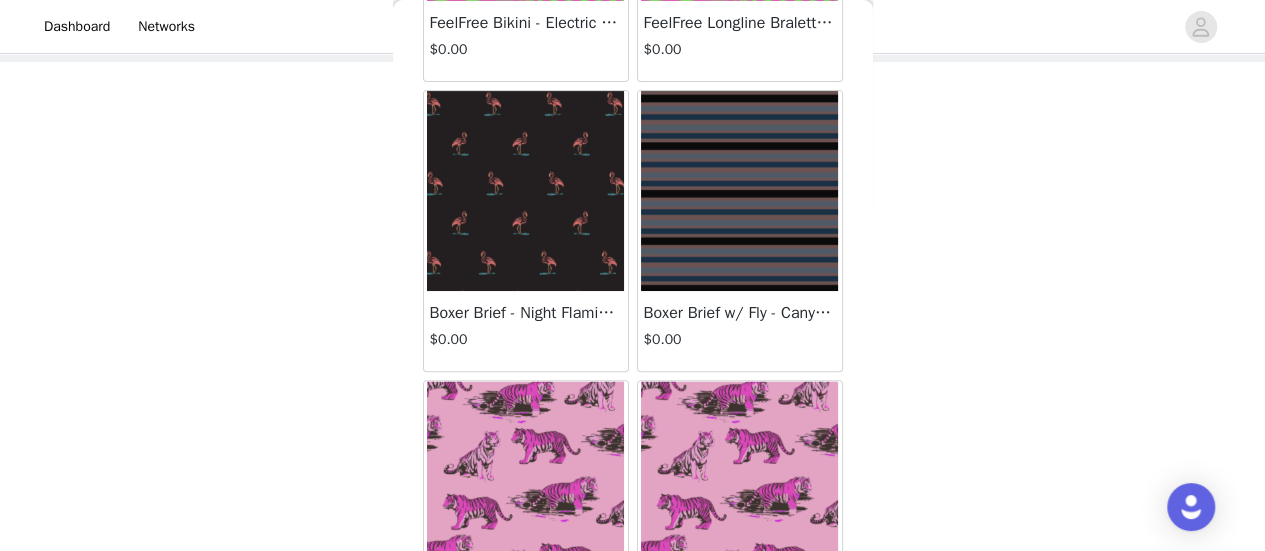 click at bounding box center (526, 191) 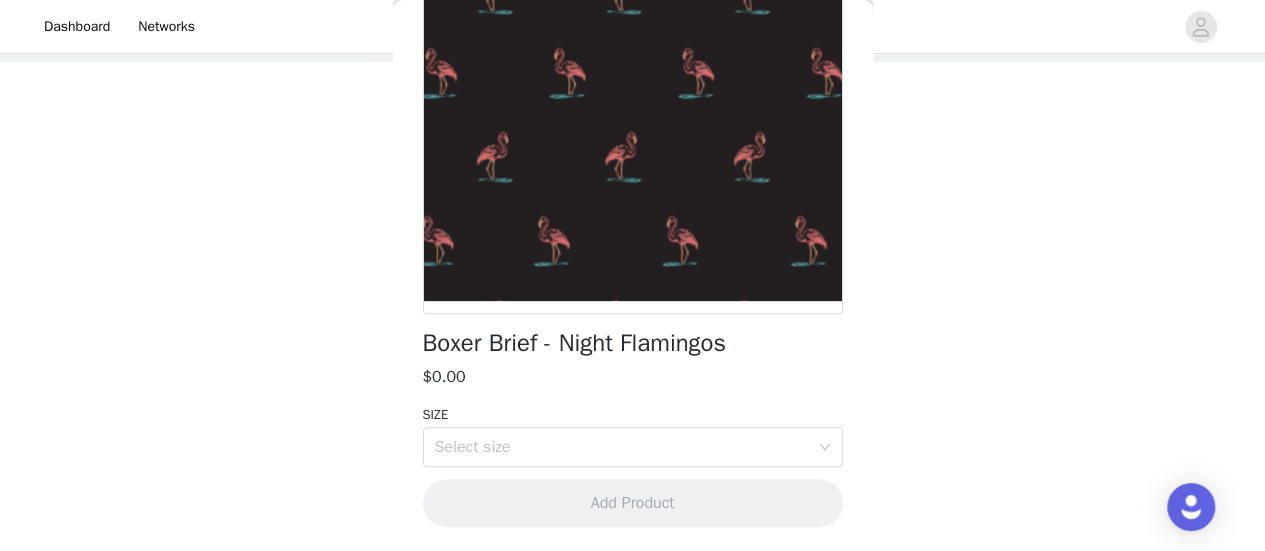 scroll, scrollTop: 235, scrollLeft: 0, axis: vertical 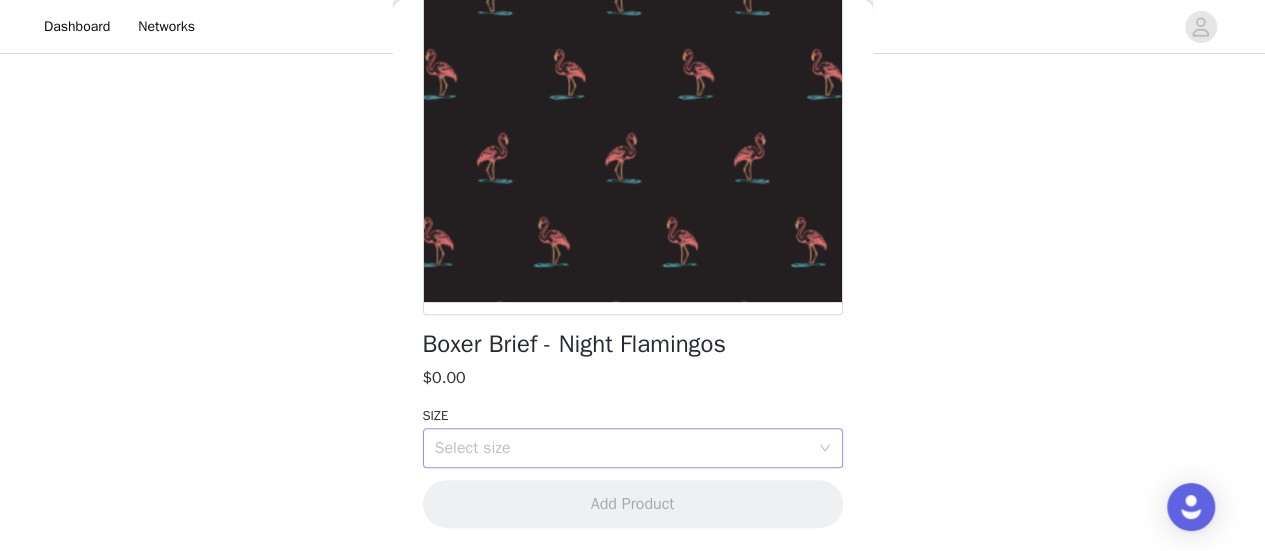 click on "Select size" at bounding box center [622, 448] 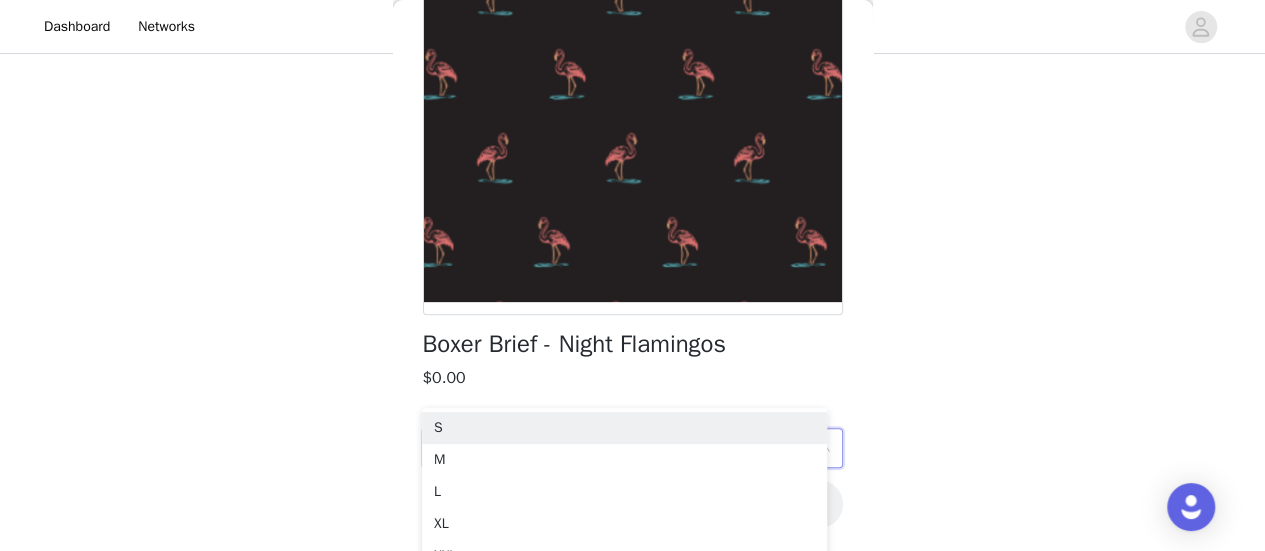 scroll, scrollTop: 232, scrollLeft: 0, axis: vertical 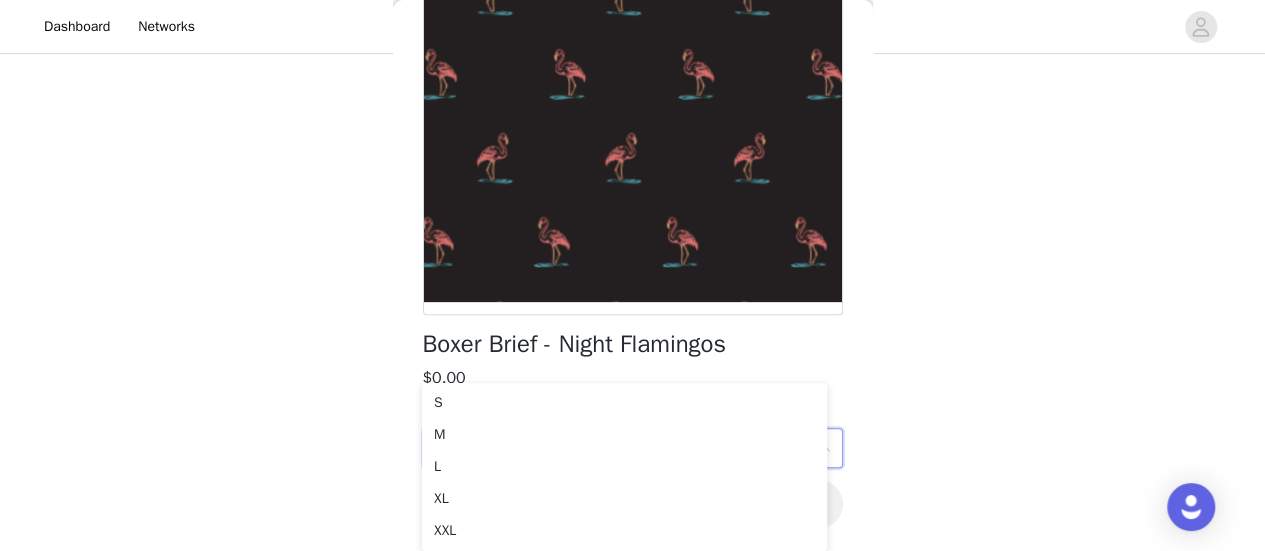 click on "STEP 1 OF 5
Choose Your Product
Please select two products from our underwear collections.       1/2 Selected           FeelFree Hipster - Black     $0.00       3XL       Edit   Remove     Add Product       Back     Boxer Brief - Night Flamingos       $0.00         SIZE   Select size     Add Product
Step 1 of 5" at bounding box center (632, 145) 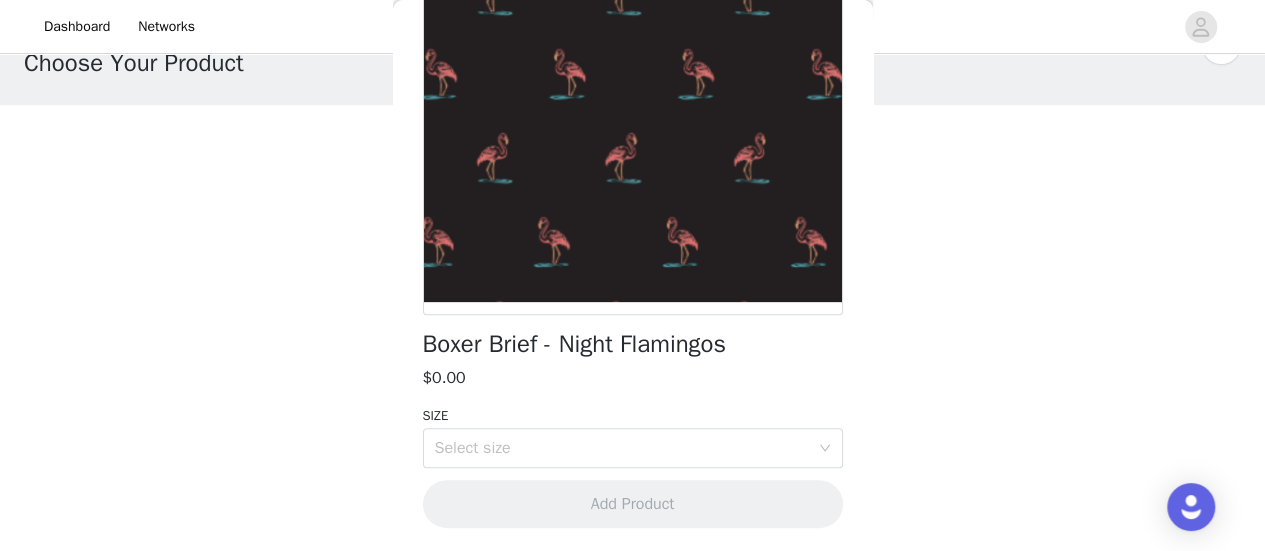 scroll, scrollTop: 0, scrollLeft: 0, axis: both 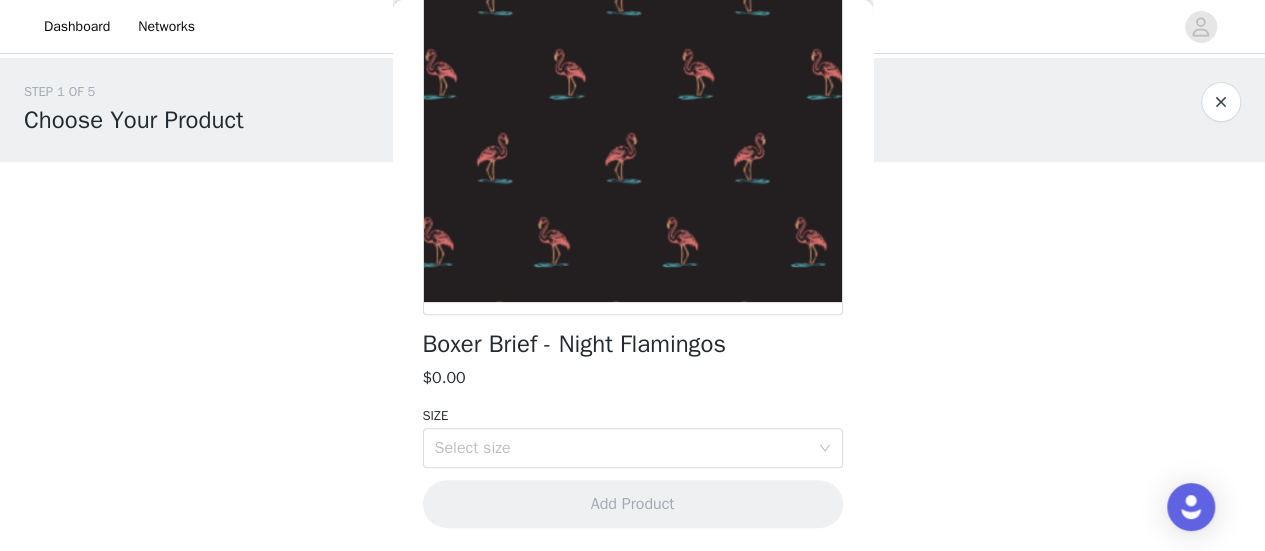 click on "STEP 1 OF 5
Choose Your Product" at bounding box center [612, 110] 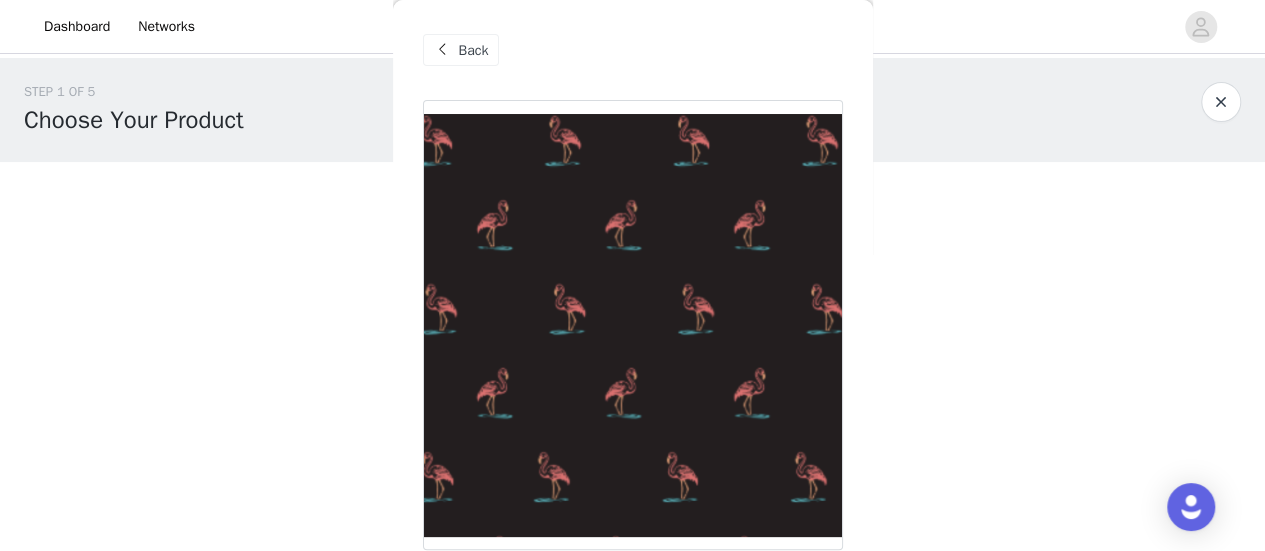 scroll, scrollTop: 0, scrollLeft: 0, axis: both 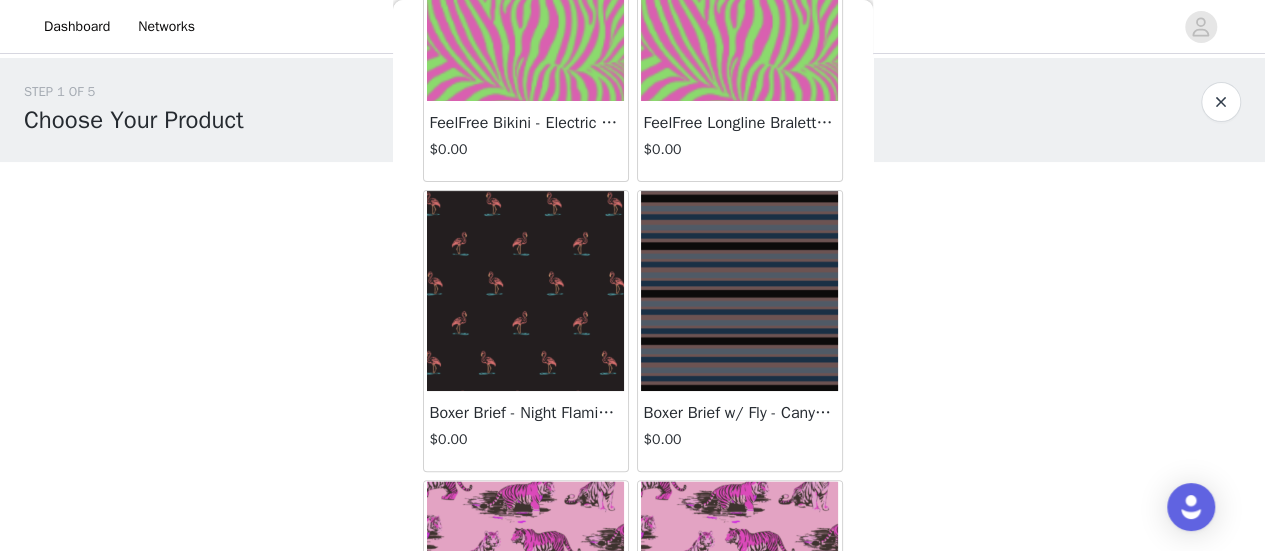 click at bounding box center [740, 1] 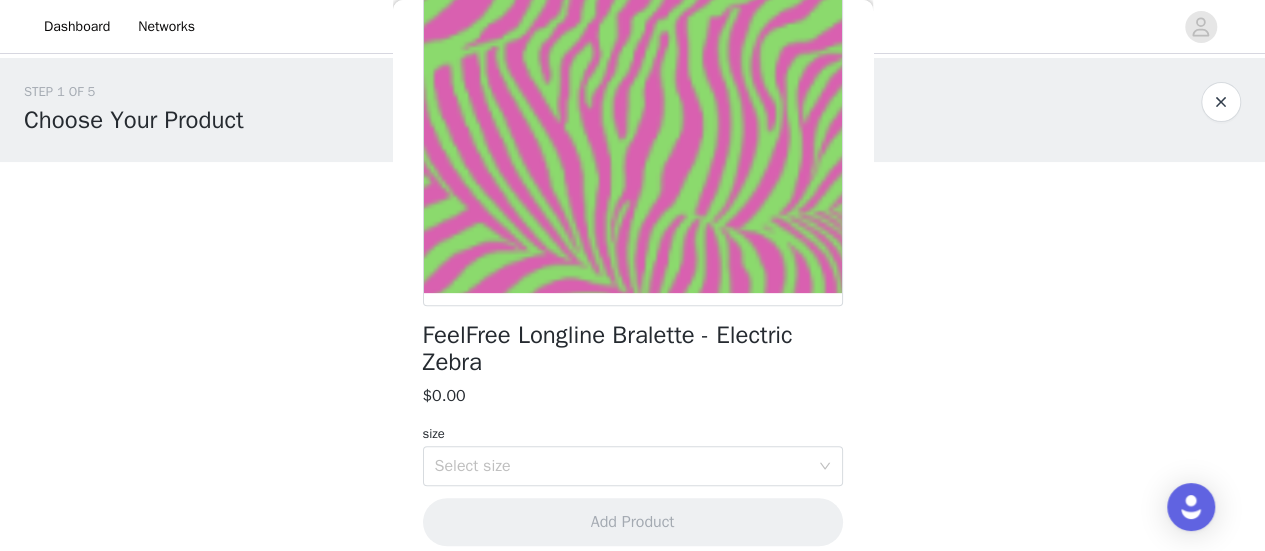 scroll, scrollTop: 262, scrollLeft: 0, axis: vertical 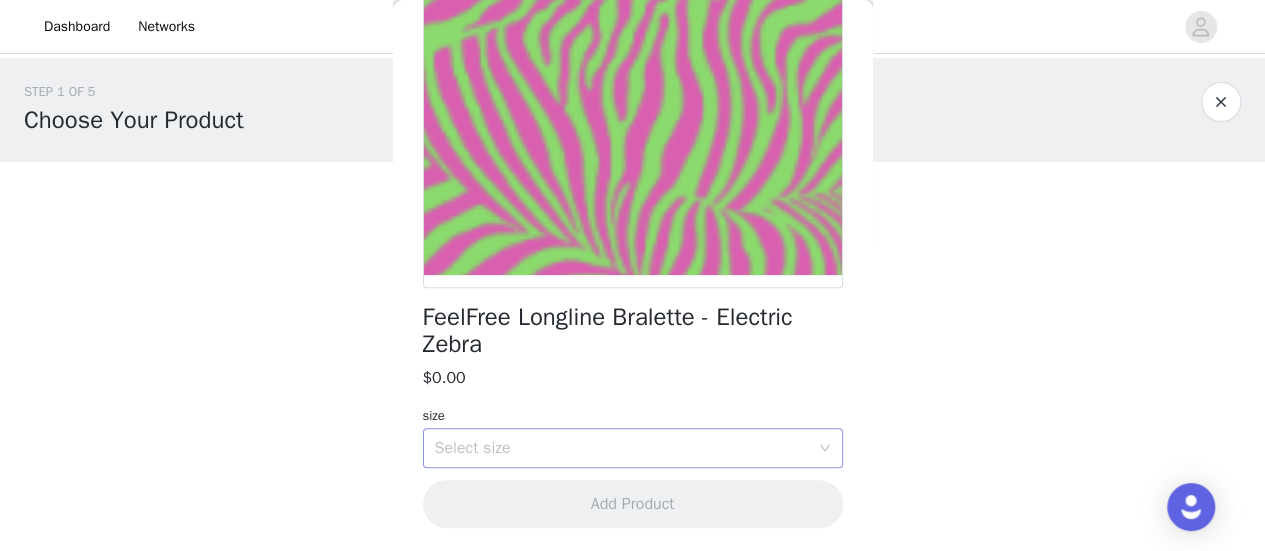 click on "Select size" at bounding box center [622, 448] 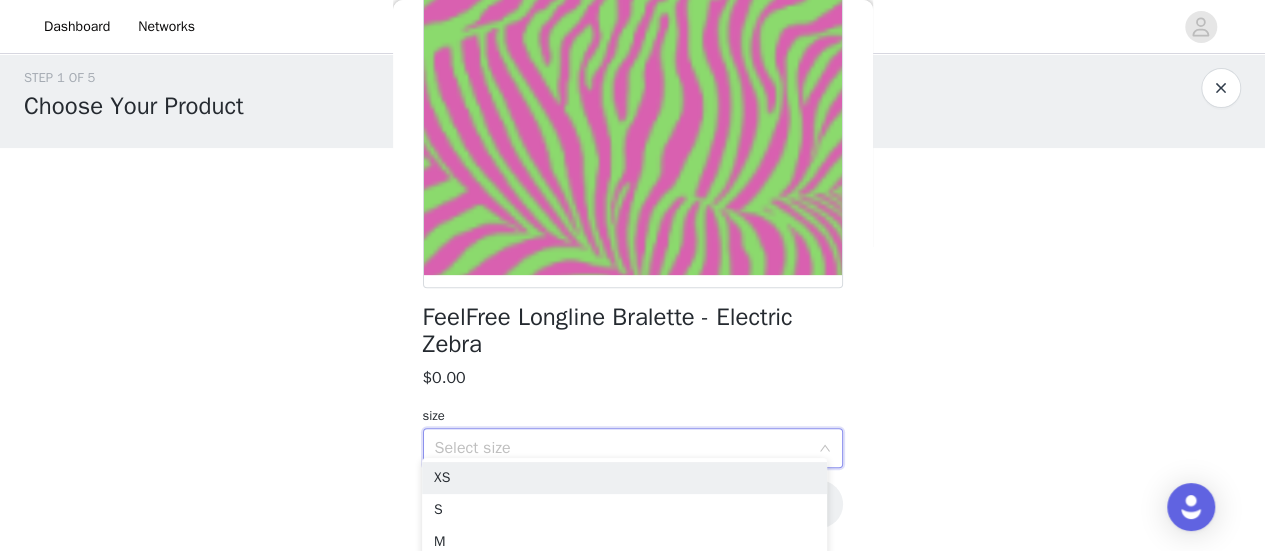 scroll, scrollTop: 143, scrollLeft: 0, axis: vertical 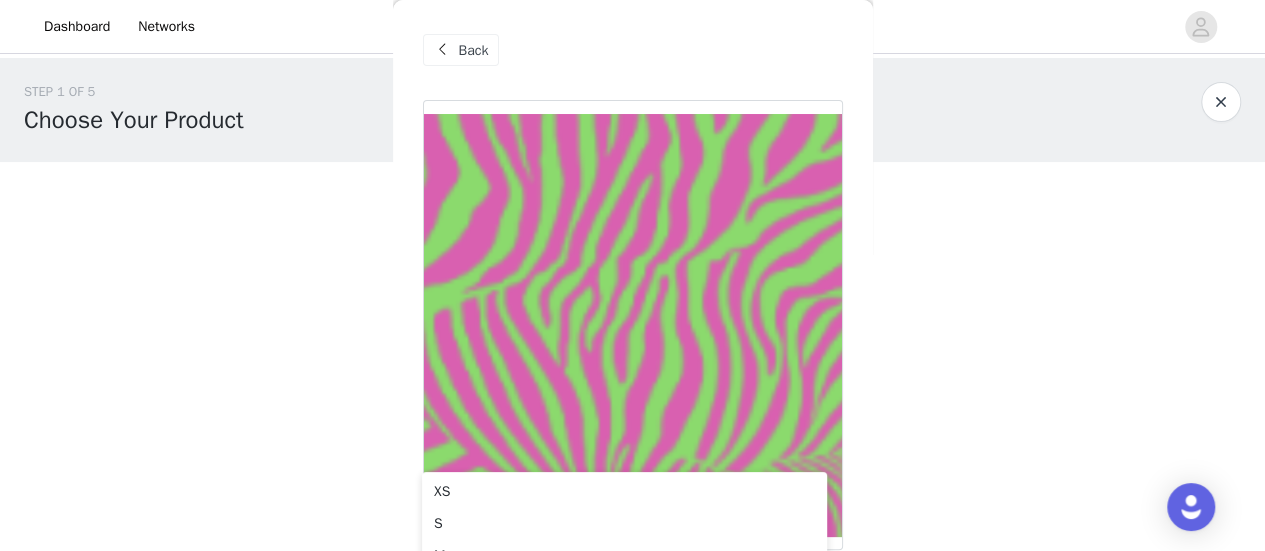 click at bounding box center [443, 50] 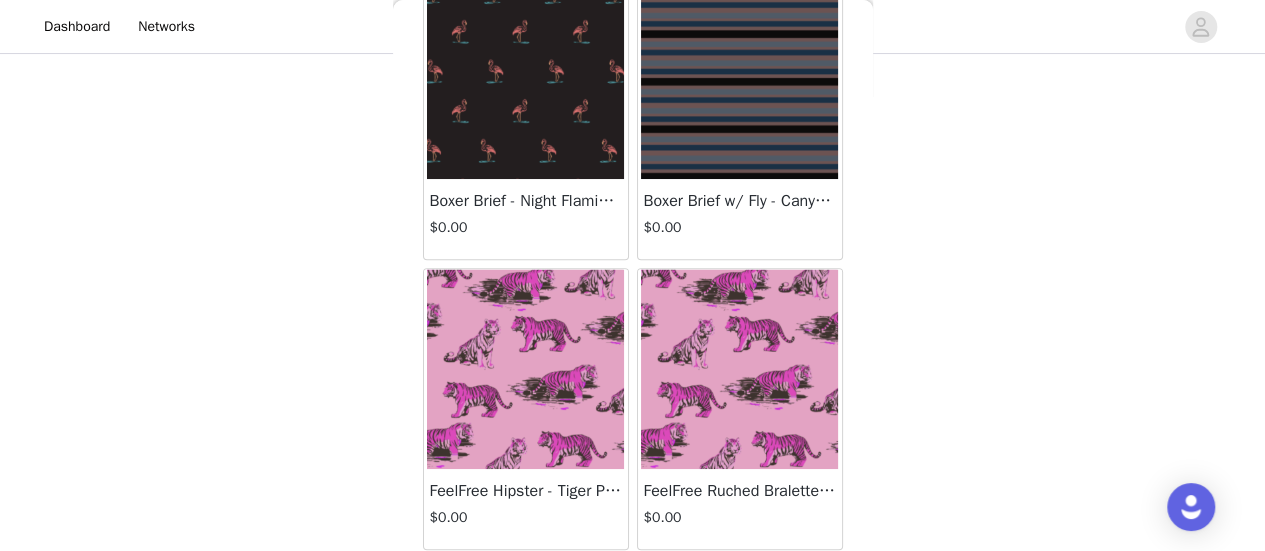 click at bounding box center (740, 369) 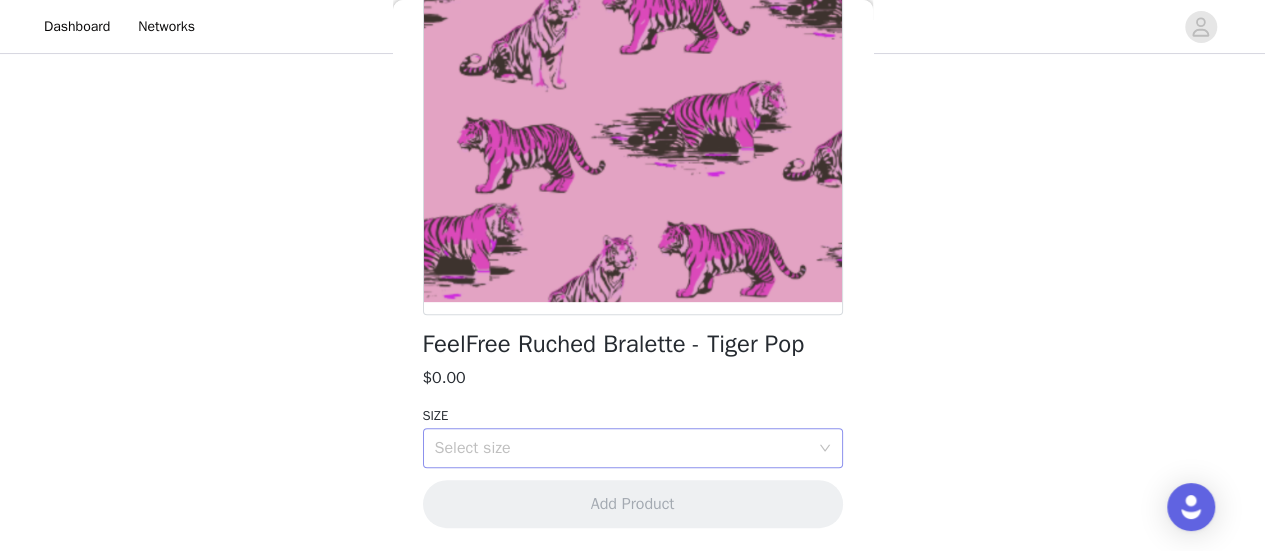 click on "Select size" at bounding box center (622, 448) 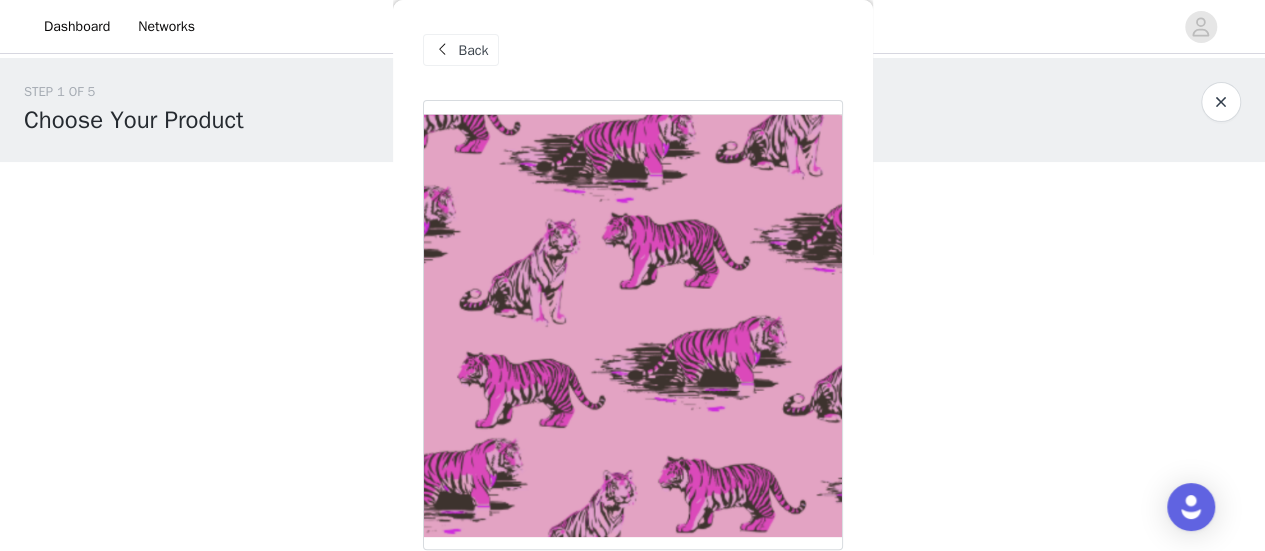 click at bounding box center (443, 50) 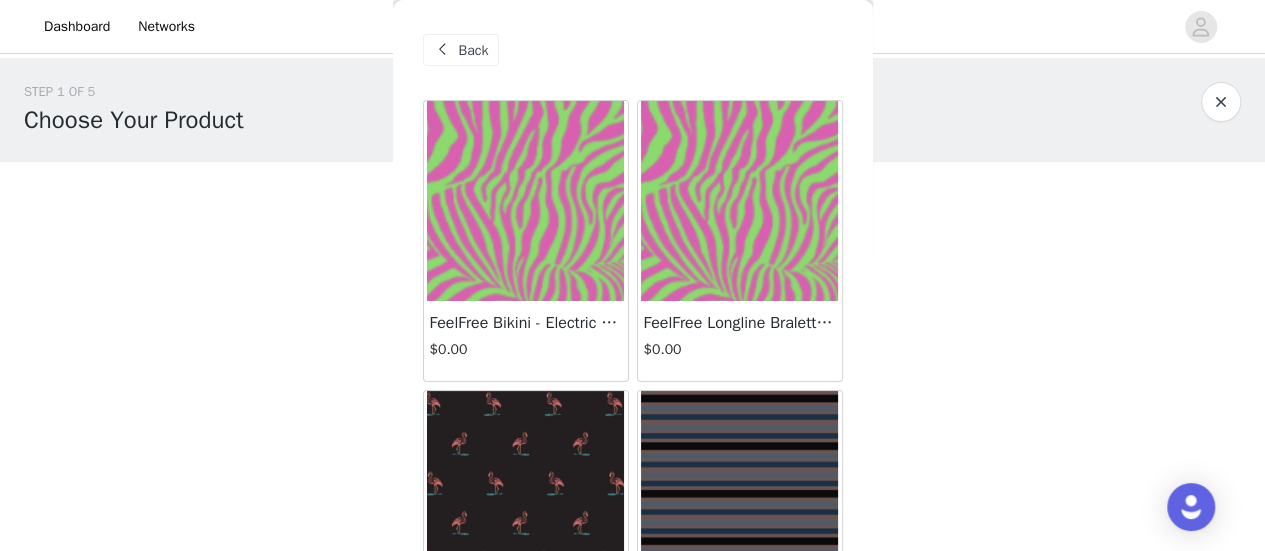 click at bounding box center (443, 50) 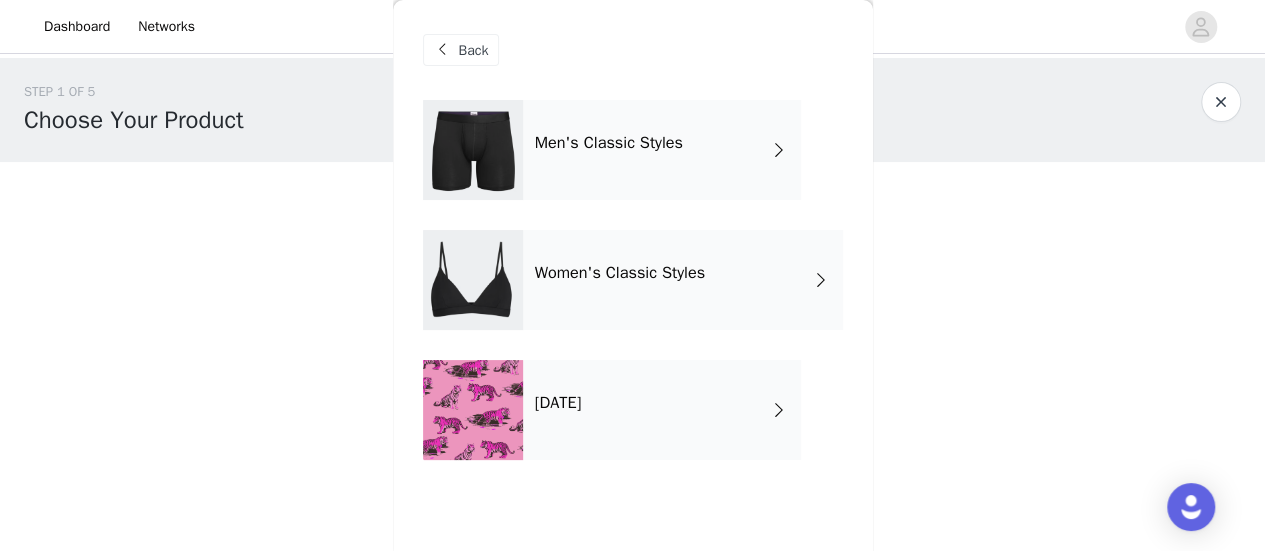 click on "Women's Classic Styles" at bounding box center [683, 280] 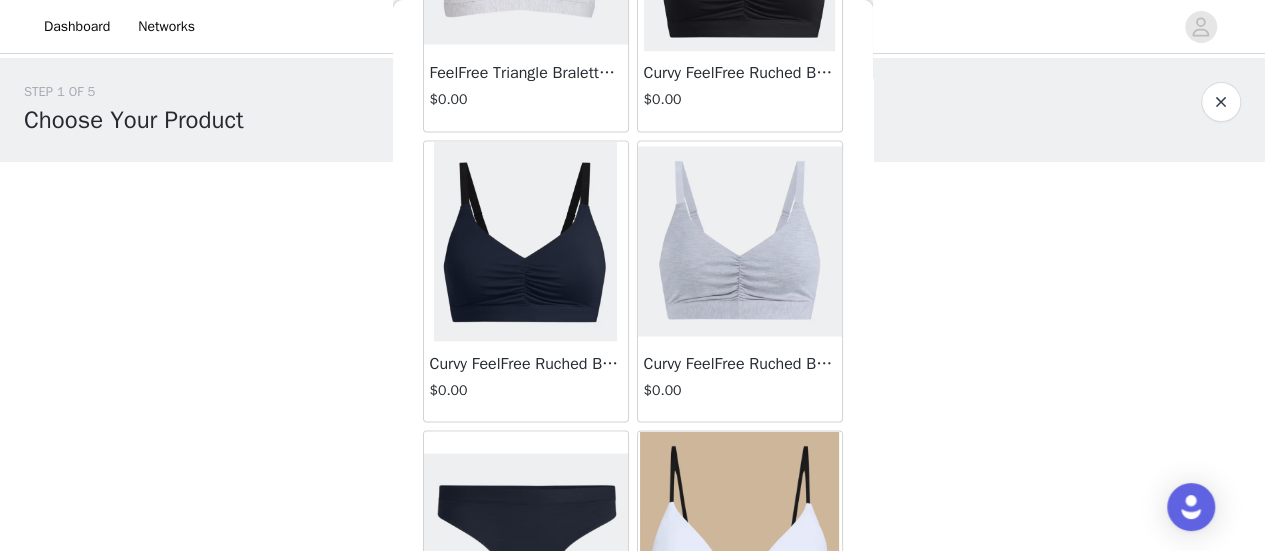 click at bounding box center (740, 241) 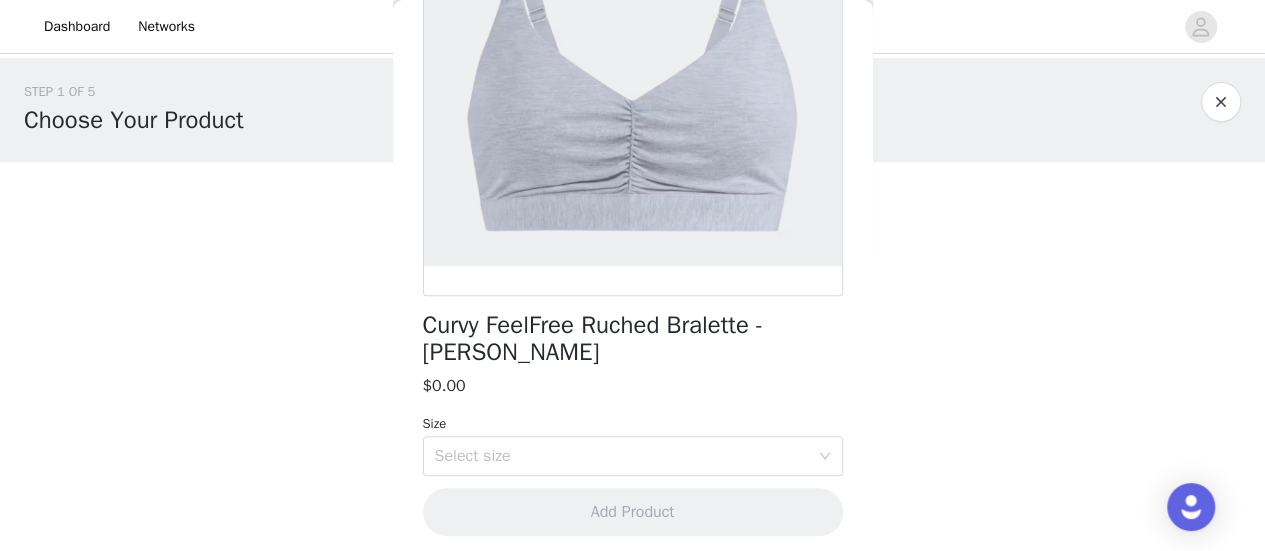 scroll, scrollTop: 262, scrollLeft: 0, axis: vertical 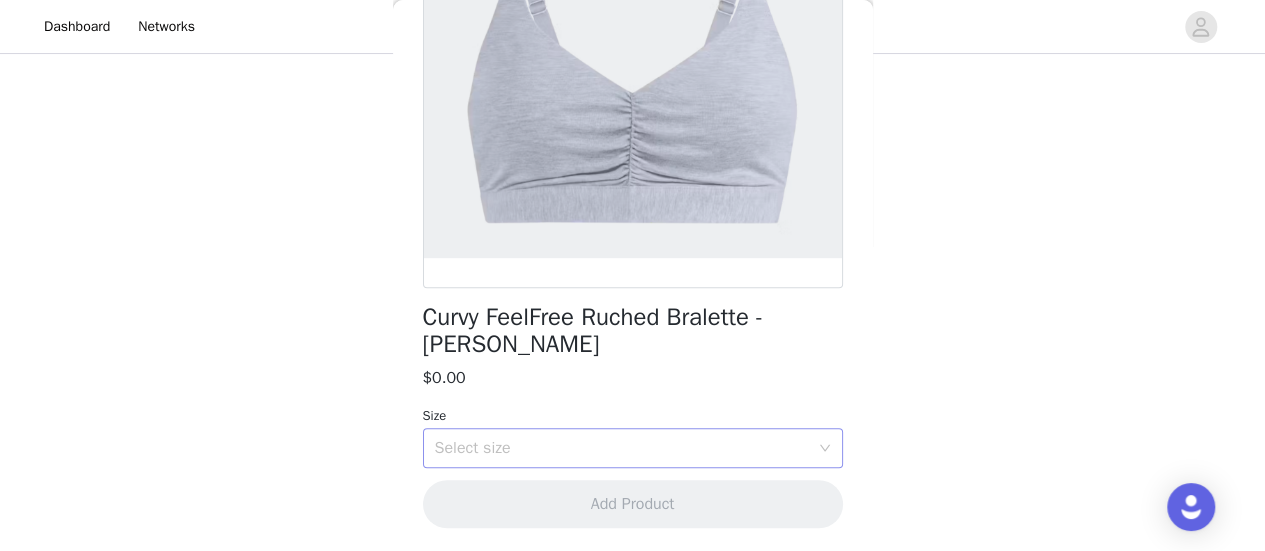 click on "Select size" at bounding box center (622, 448) 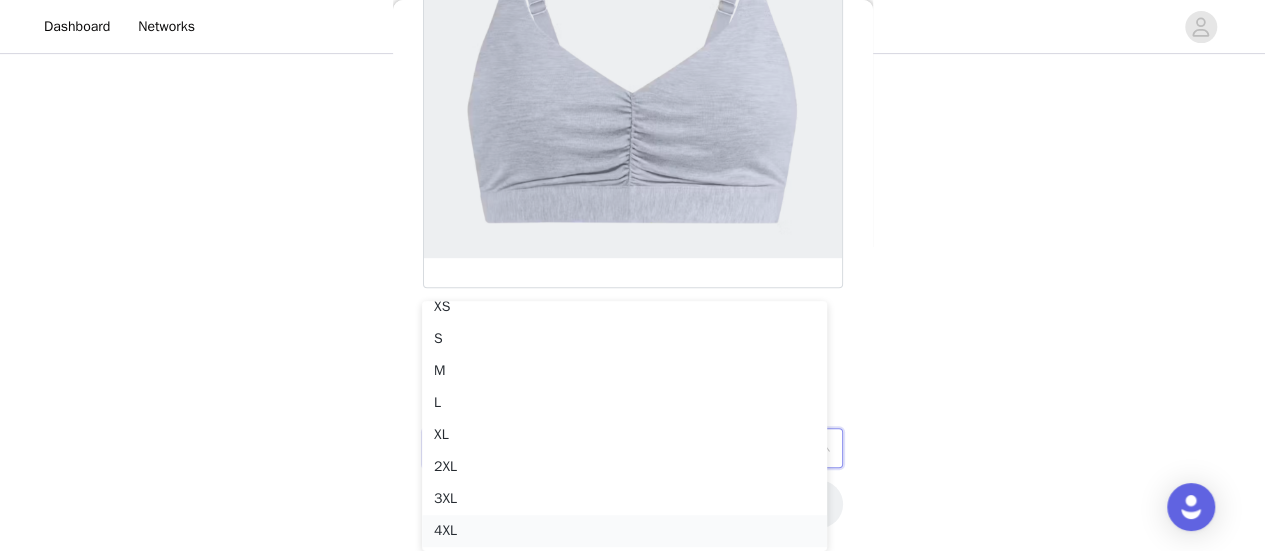 click on "4XL" at bounding box center (624, 531) 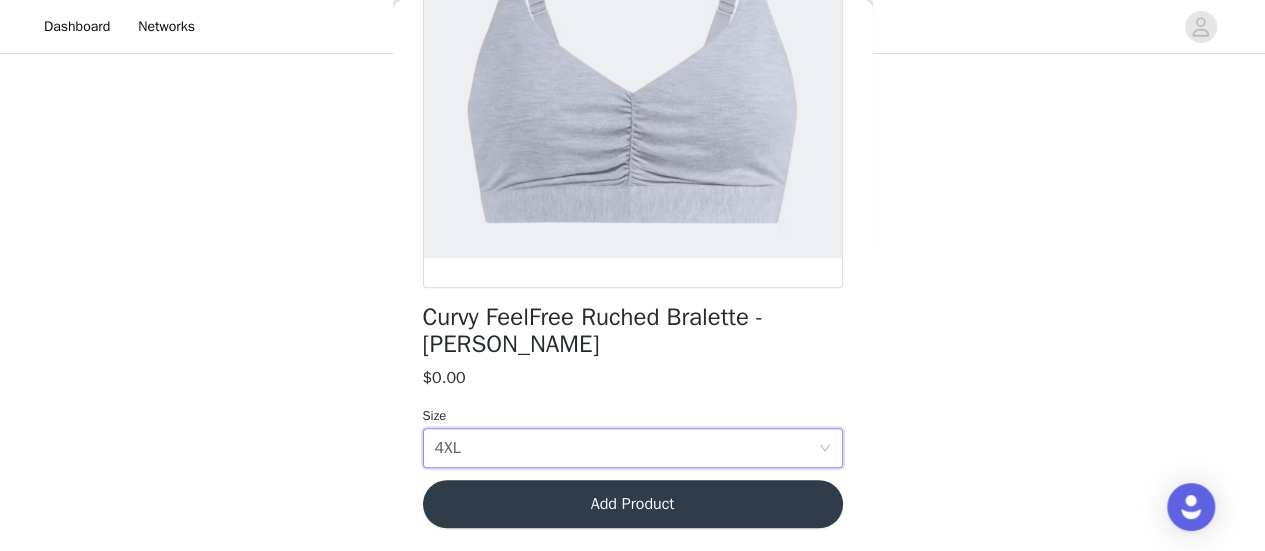 click on "Add Product" at bounding box center [633, 504] 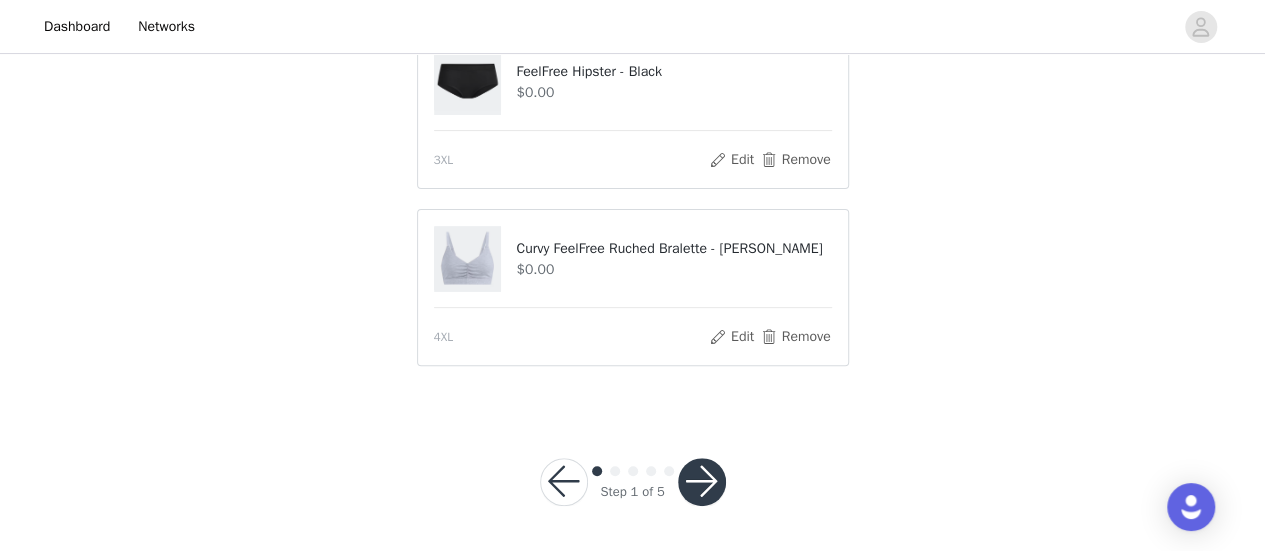 click at bounding box center (702, 482) 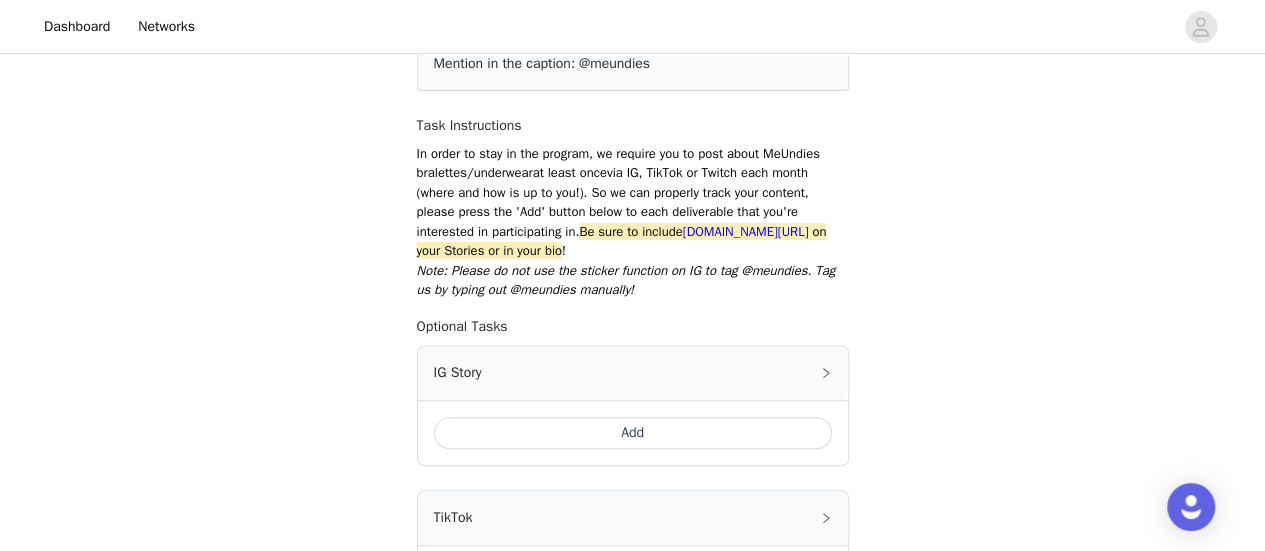 click on "Add" at bounding box center [633, 433] 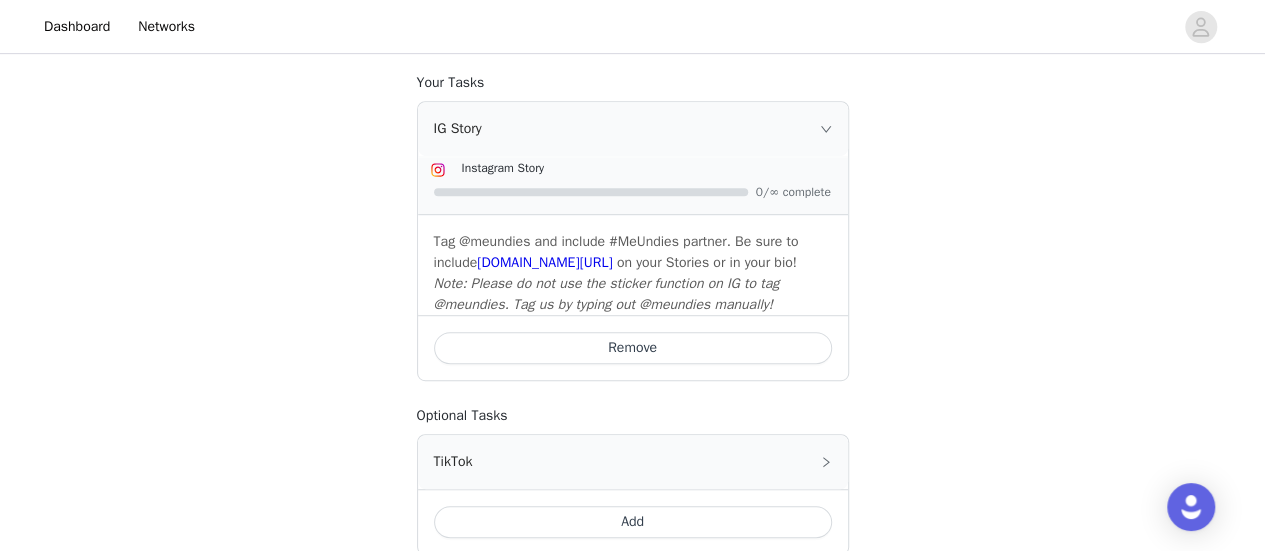 scroll, scrollTop: 400, scrollLeft: 0, axis: vertical 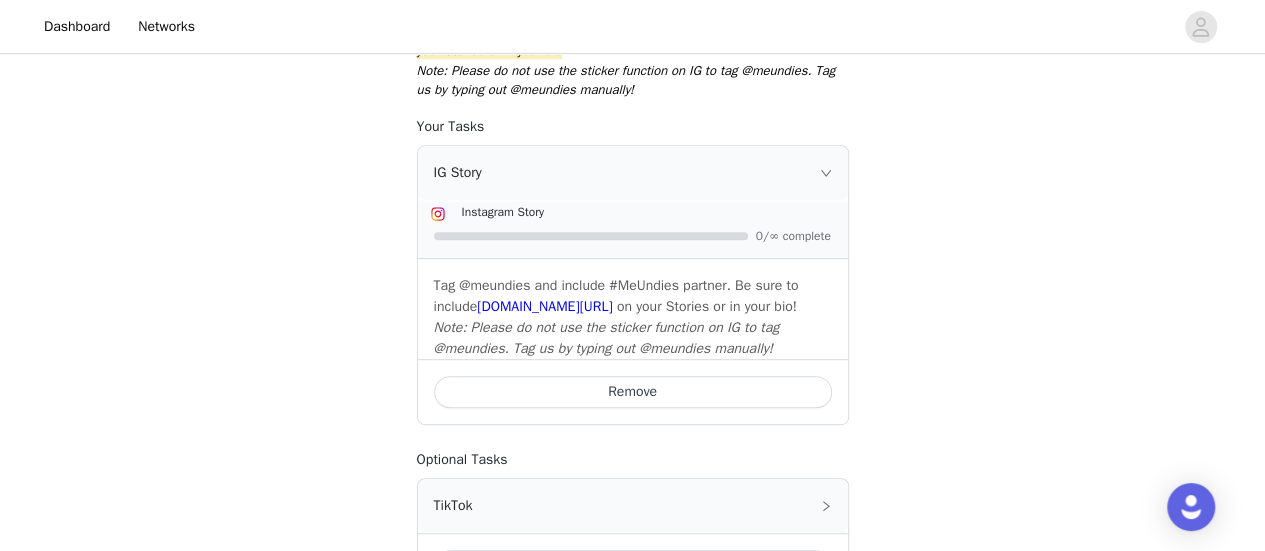 click 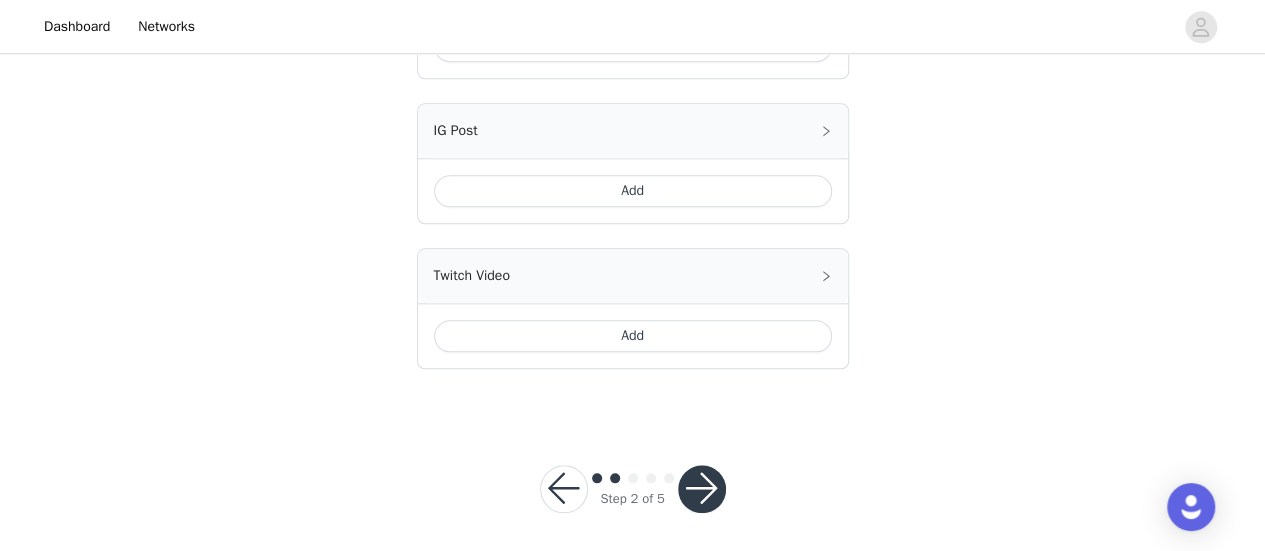 scroll, scrollTop: 909, scrollLeft: 0, axis: vertical 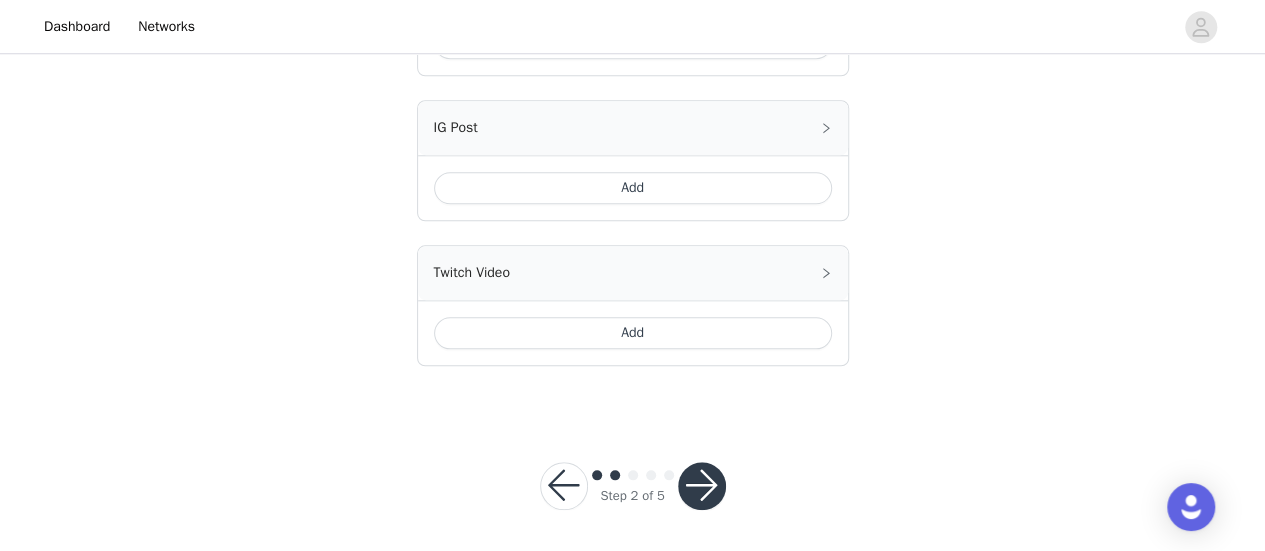 click at bounding box center (702, 486) 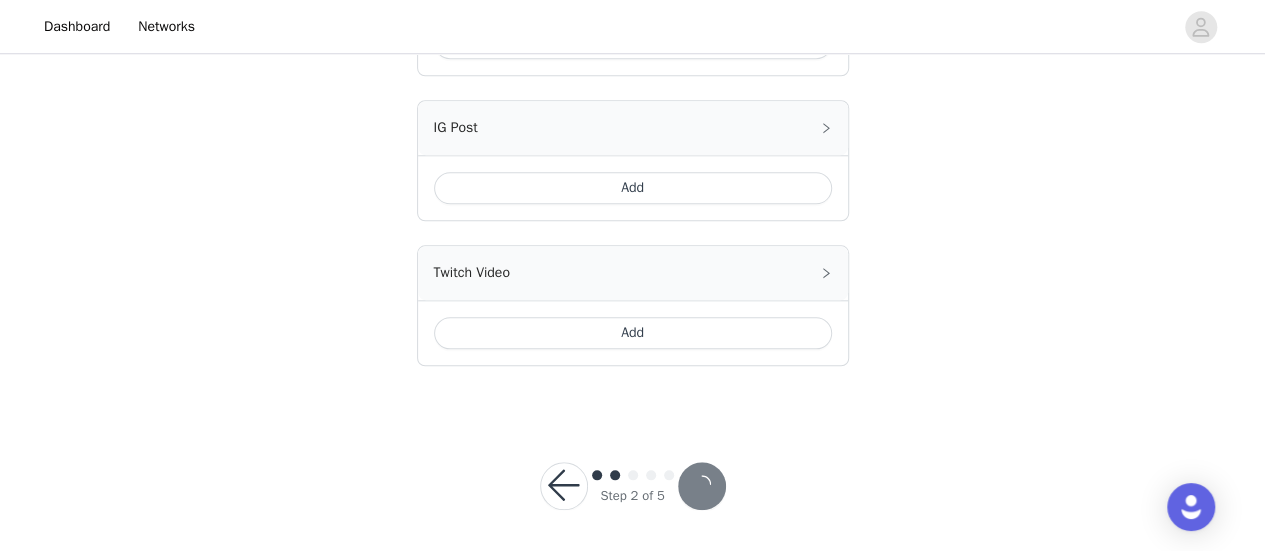 scroll, scrollTop: 0, scrollLeft: 0, axis: both 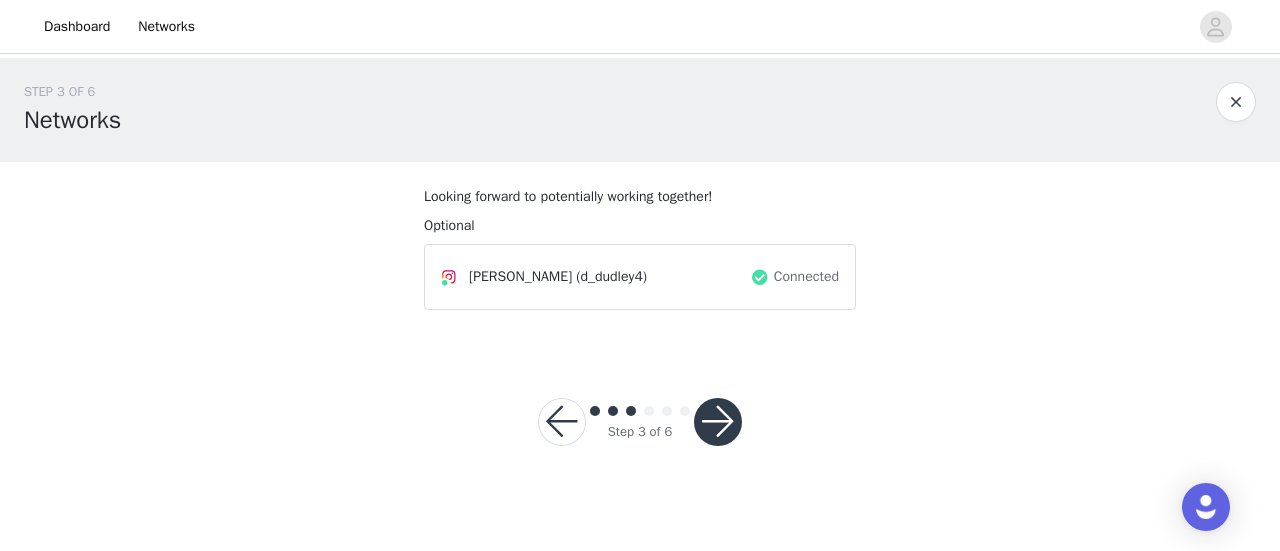 click at bounding box center (718, 422) 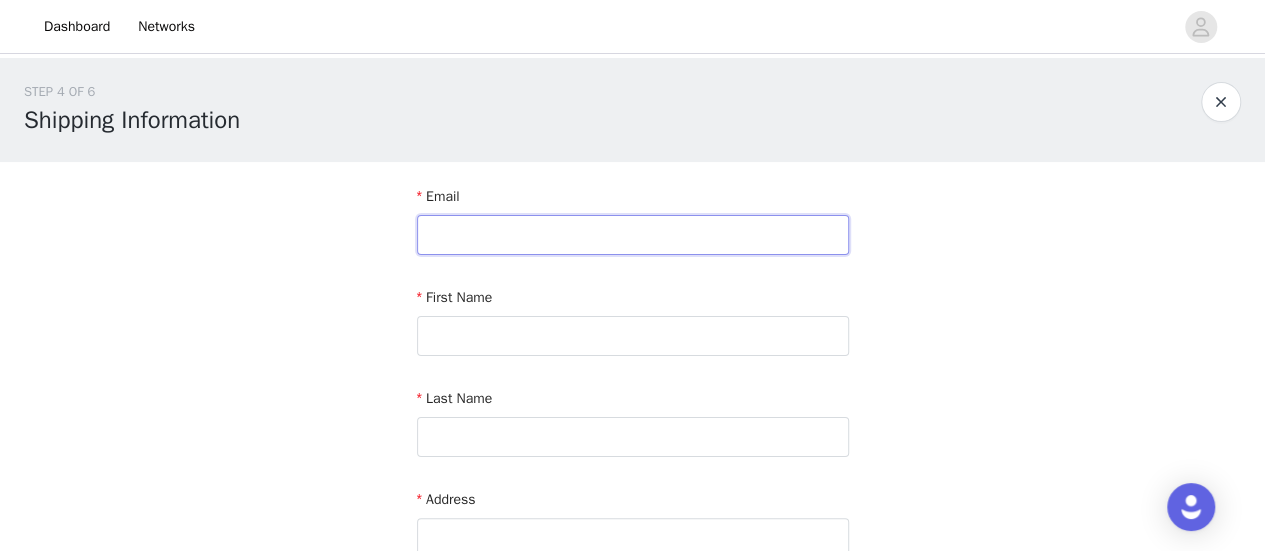 click at bounding box center (633, 235) 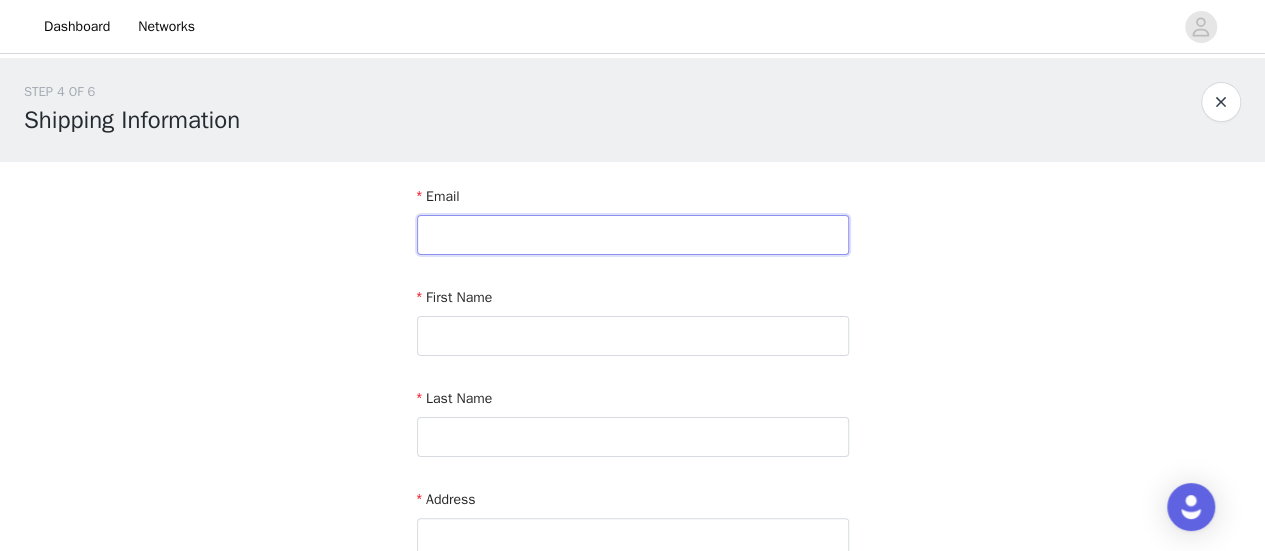 click at bounding box center (633, 235) 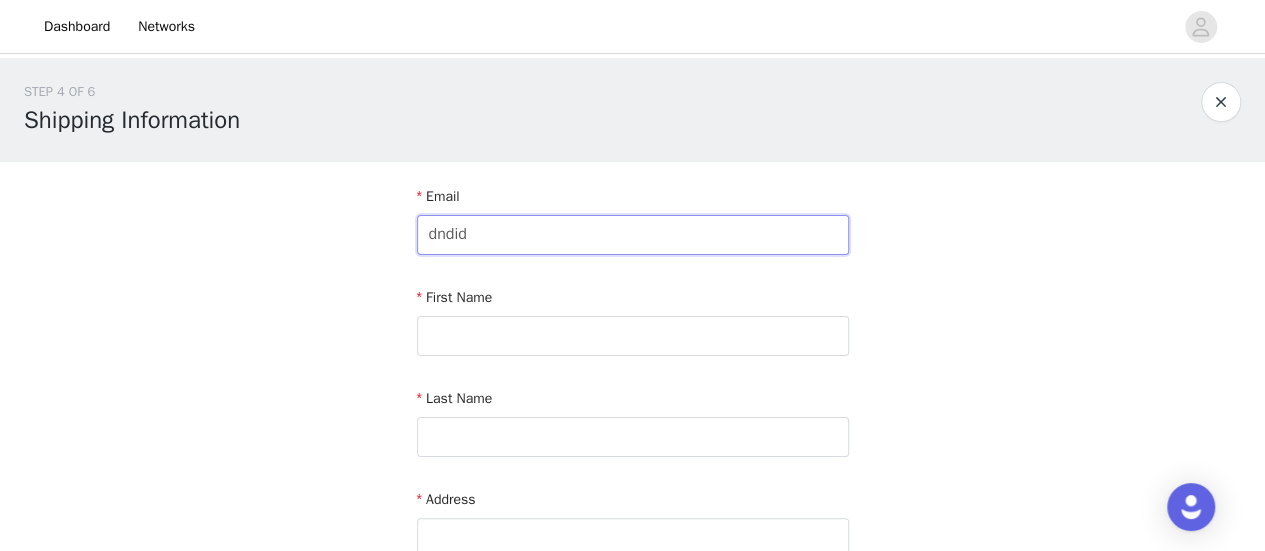drag, startPoint x: 600, startPoint y: 241, endPoint x: 374, endPoint y: 251, distance: 226.22113 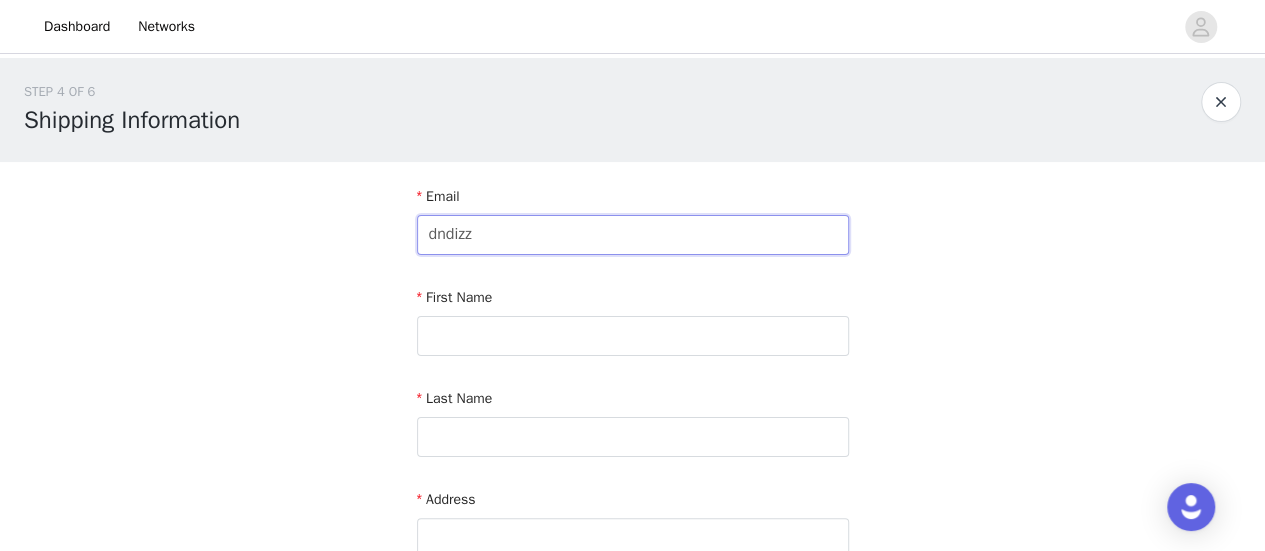 type on "Dndizzle@gmail.com" 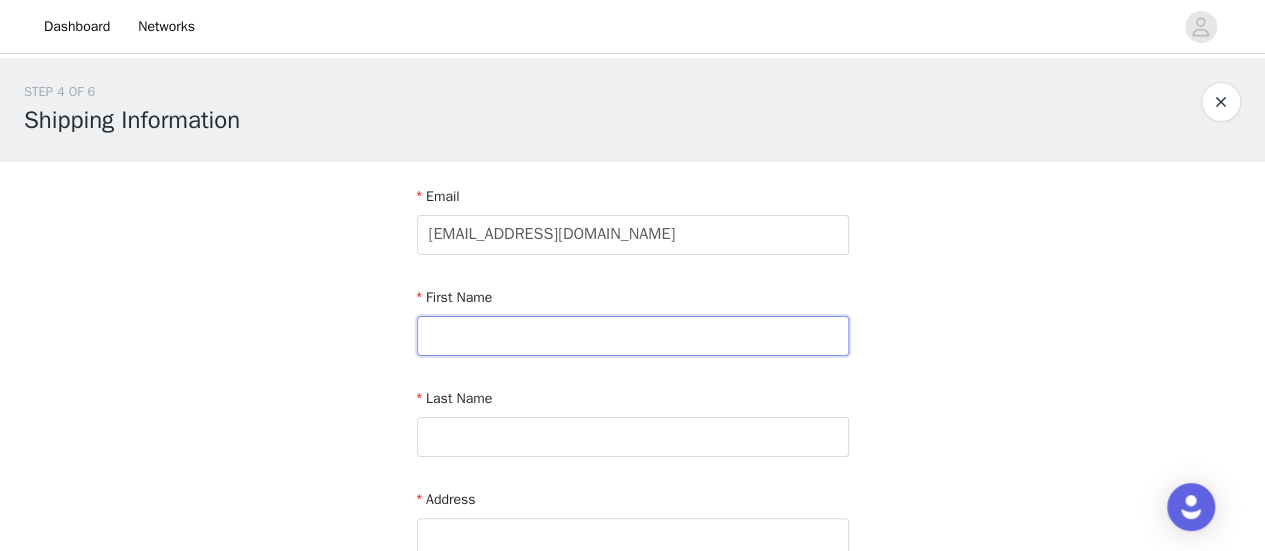 type on "[PERSON_NAME]" 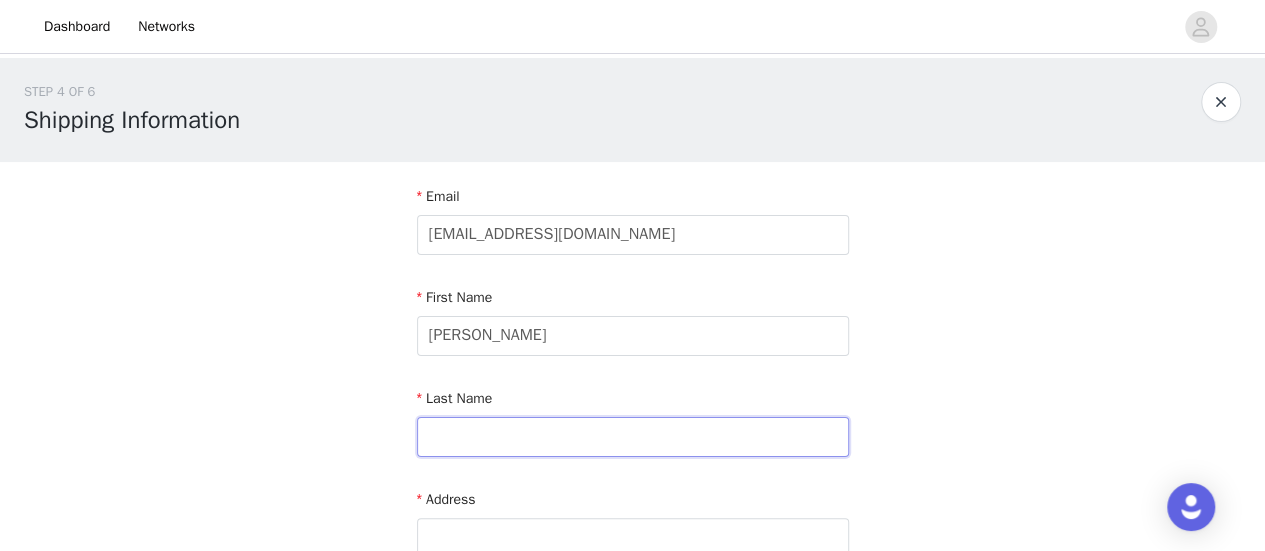 type on "Dudley" 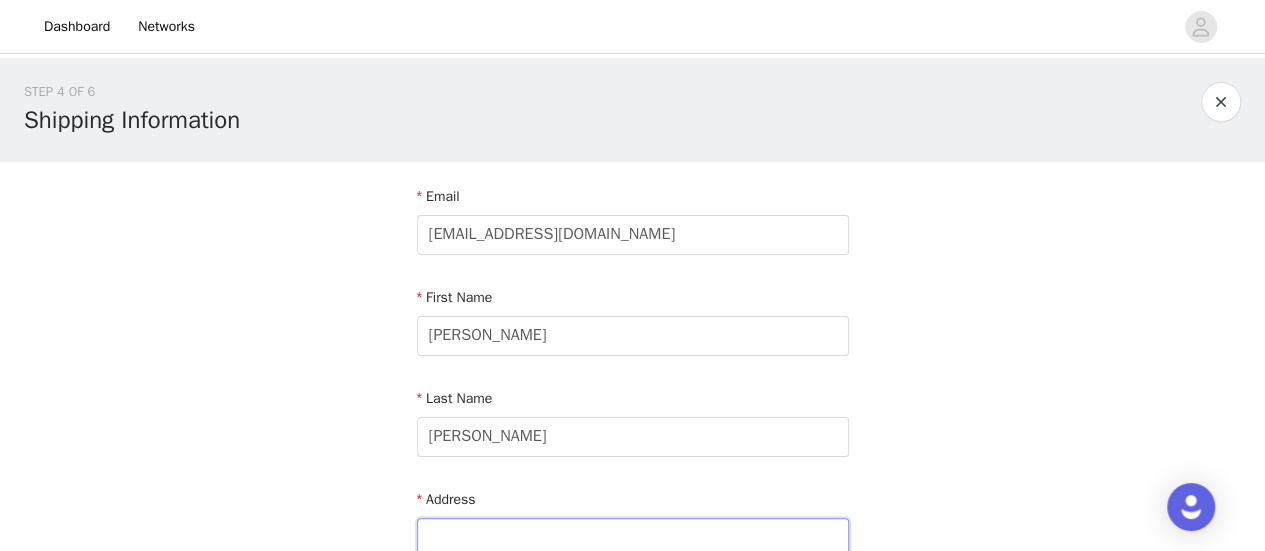 type on "10912 Stewartsville Rd." 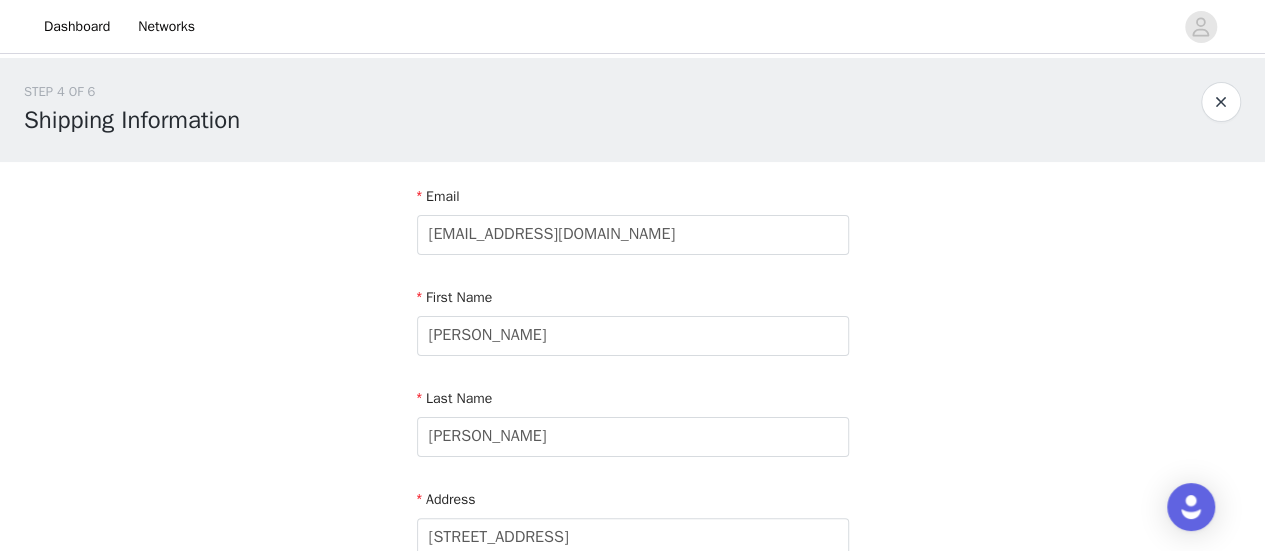 type on "Vinton" 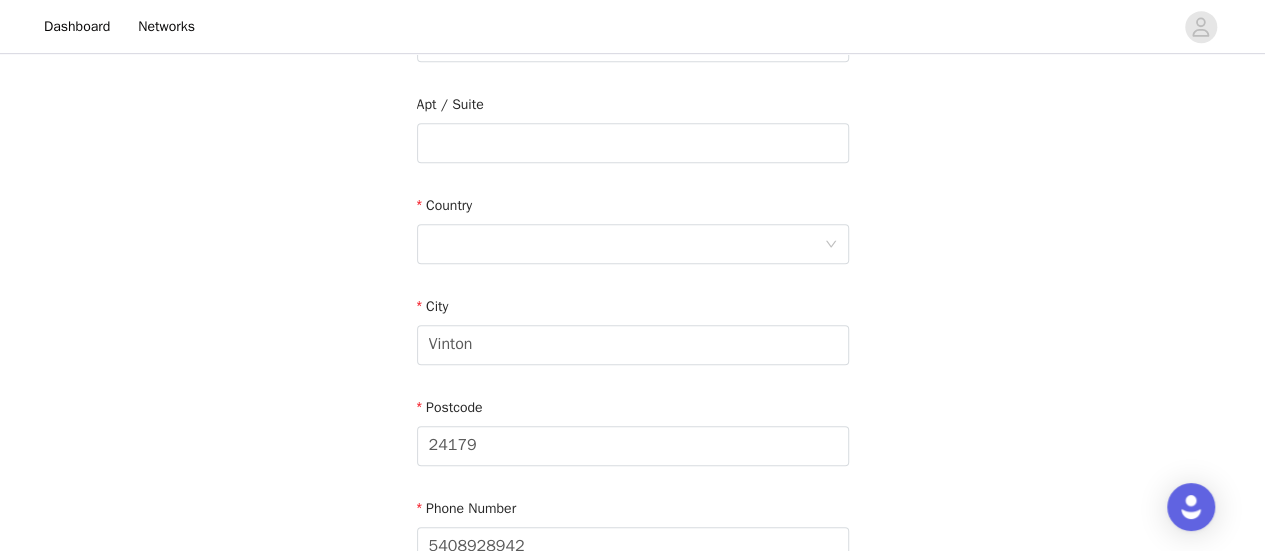 scroll, scrollTop: 600, scrollLeft: 0, axis: vertical 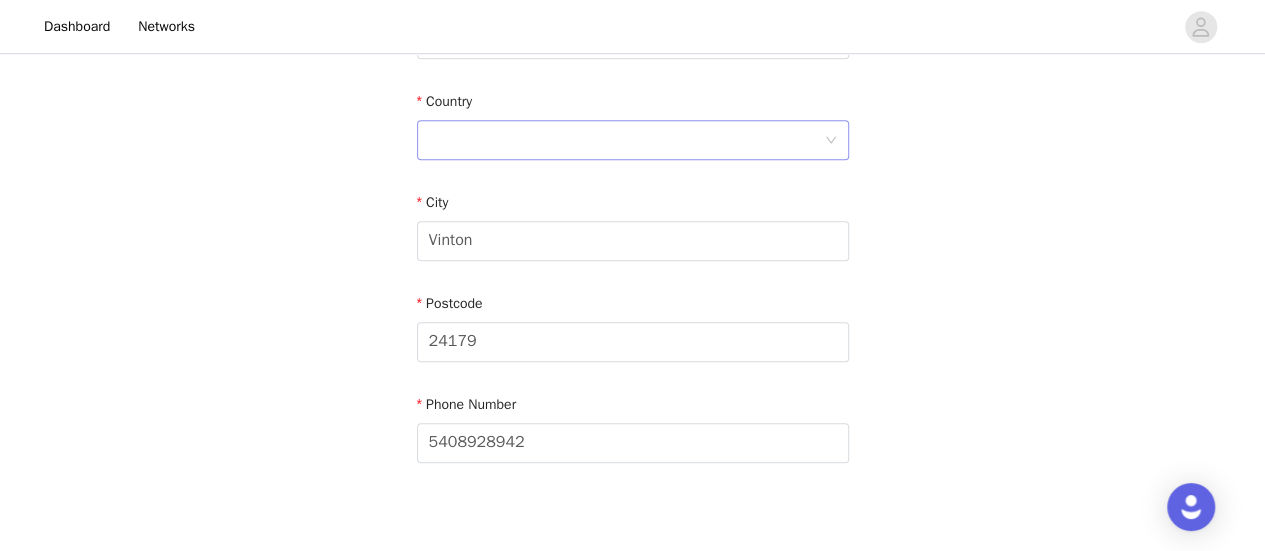 click at bounding box center [626, 140] 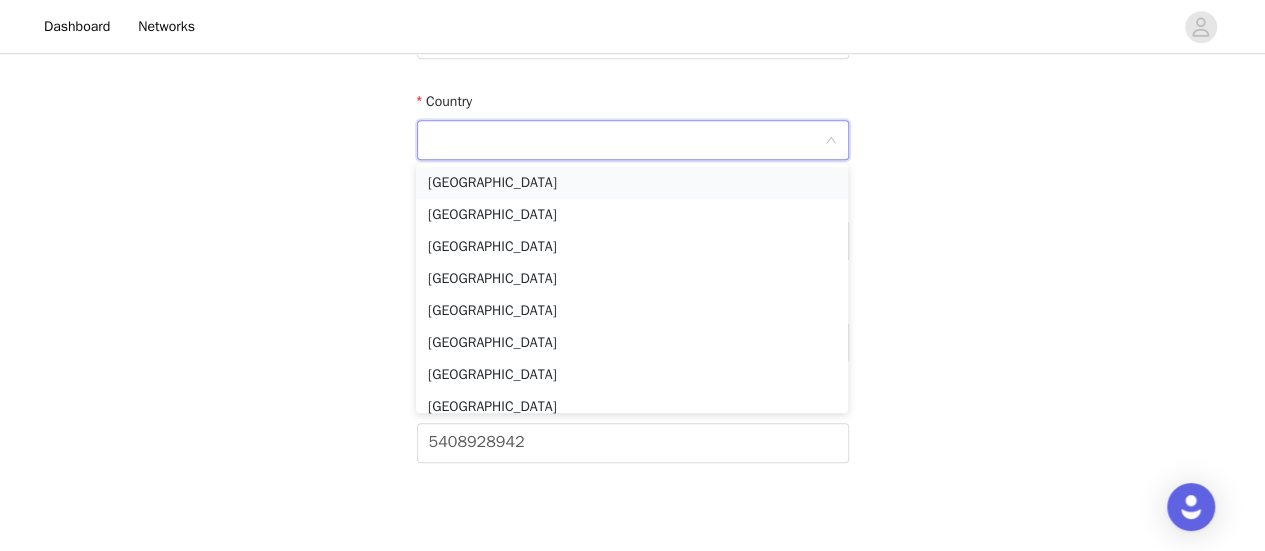 click on "United States" at bounding box center [632, 183] 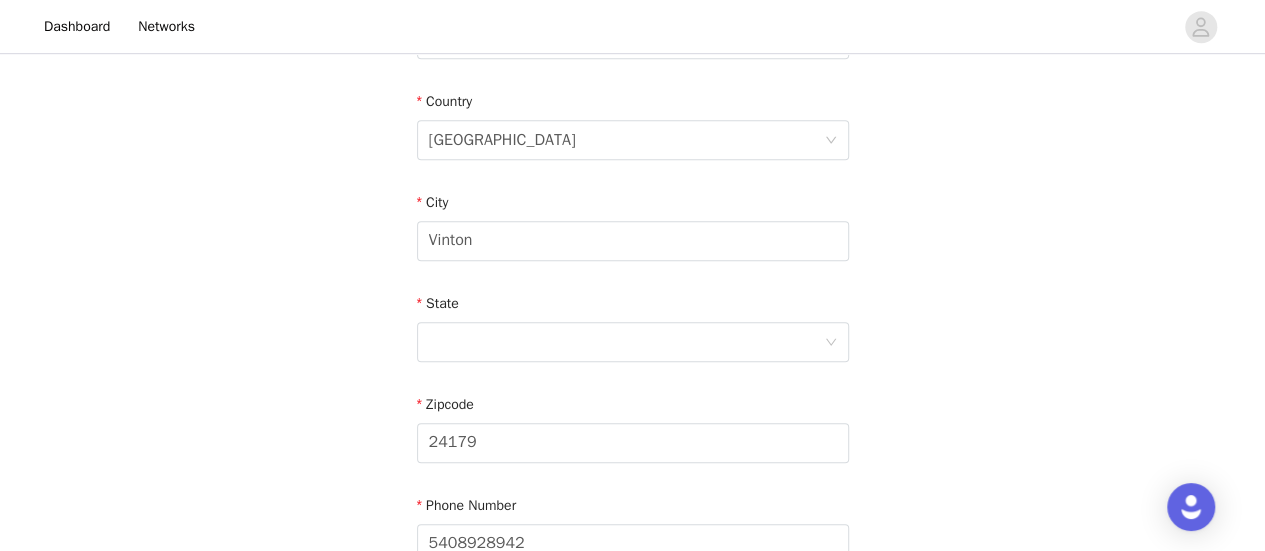 click on "STEP 4 OF 6
Shipping Information
Email Dndizzle@gmail.com   First Name Danielle   Last Name Dudley   Address 10912 Stewartsville Rd.   Apt / Suite   Country
United States
City Vinton   State     Zipcode 24179   Phone Number 5408928942" at bounding box center [632, 39] 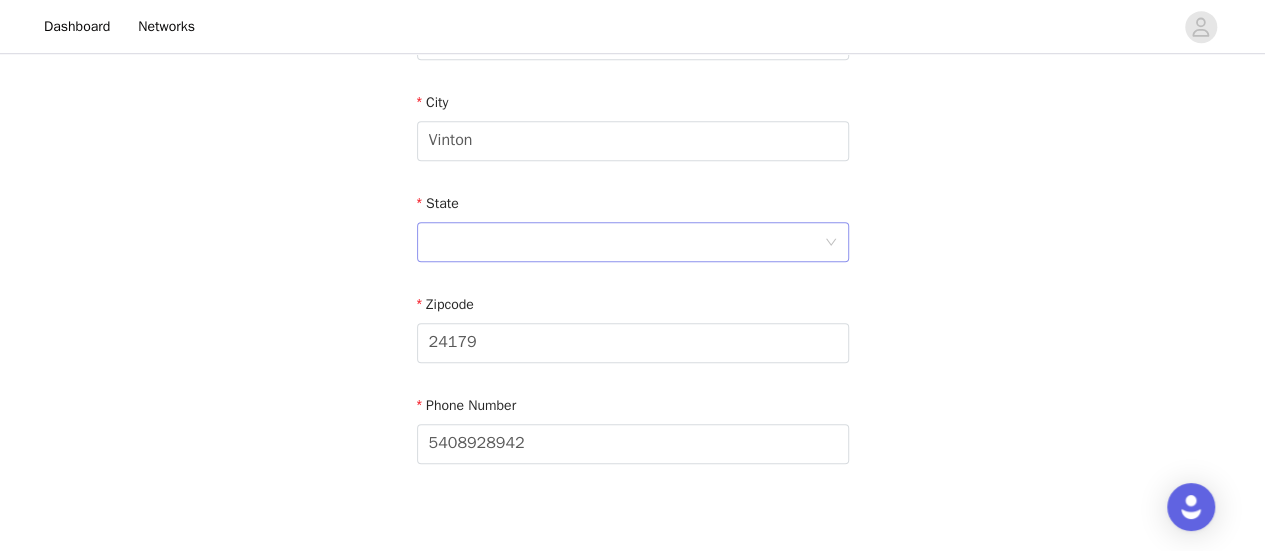 click at bounding box center (626, 242) 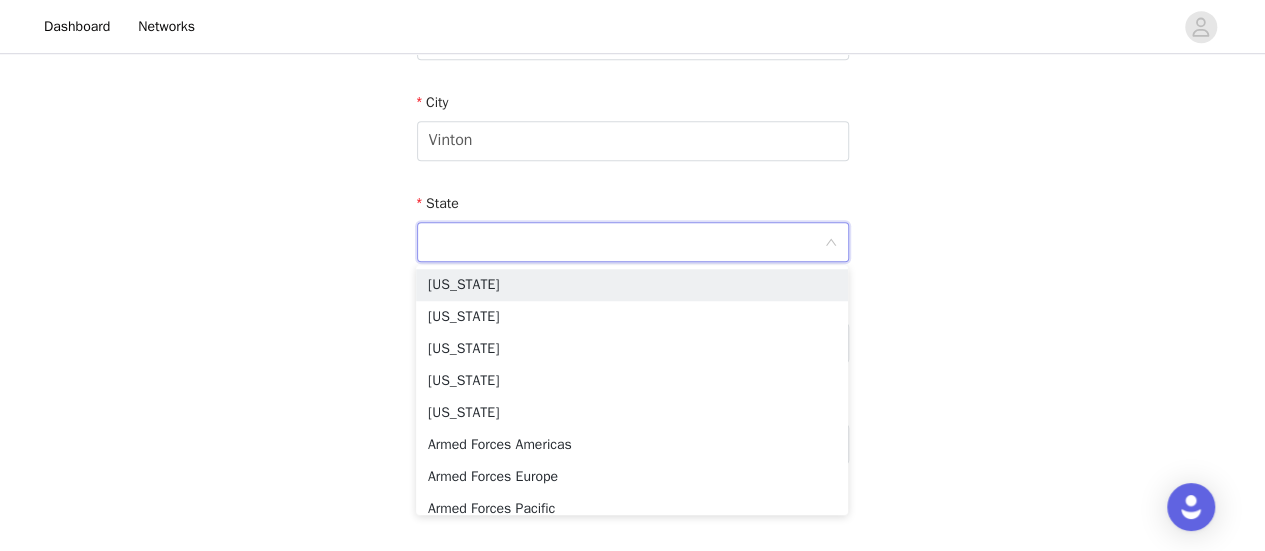 type on "v" 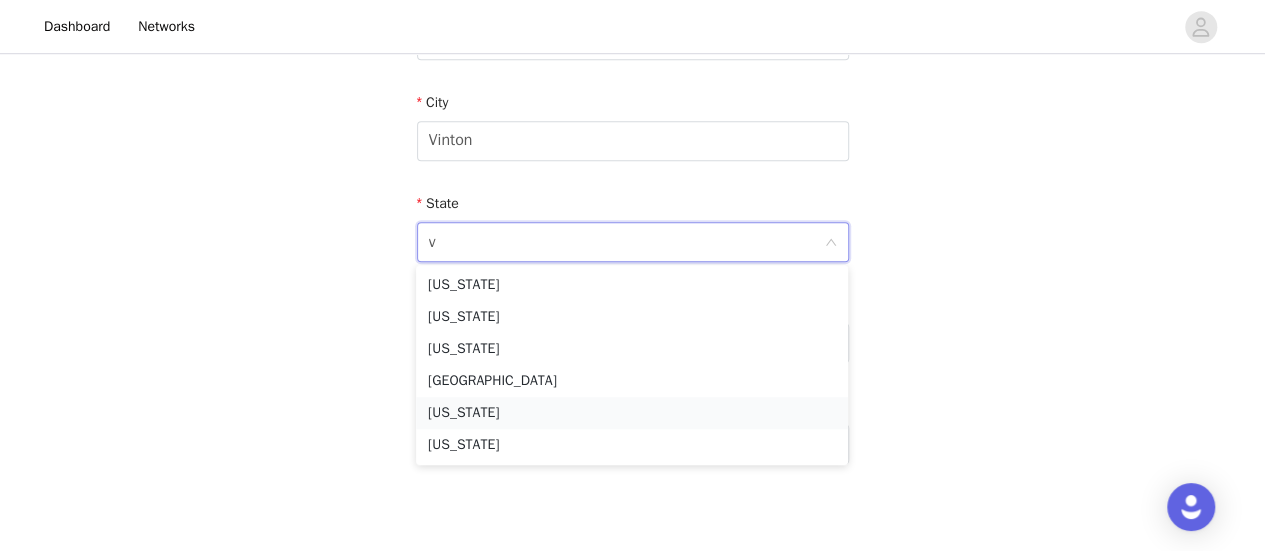 click on "Virginia" at bounding box center [632, 413] 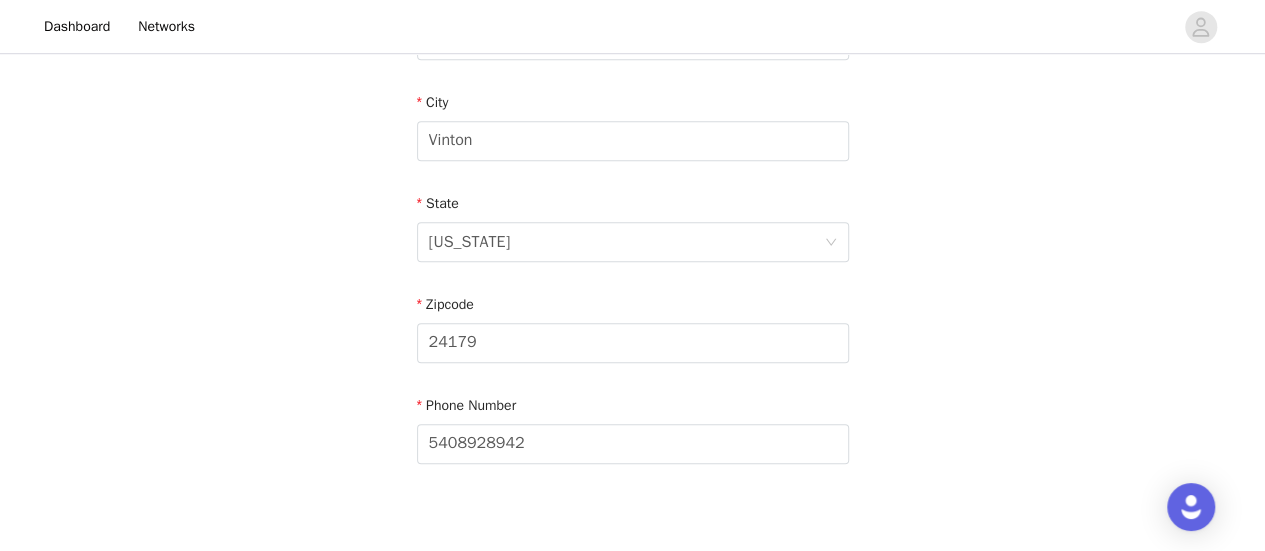 click on "STEP 4 OF 6
Shipping Information
Email Dndizzle@gmail.com   First Name Danielle   Last Name Dudley   Address 10912 Stewartsville Rd.   Apt / Suite   Country
United States
City Vinton   State
Virginia
Zipcode 24179   Phone Number 5408928942" at bounding box center [632, -61] 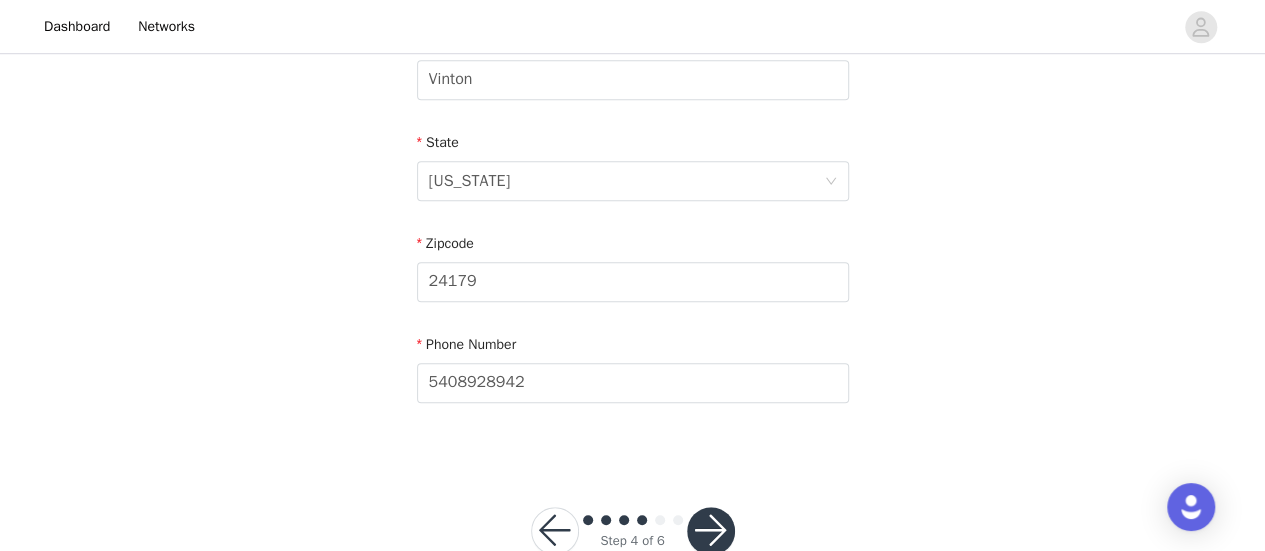 scroll, scrollTop: 812, scrollLeft: 0, axis: vertical 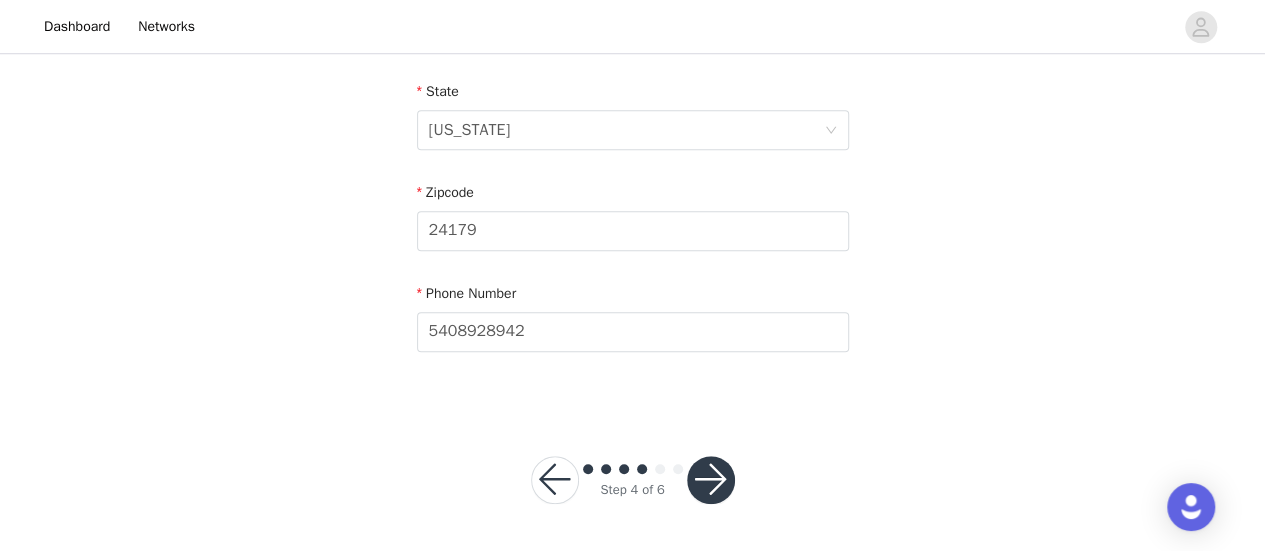 click at bounding box center (711, 480) 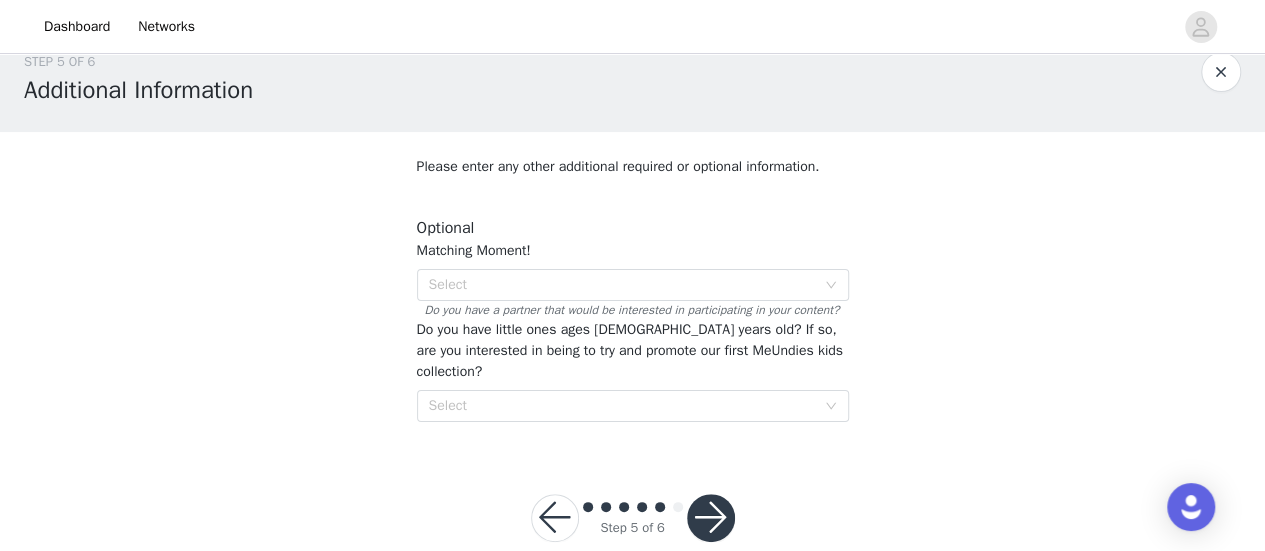 scroll, scrollTop: 46, scrollLeft: 0, axis: vertical 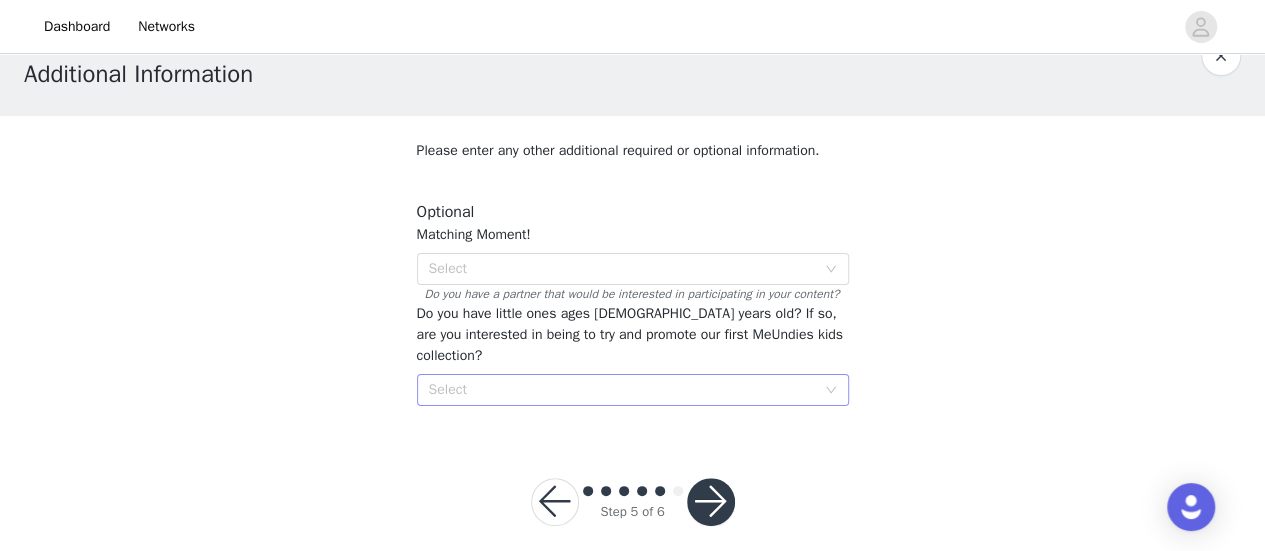 click on "Select" at bounding box center (622, 390) 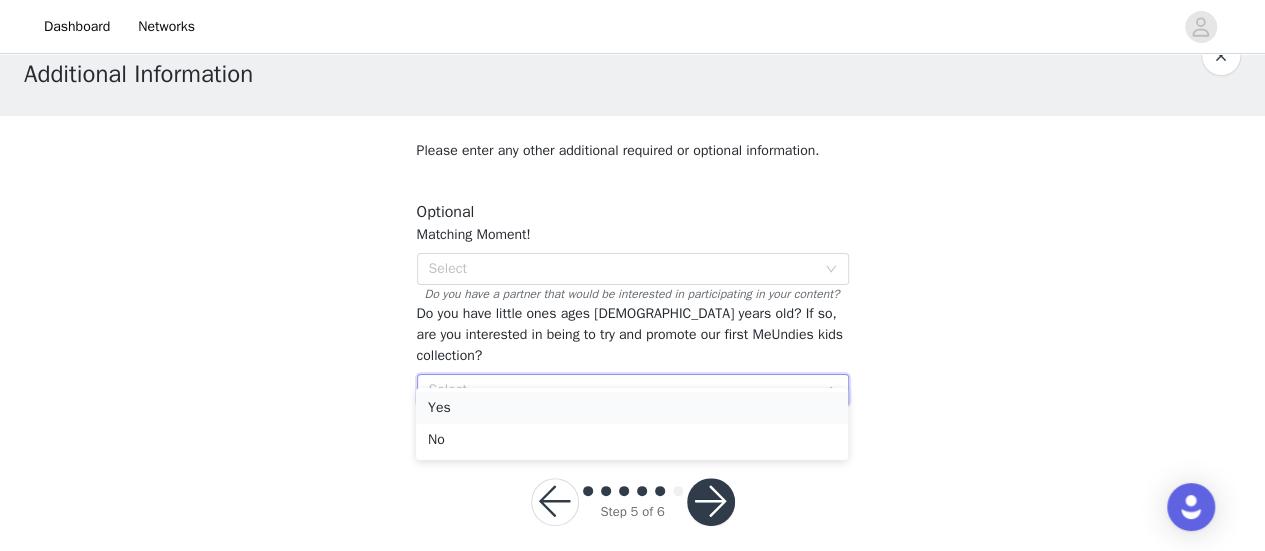 click on "Yes" at bounding box center [632, 408] 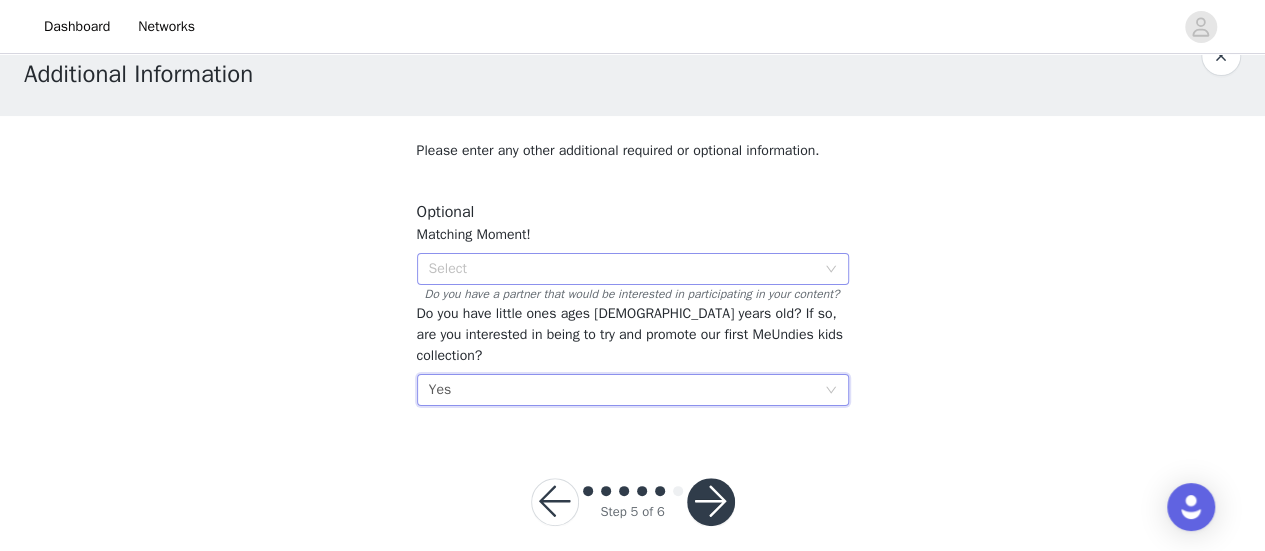 click on "Select" at bounding box center [622, 269] 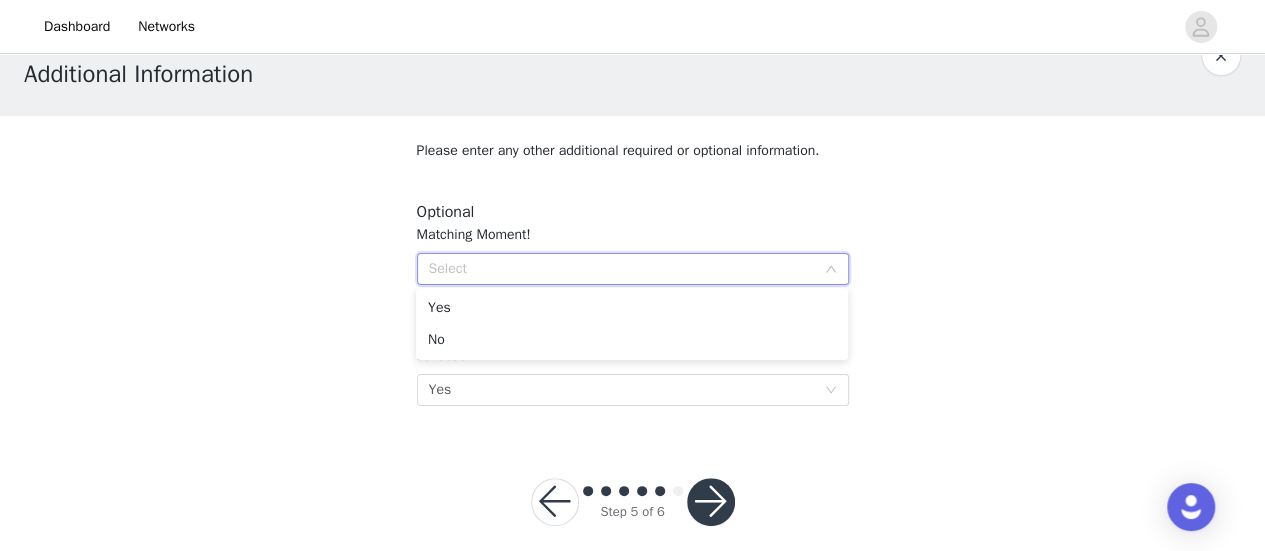 click on "STEP 5 OF 6
Additional Information
Please enter any other additional required or optional information.        Optional   Matching Moment!     Select   Do you have a partner that would be interested in participating in your content? Do you have little ones ages 2-5 years old? If so, are you interested in being to try and promote our first MeUndies kids collection?     Select Yes" at bounding box center [632, 221] 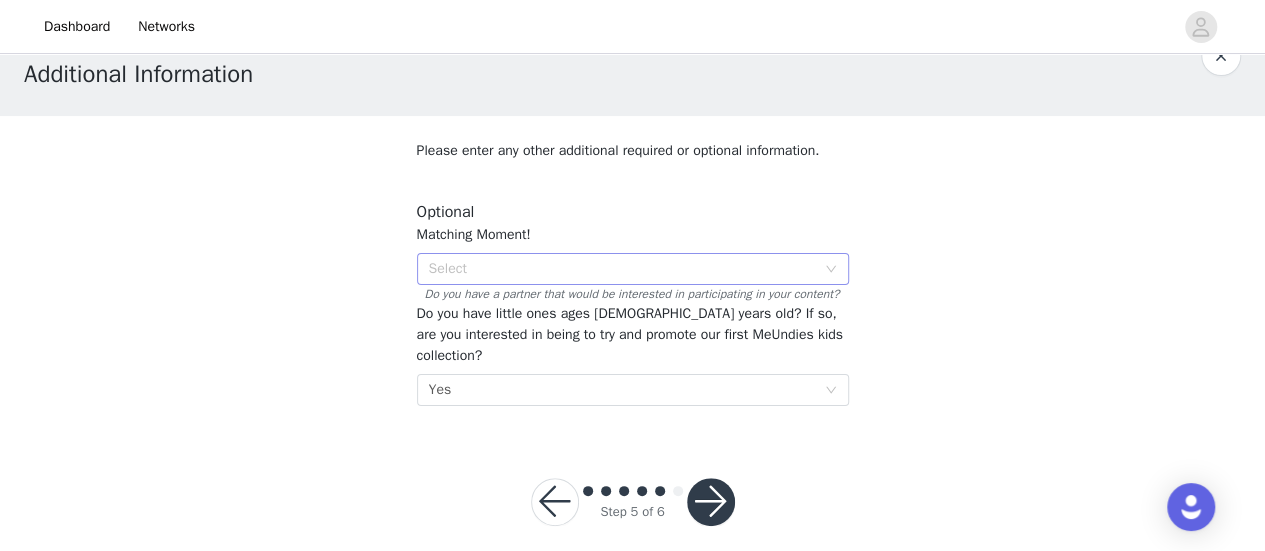 click on "Select" at bounding box center (622, 269) 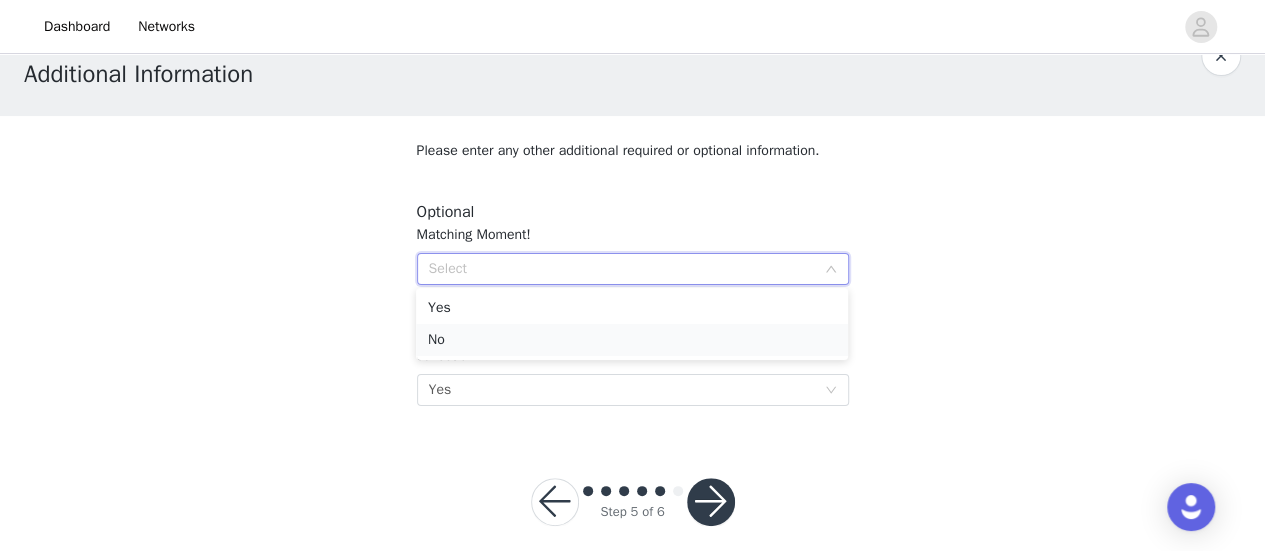 click on "No" at bounding box center (632, 340) 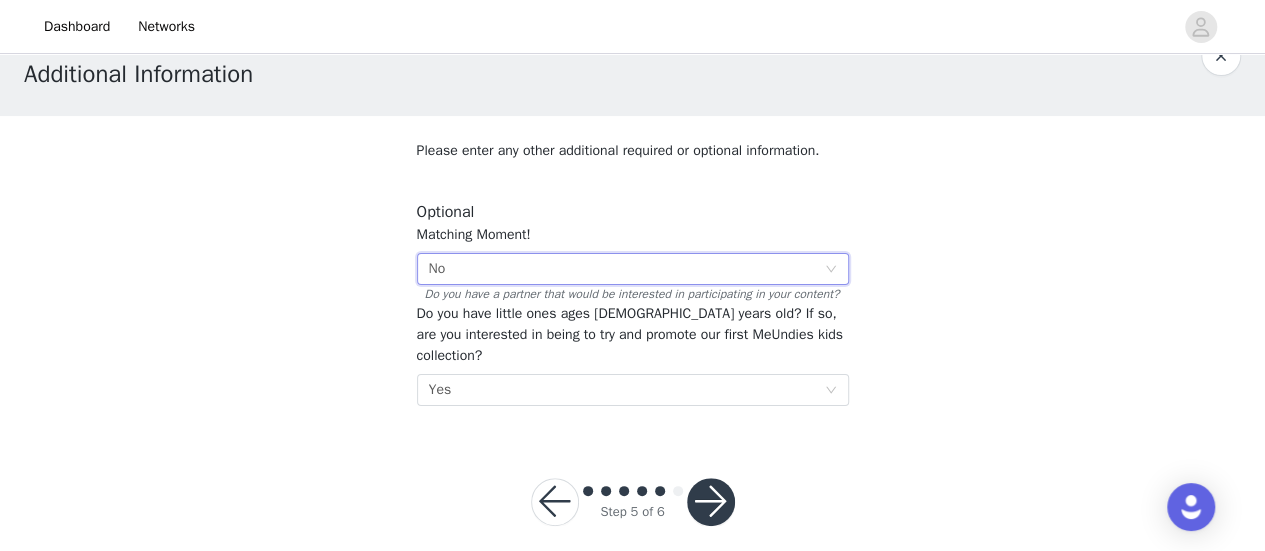 click on "STEP 5 OF 6
Additional Information
Please enter any other additional required or optional information.        Optional   Matching Moment!     Select No   Do you have a partner that would be interested in participating in your content? Do you have little ones ages 2-5 years old? If so, are you interested in being to try and promote our first MeUndies kids collection?     Select Yes" at bounding box center [632, 221] 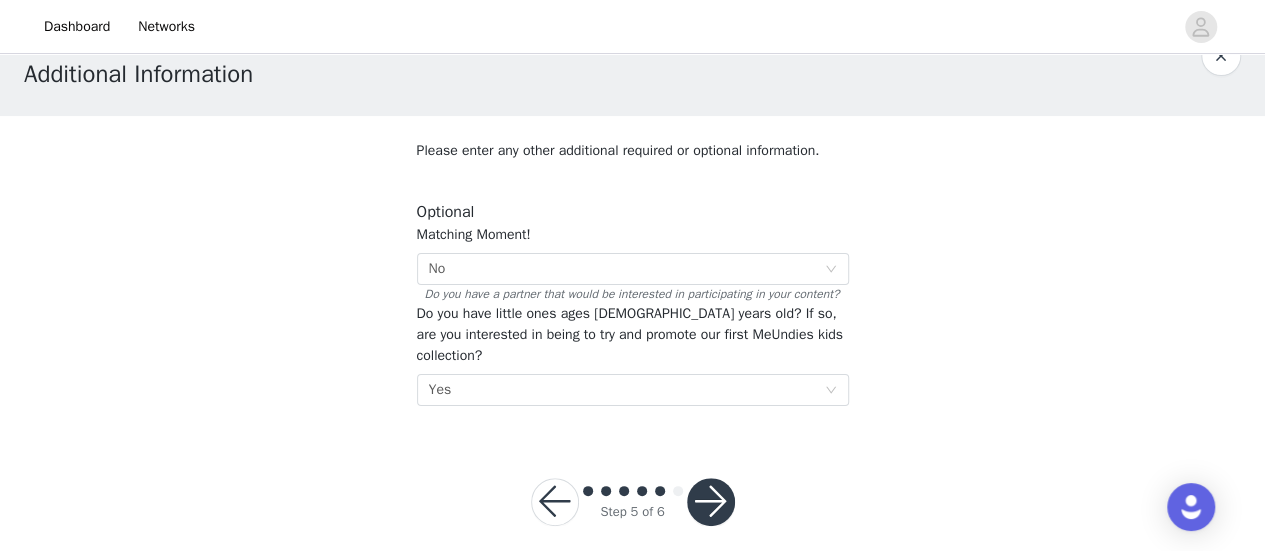 click at bounding box center (711, 502) 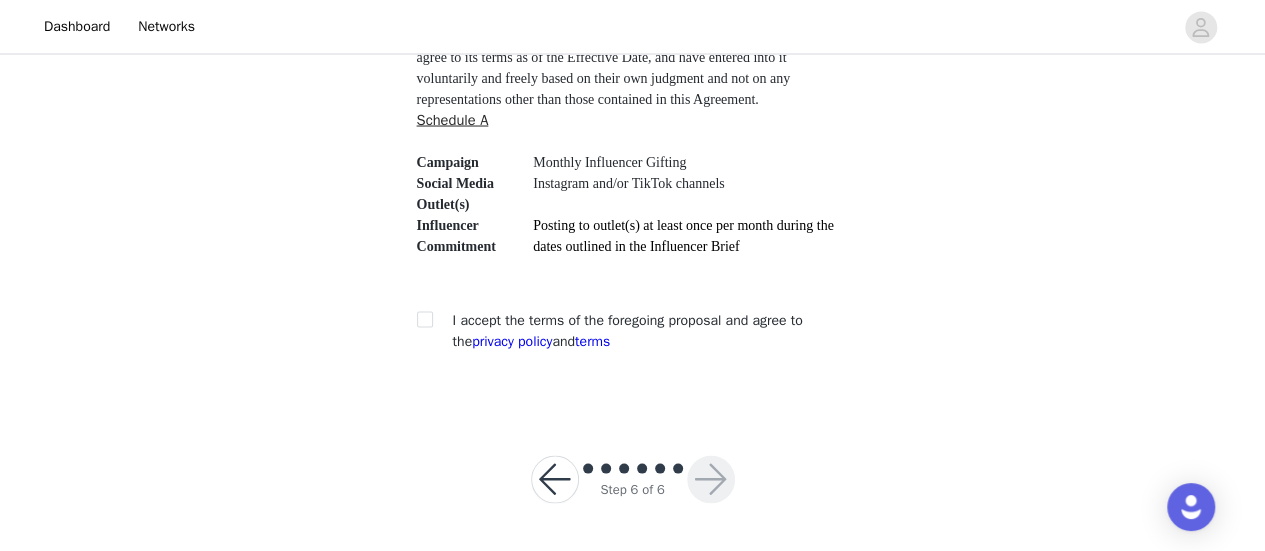 scroll, scrollTop: 5676, scrollLeft: 0, axis: vertical 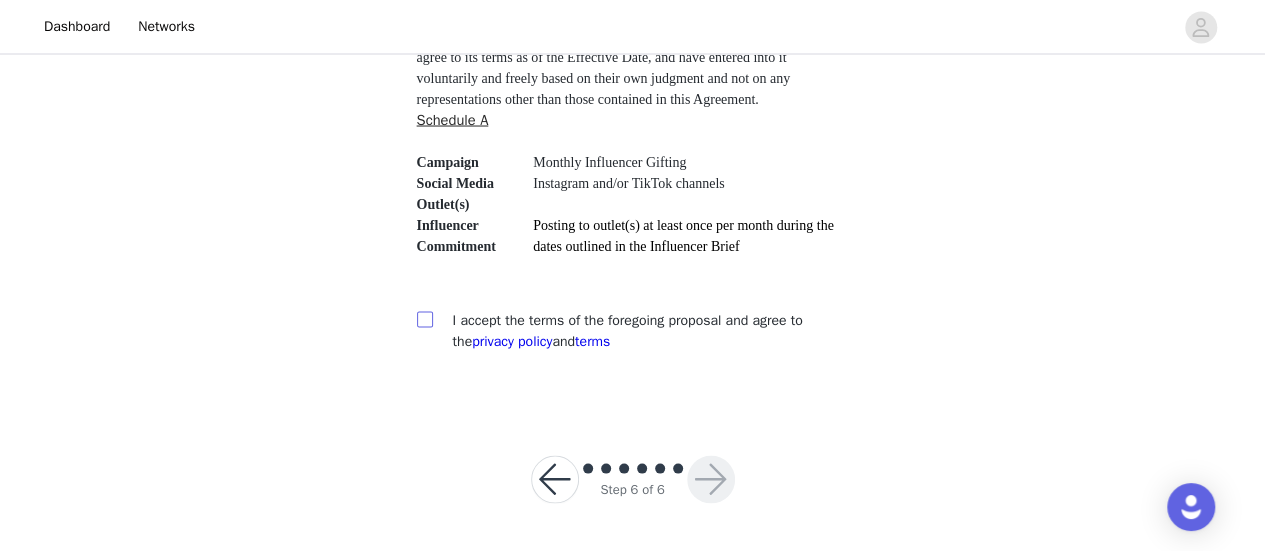 click at bounding box center (424, 318) 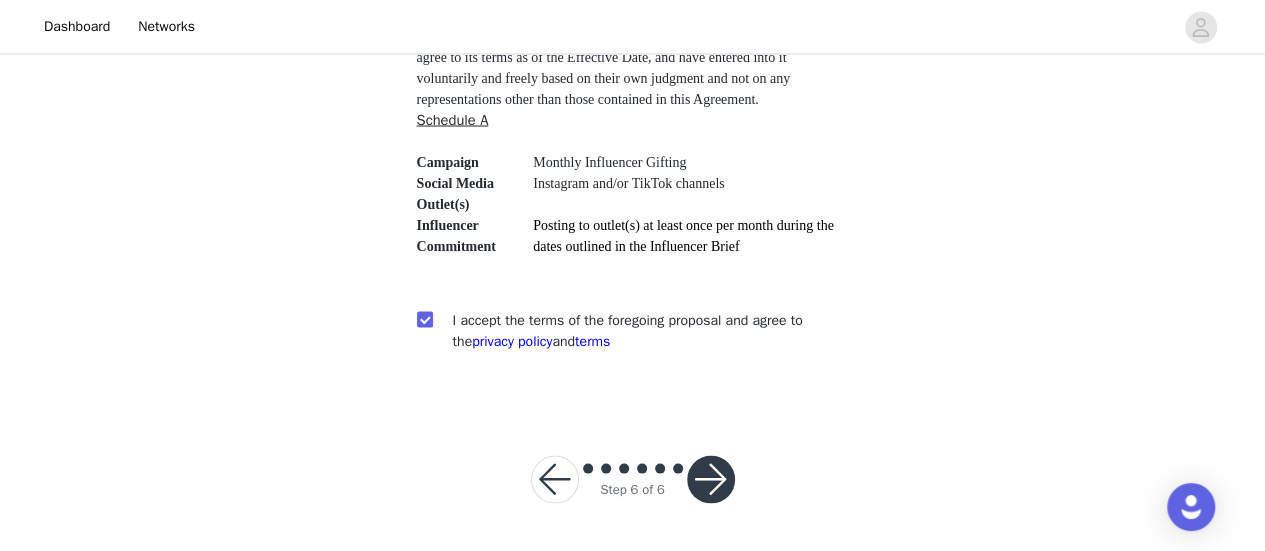 click at bounding box center [711, 479] 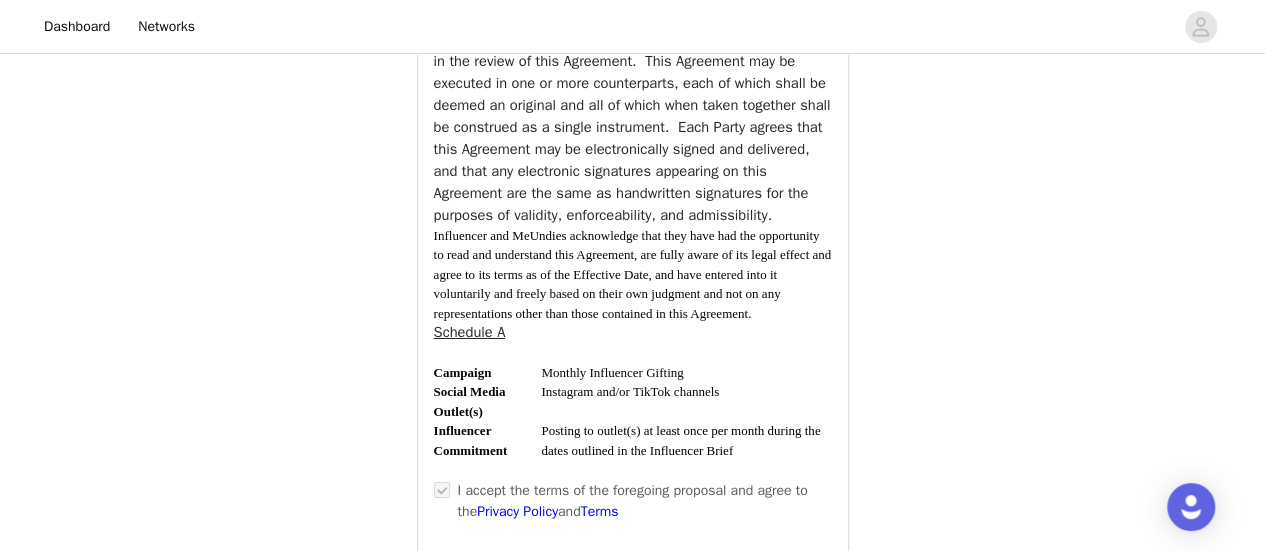 scroll, scrollTop: 7341, scrollLeft: 0, axis: vertical 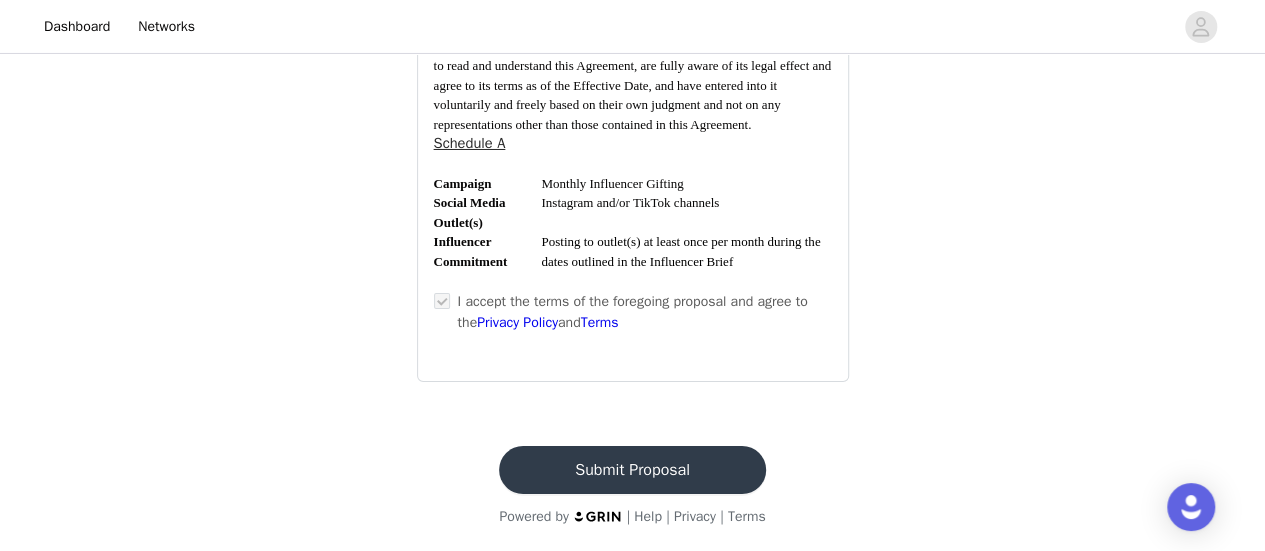 click on "Submit Proposal" at bounding box center (632, 470) 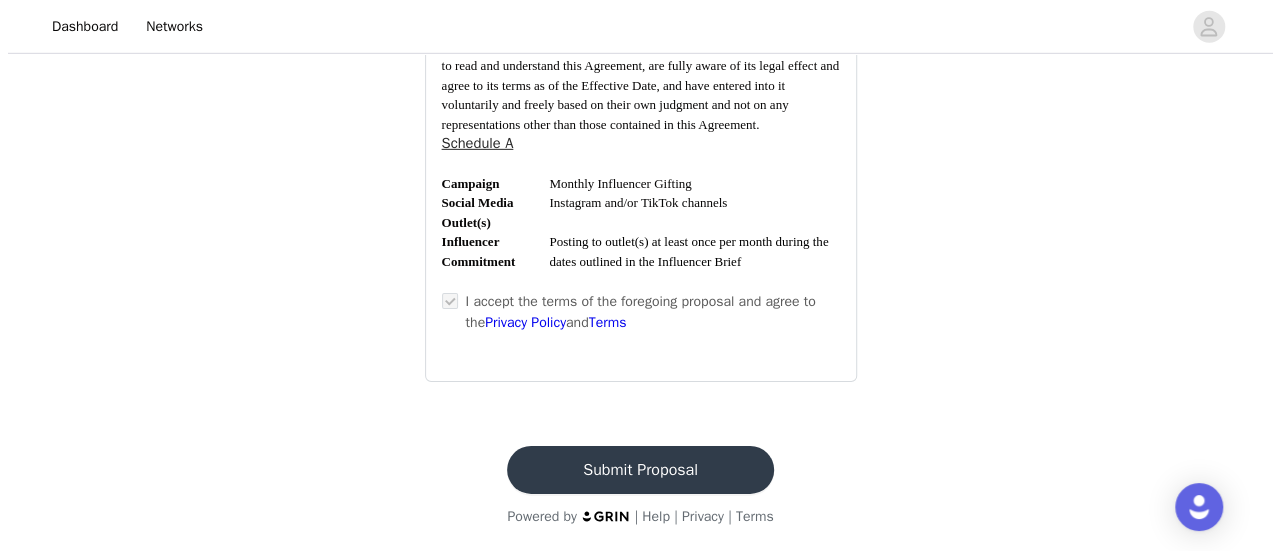 scroll, scrollTop: 0, scrollLeft: 0, axis: both 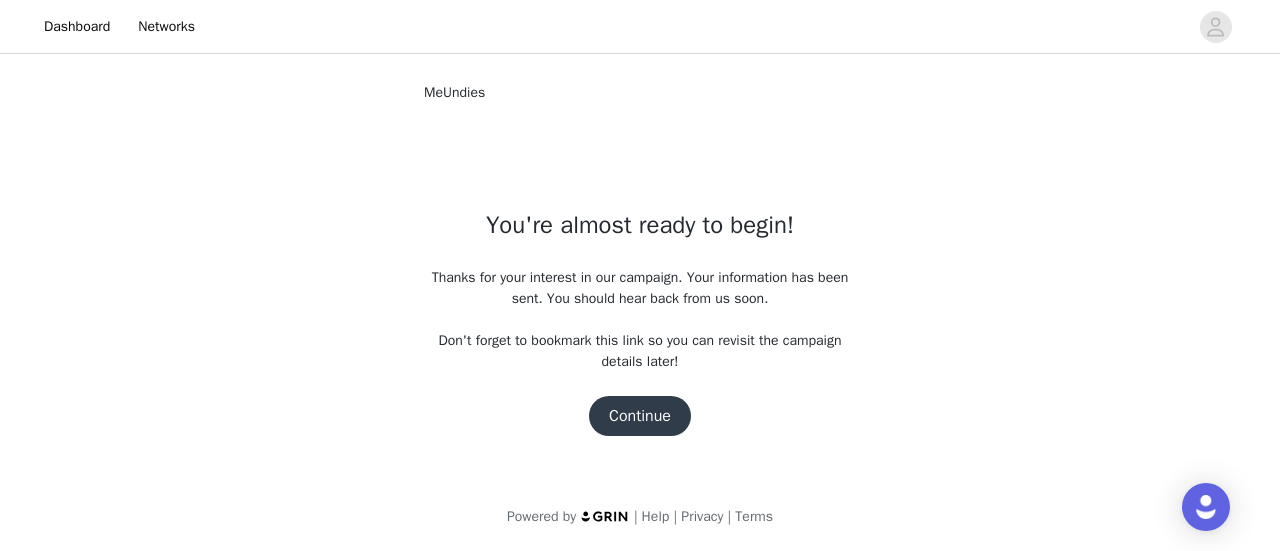 click on "Continue" at bounding box center [640, 416] 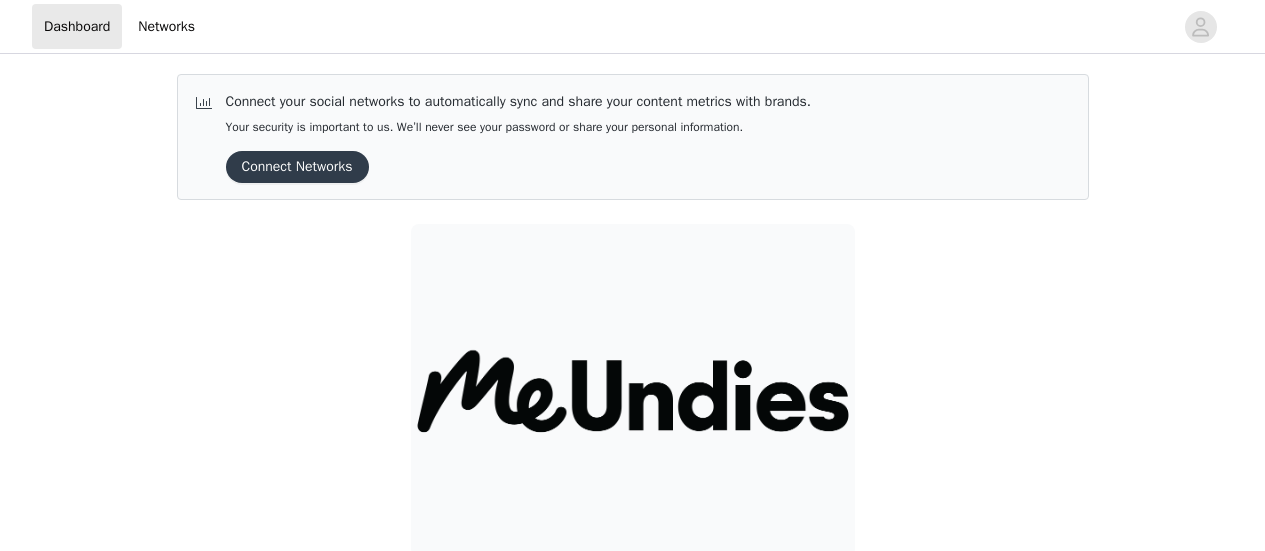 scroll, scrollTop: 0, scrollLeft: 0, axis: both 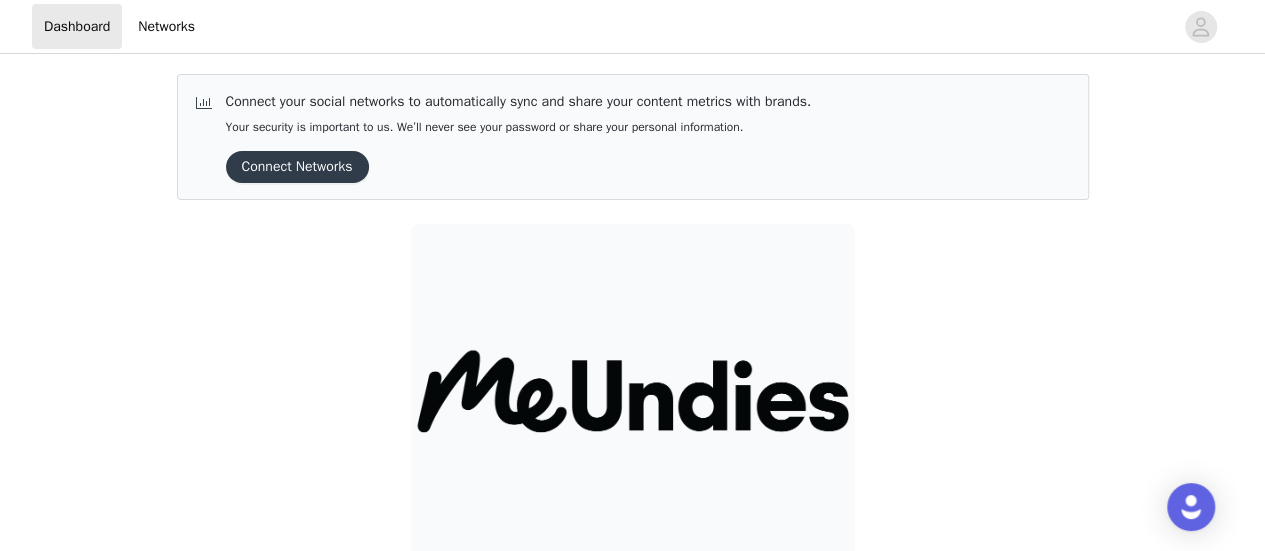 click on "Connect Networks" at bounding box center (297, 167) 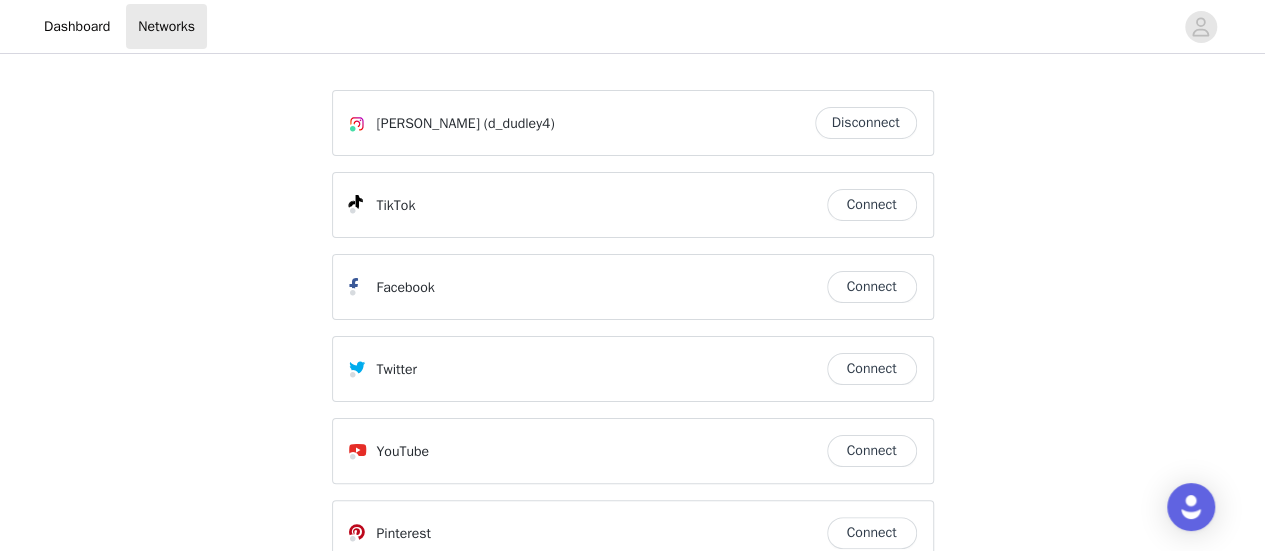 click on "Connect" at bounding box center (872, 205) 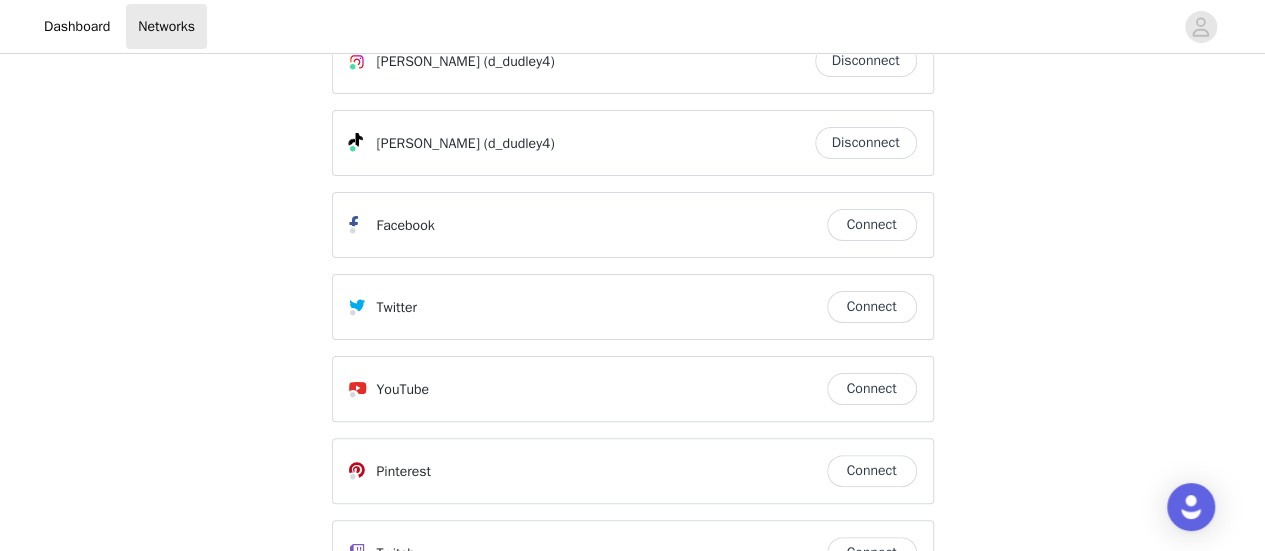scroll, scrollTop: 100, scrollLeft: 0, axis: vertical 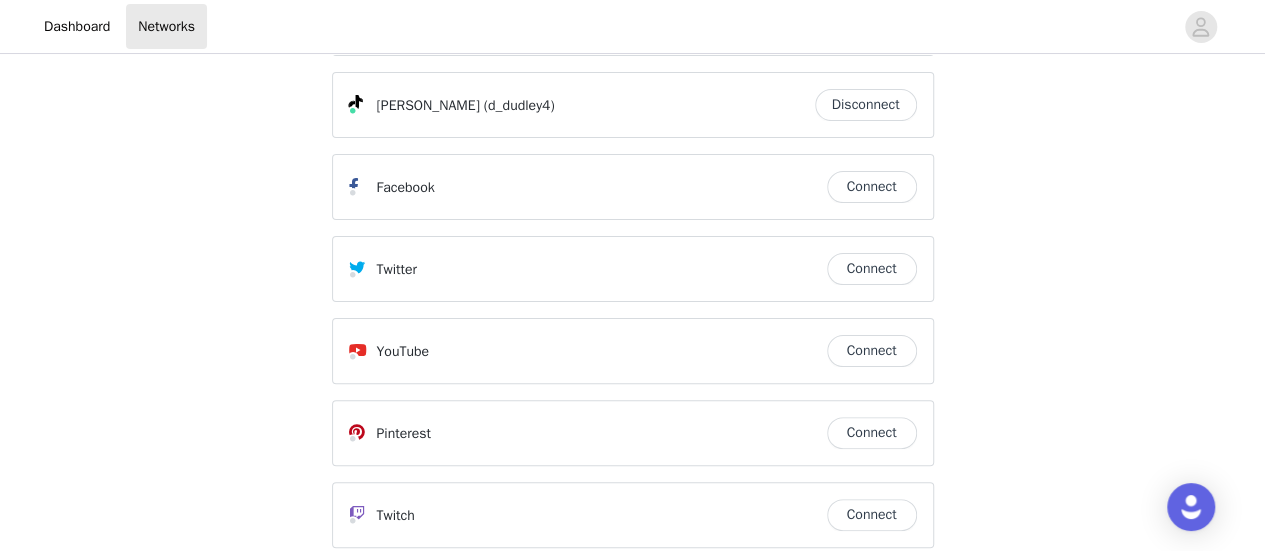 click on "Connect" at bounding box center [872, 351] 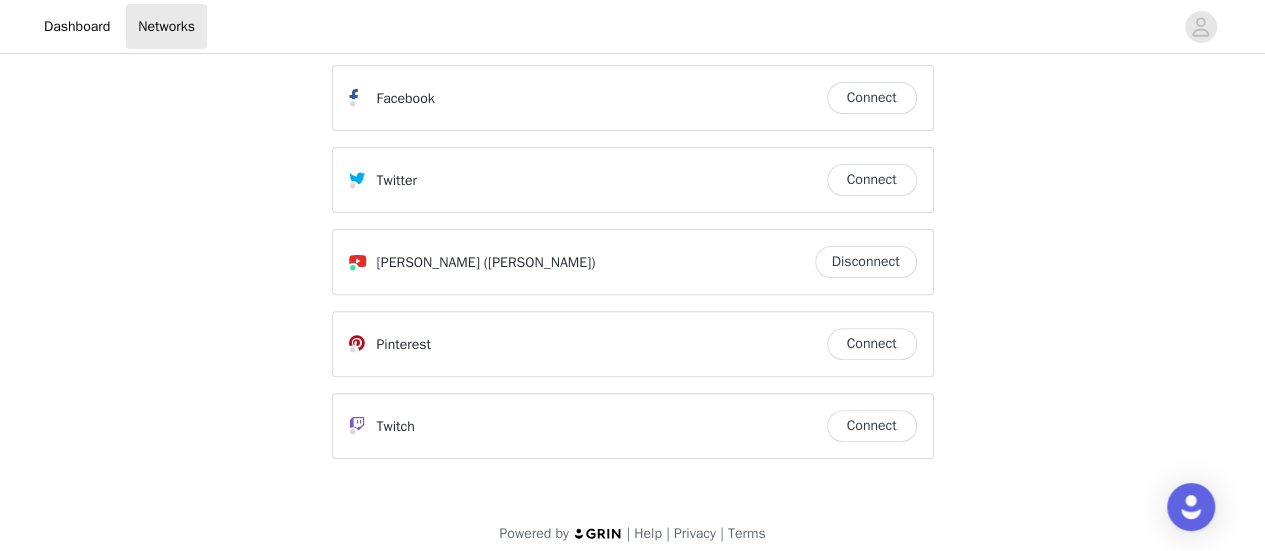 scroll, scrollTop: 200, scrollLeft: 0, axis: vertical 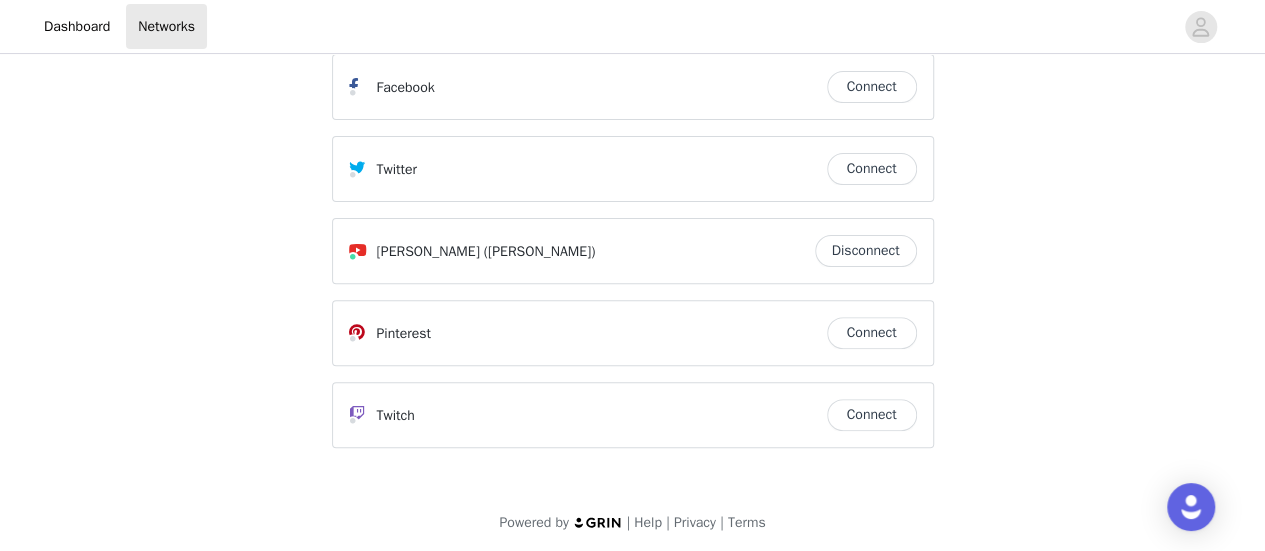 click on "Connect" at bounding box center (872, 333) 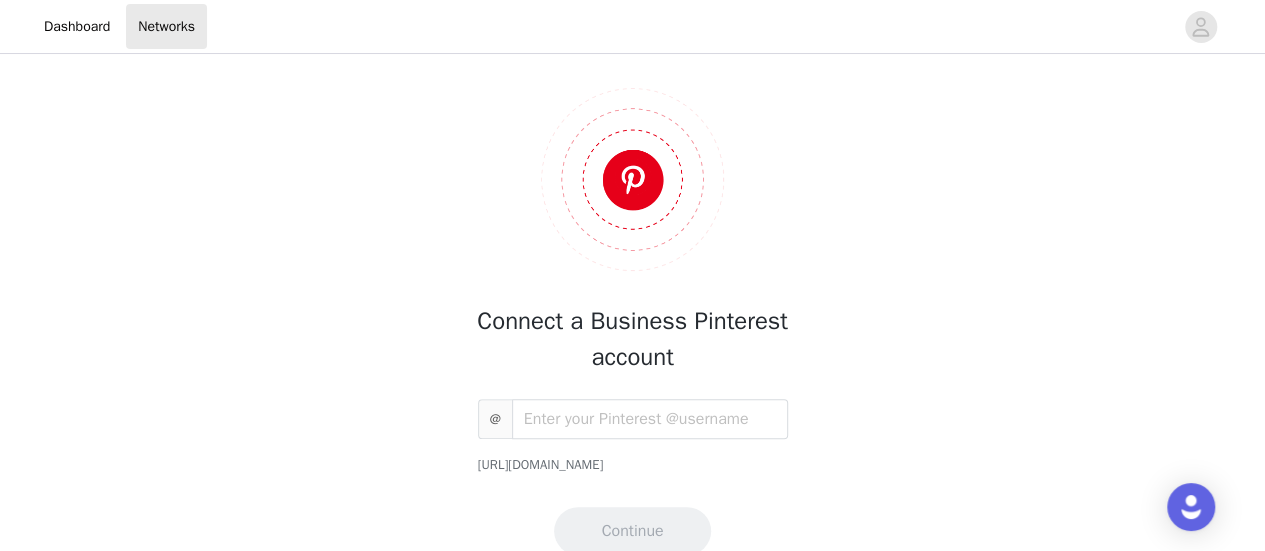 scroll, scrollTop: 178, scrollLeft: 0, axis: vertical 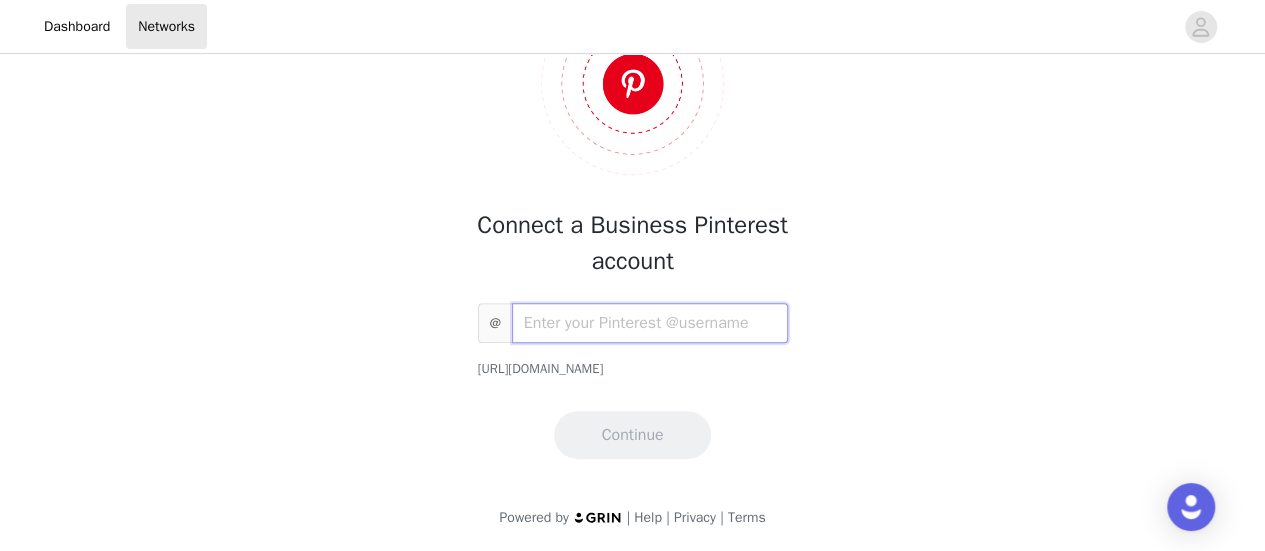 click at bounding box center [650, 323] 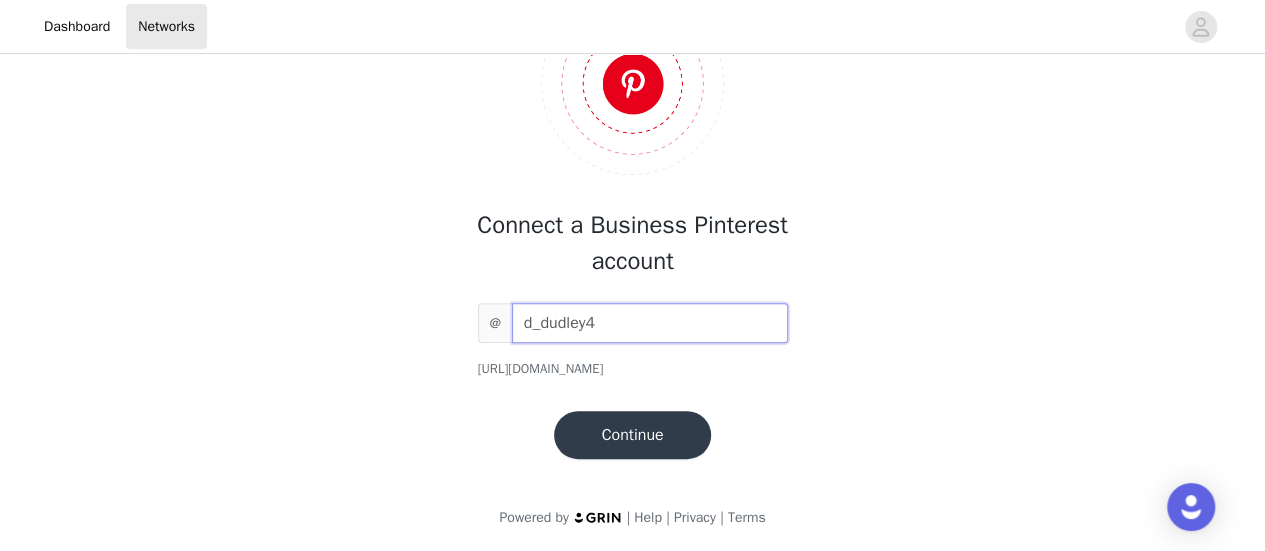 type on "d_dudley4" 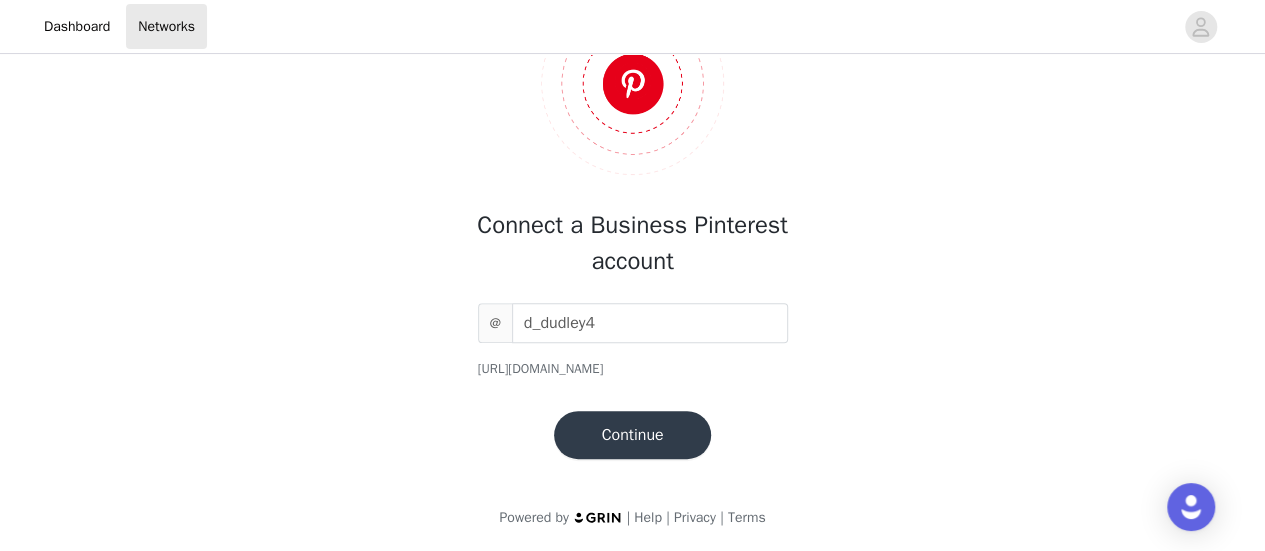 click on "Continue" at bounding box center [633, 435] 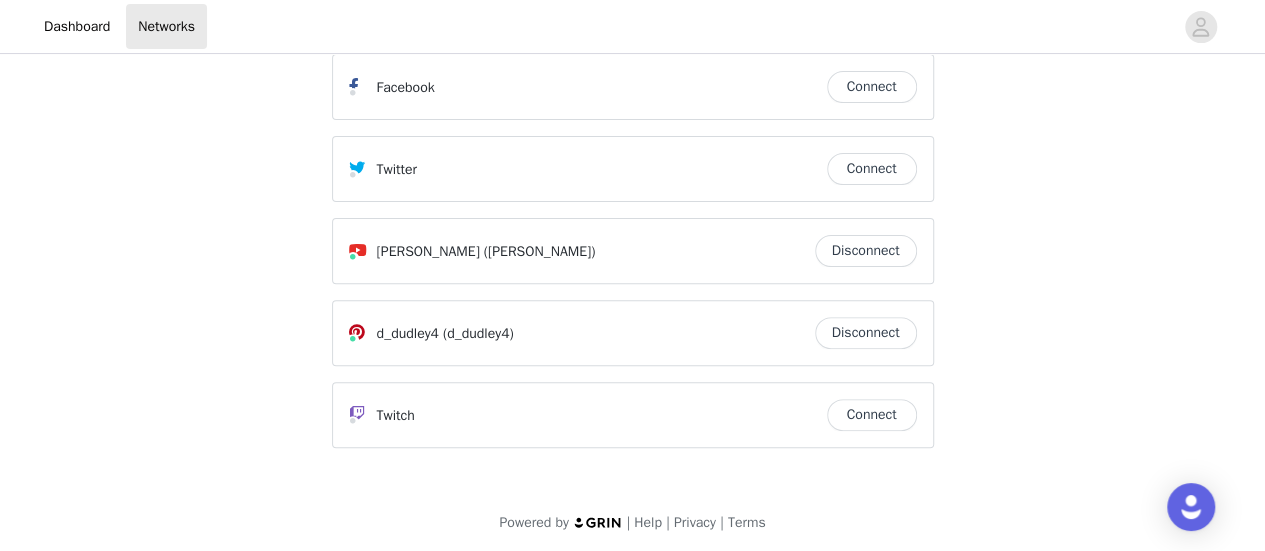 scroll, scrollTop: 0, scrollLeft: 0, axis: both 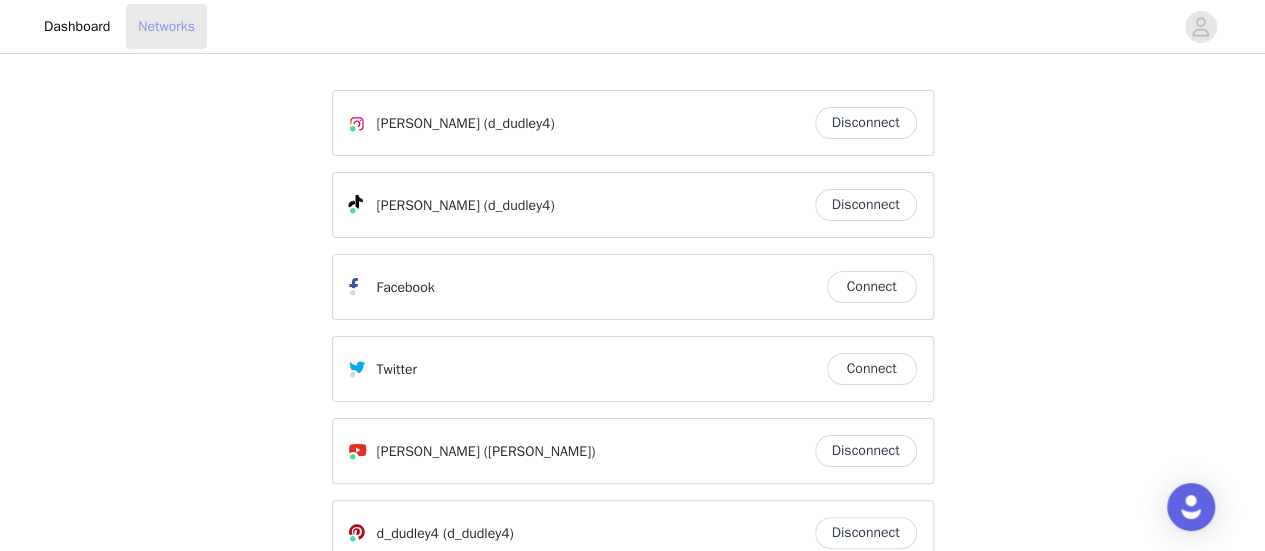click on "Networks" at bounding box center (166, 26) 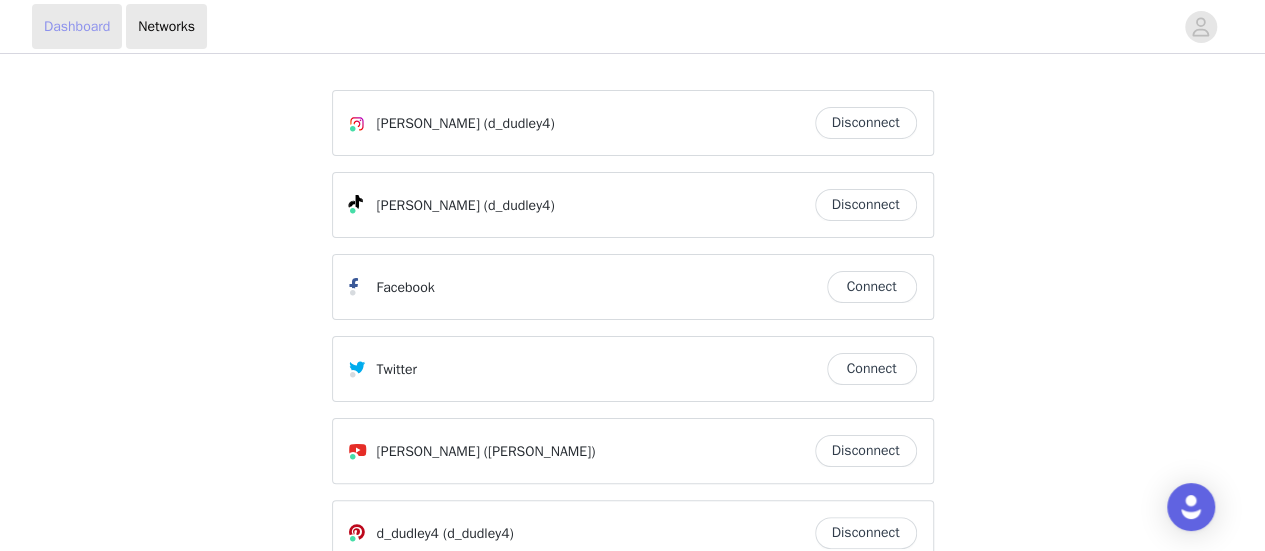 click on "Dashboard" at bounding box center [77, 26] 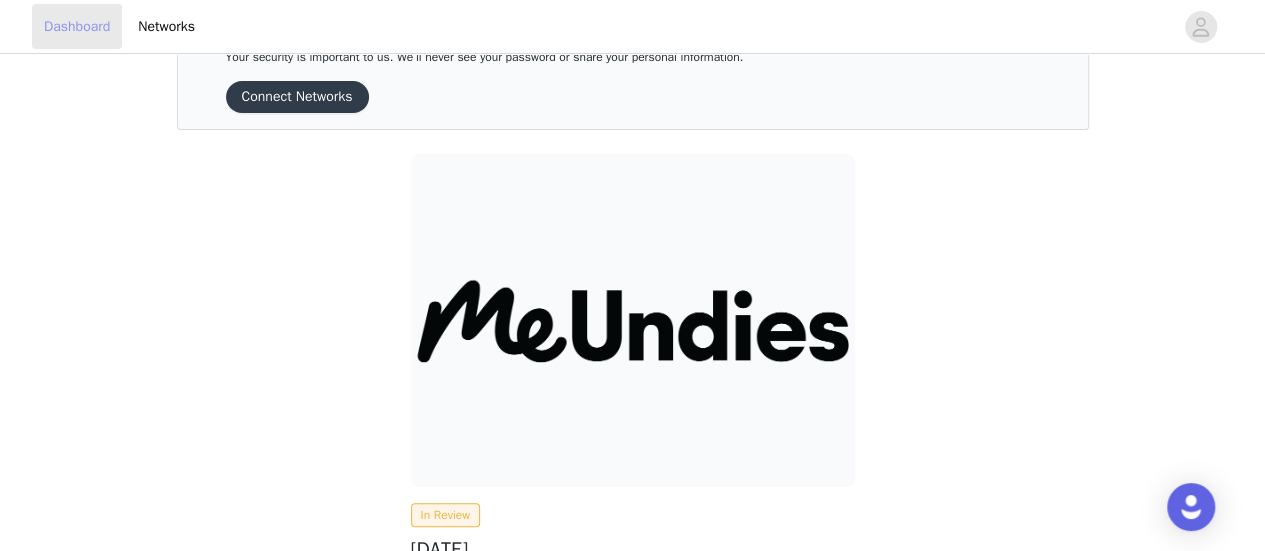 scroll, scrollTop: 0, scrollLeft: 0, axis: both 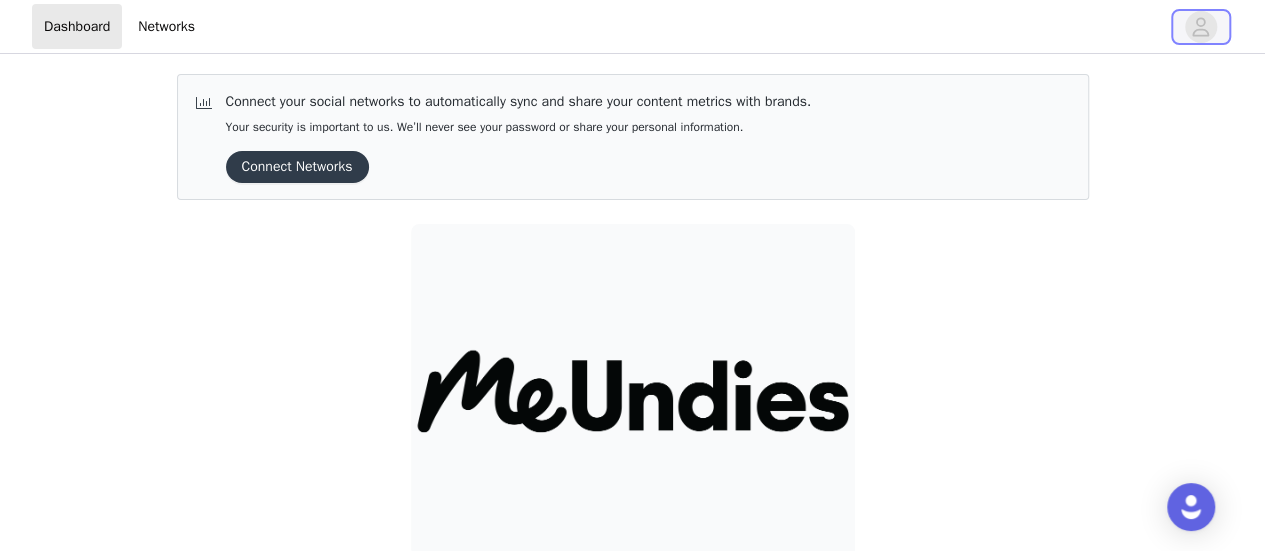 click 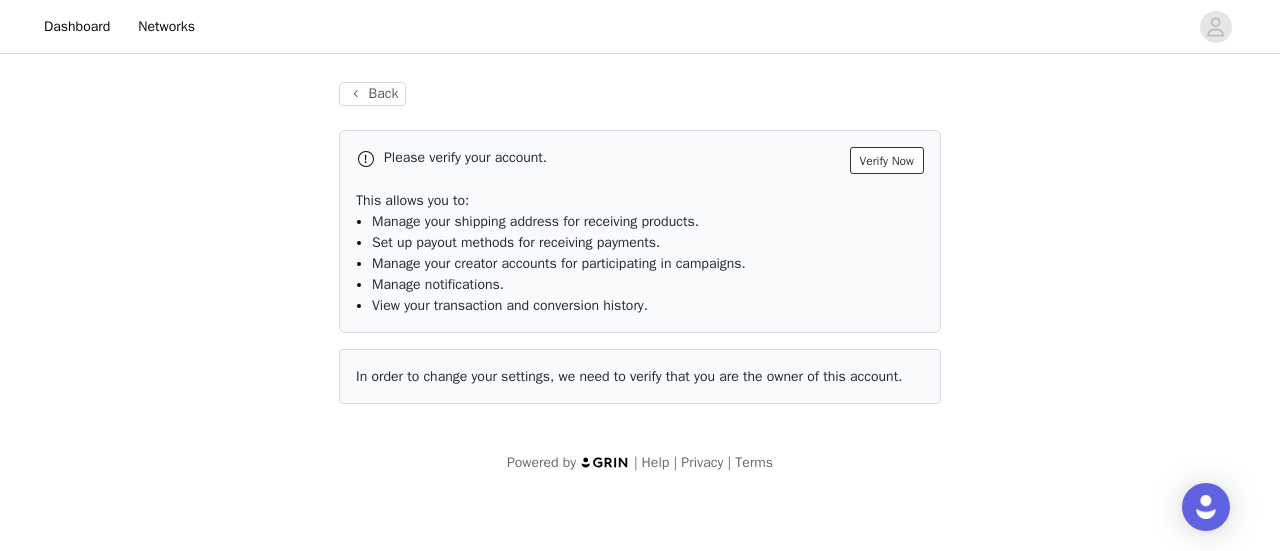 click on "Verify Now" at bounding box center (887, 160) 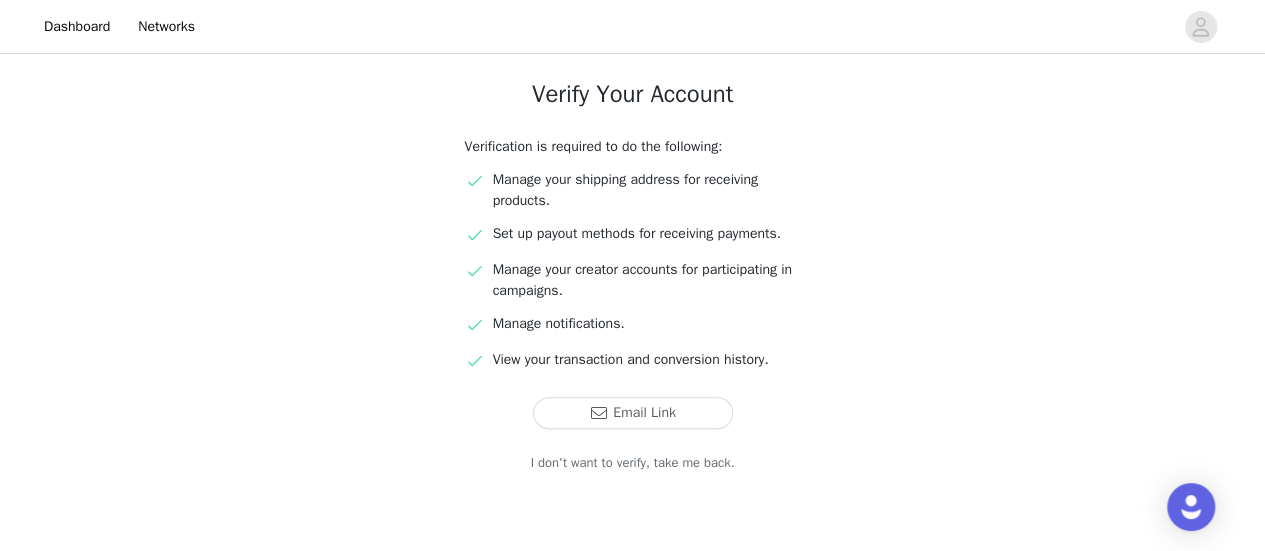 scroll, scrollTop: 188, scrollLeft: 0, axis: vertical 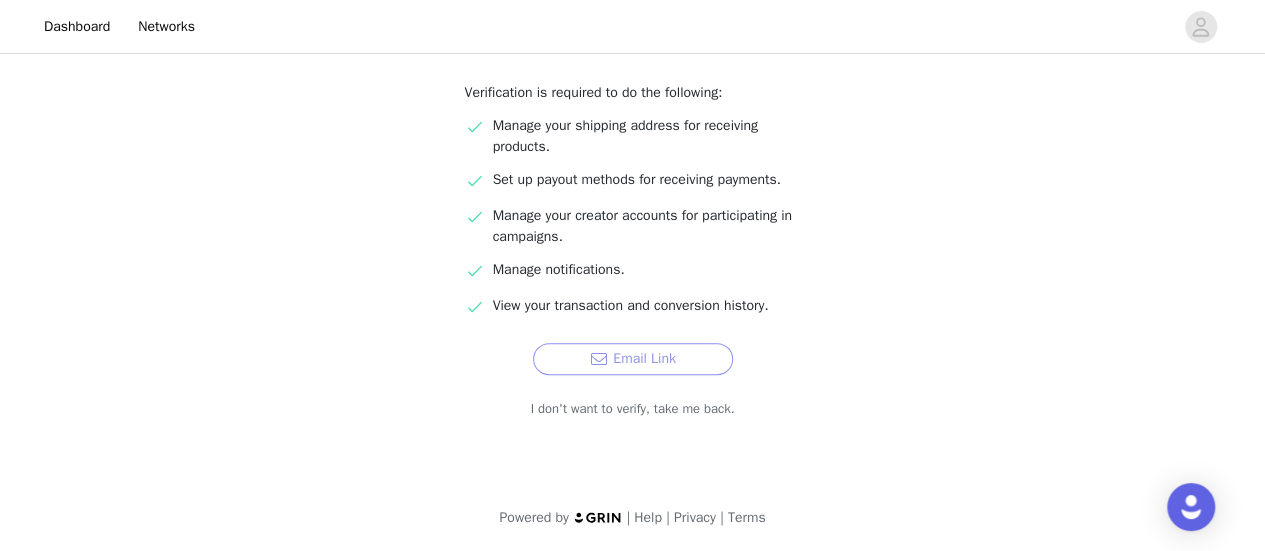 click on "Email Link" at bounding box center (633, 359) 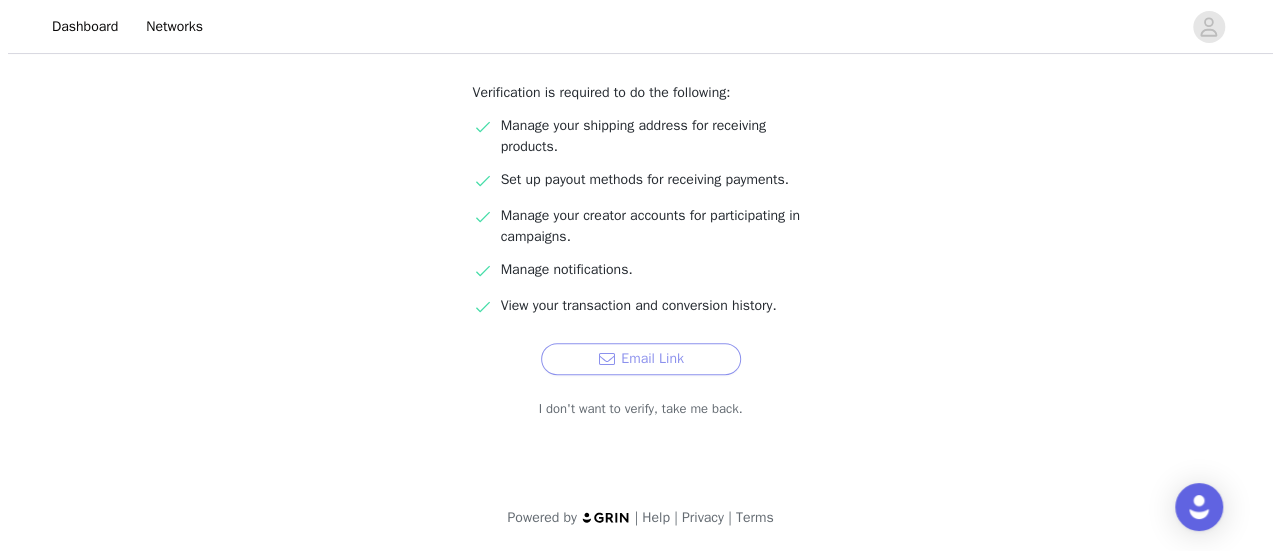 scroll, scrollTop: 0, scrollLeft: 0, axis: both 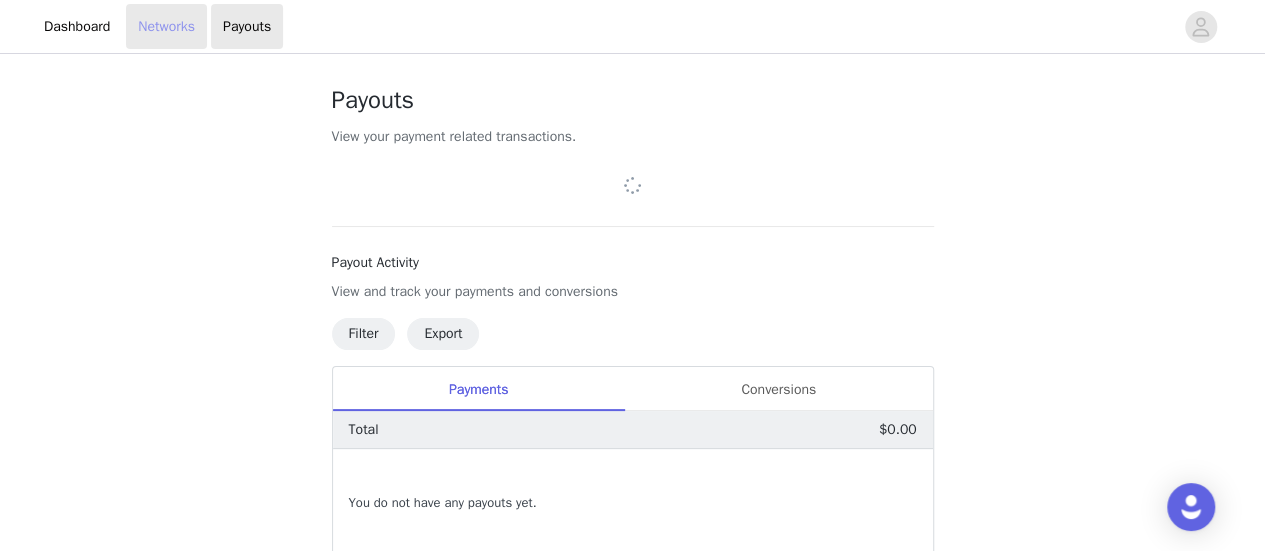 click on "Networks" at bounding box center [166, 26] 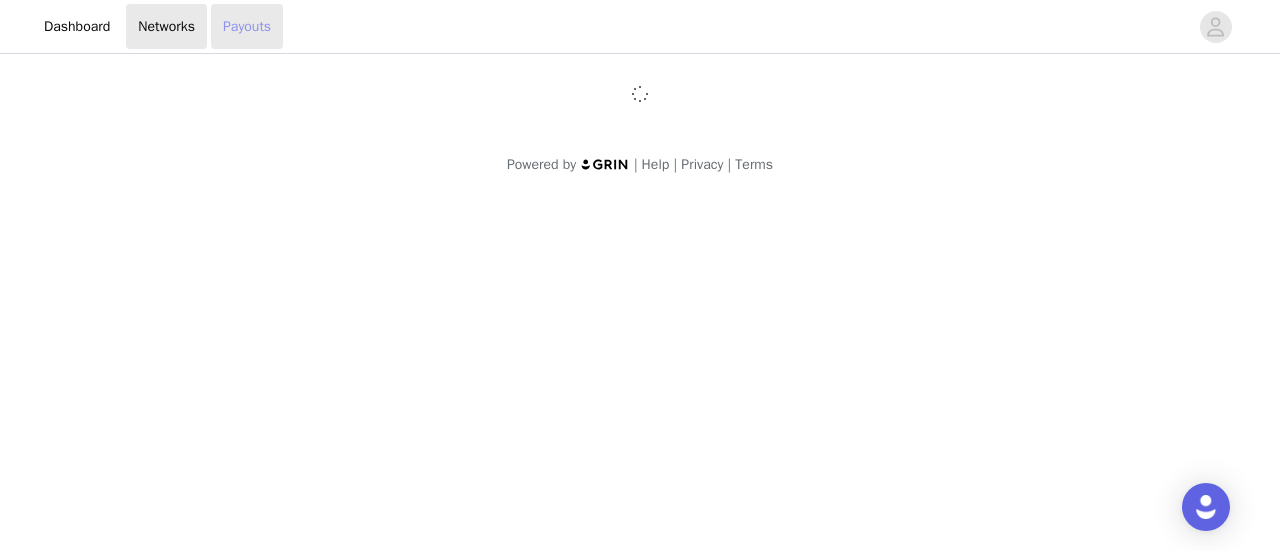 click on "Payouts" at bounding box center (247, 26) 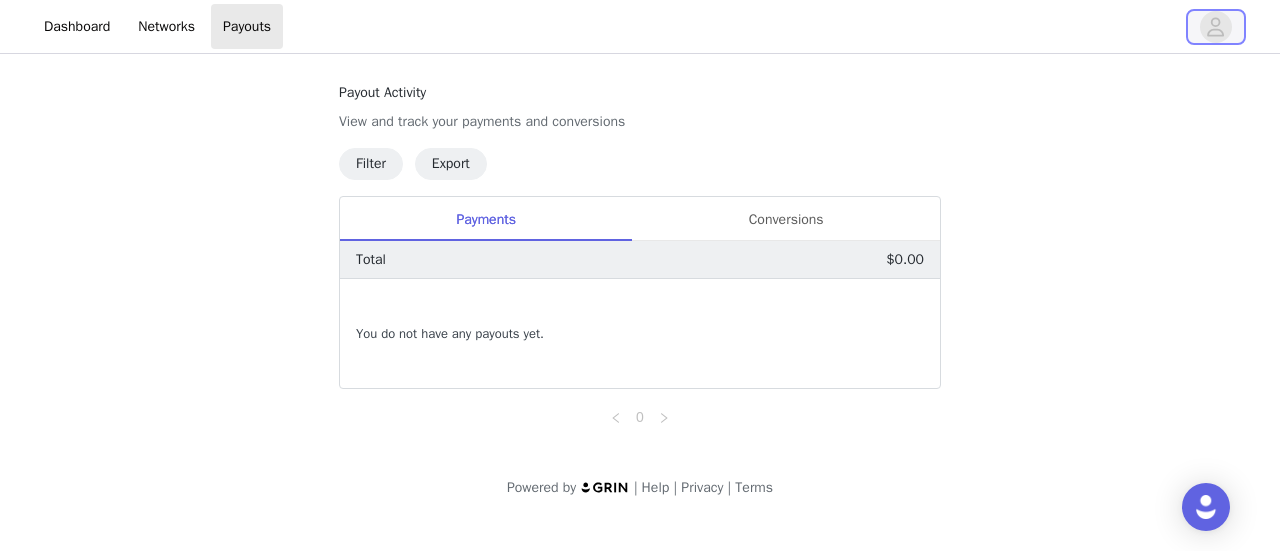 click 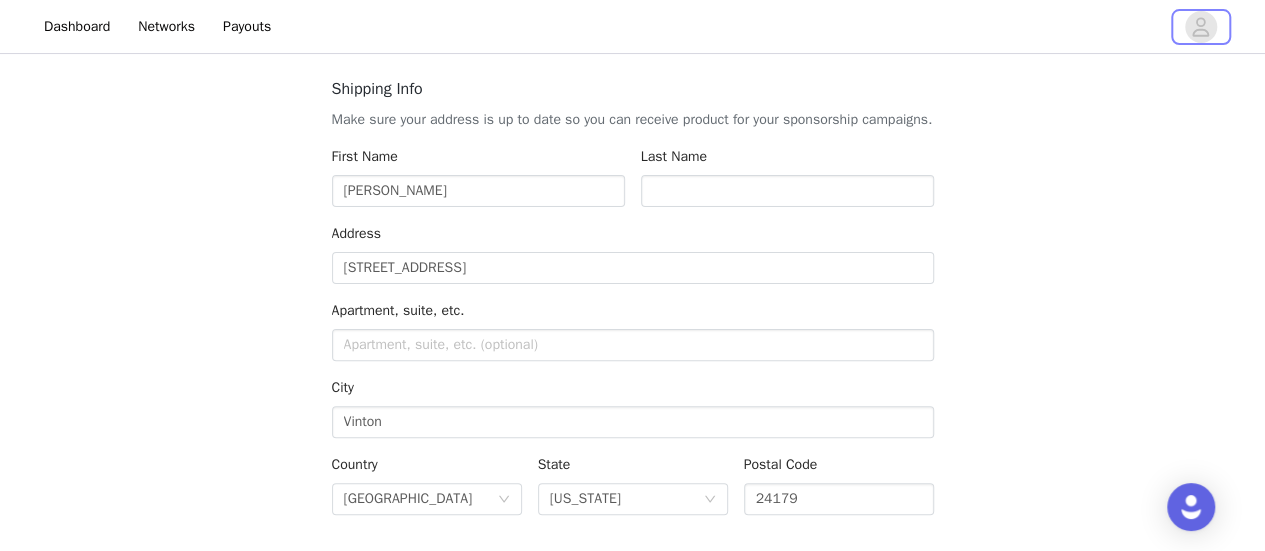 scroll, scrollTop: 200, scrollLeft: 0, axis: vertical 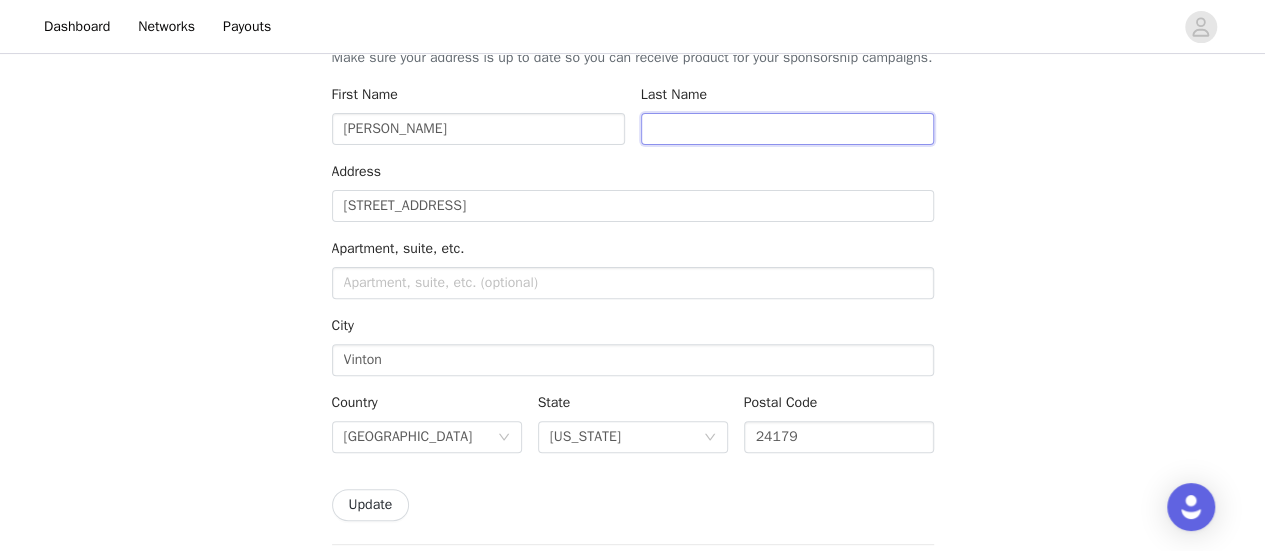 click at bounding box center [787, 129] 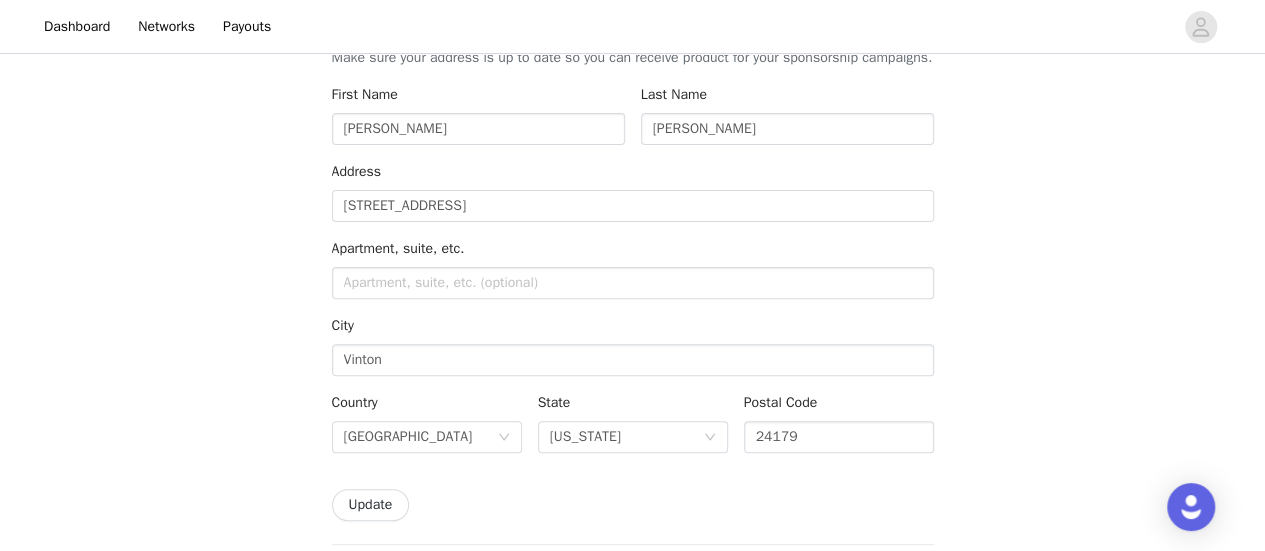 click on "Back   Settings           Shipping Info
Make sure your address is up to date so you can receive product for your sponsorship
campaigns.
First Name Danielle   Last Name Dudley   Address 10912 Stewartsville Rd.   Apartment, suite, etc.   City Vinton   Country
United States
State
Virginia
Postal Code 24179   Update     Contact Information
Keep your information up to date so you can receive emails regarding new sponsorships.
Email Dndizzle@gmail.com This email is used by all brands that you work with. Changing this email will change it for all brands.   Phone Number +1 (United States) +1 (United States) +1 (Canada) +44 (United Kingdom) +61 (Australia) +55 (Brazil) +52 (Mexico) +86 (China) +91 (India) +7 (Russia) +39 (Italy) +64 (New Zealand) +81 (Japan) +353 (Ireland) +93 (Afghanistan)" at bounding box center (632, 761) 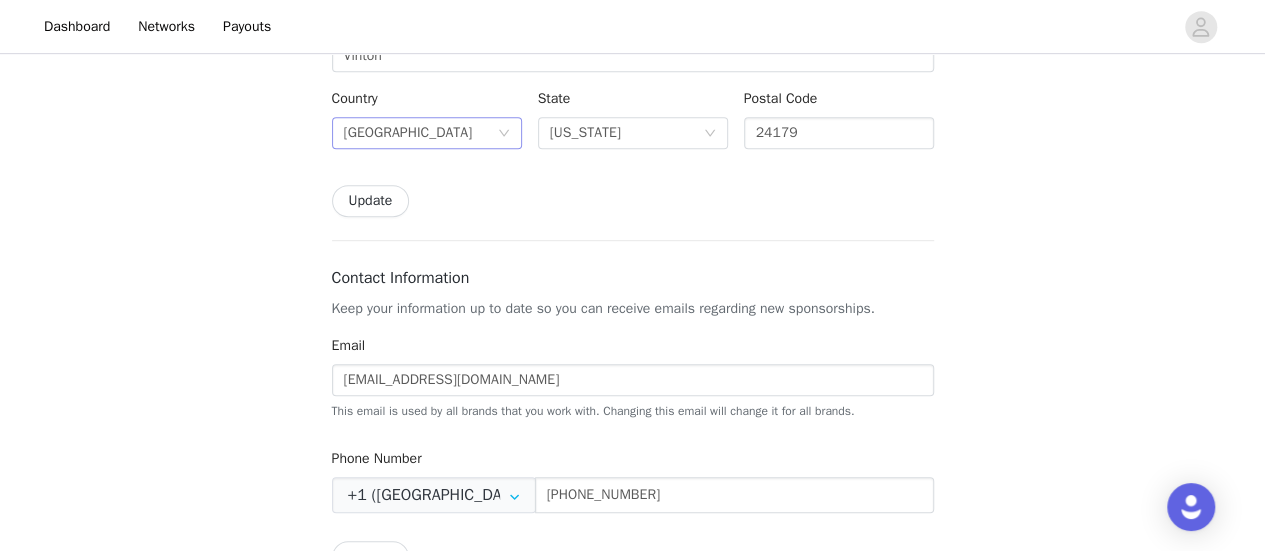 scroll, scrollTop: 500, scrollLeft: 0, axis: vertical 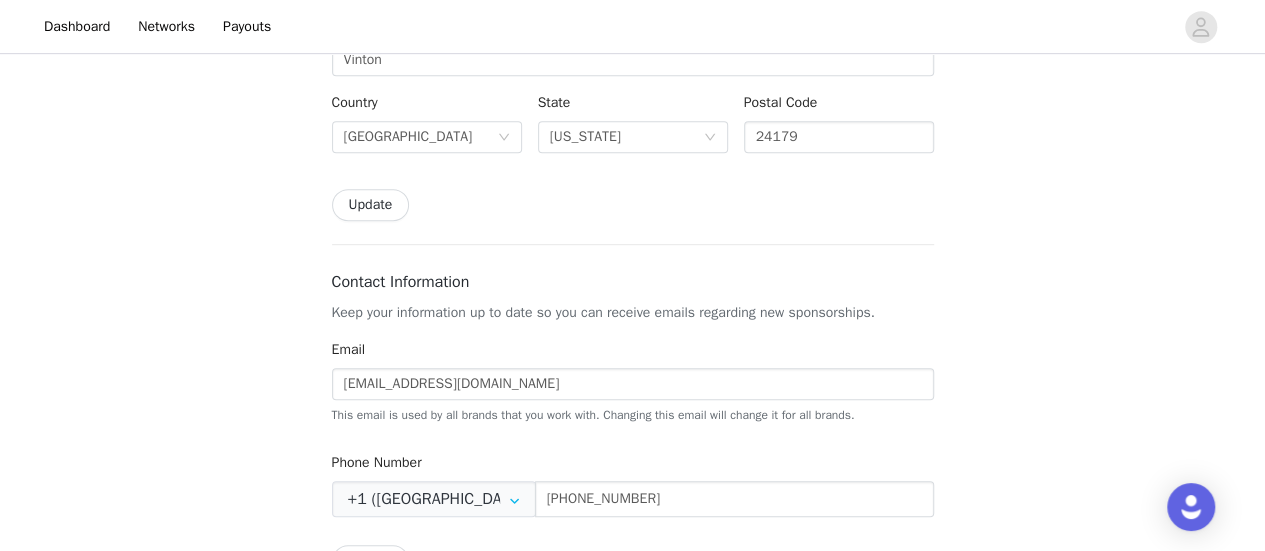 click on "Update" at bounding box center [371, 205] 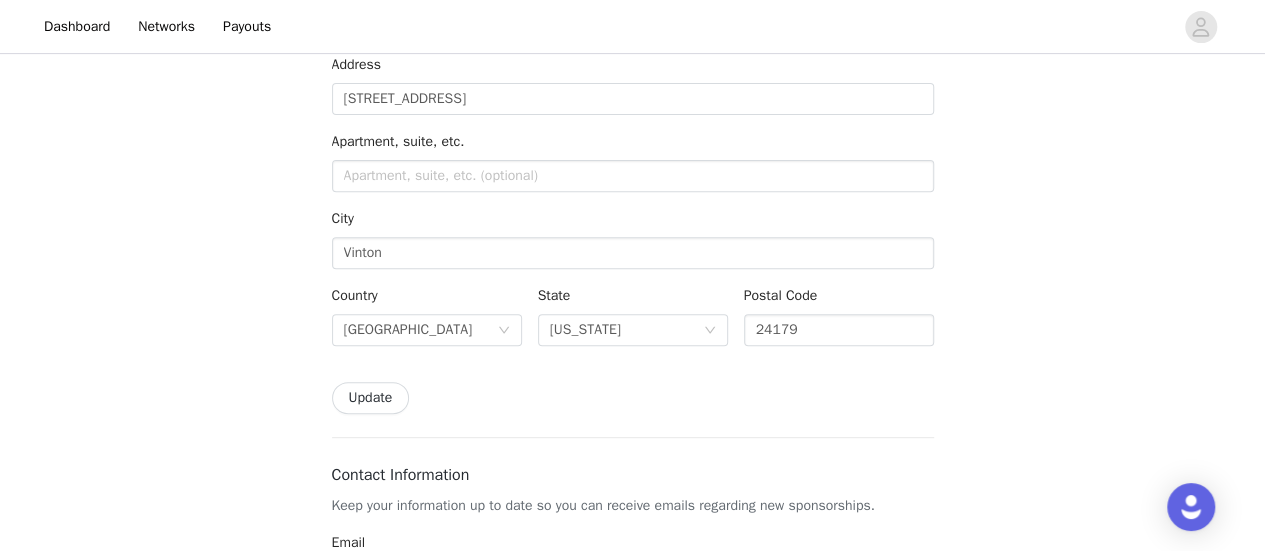 scroll, scrollTop: 0, scrollLeft: 0, axis: both 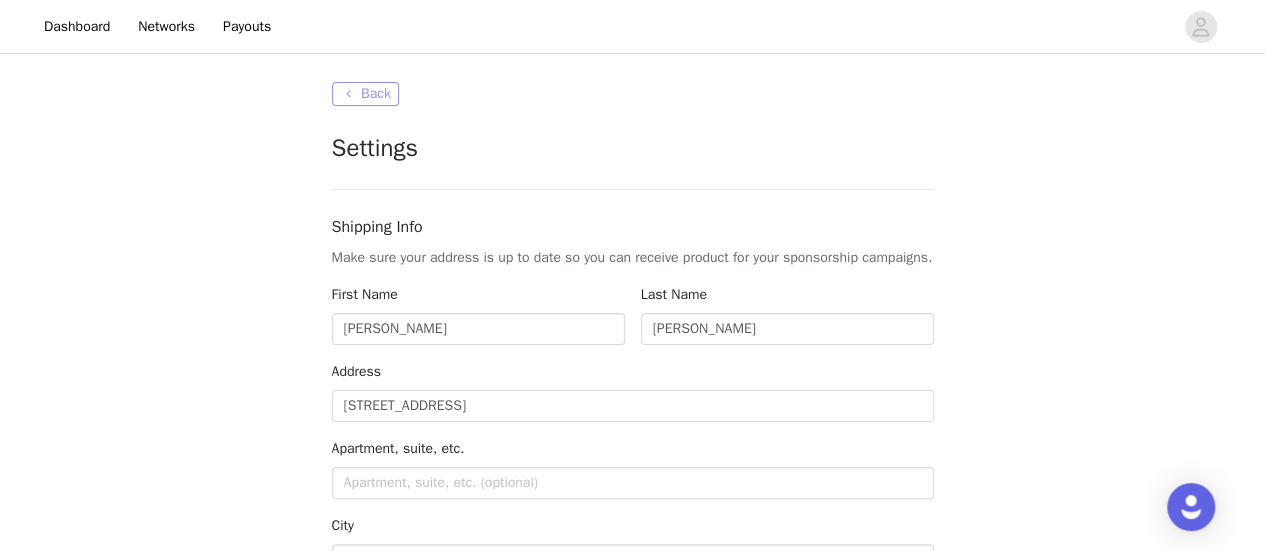 click on "Back" at bounding box center [365, 94] 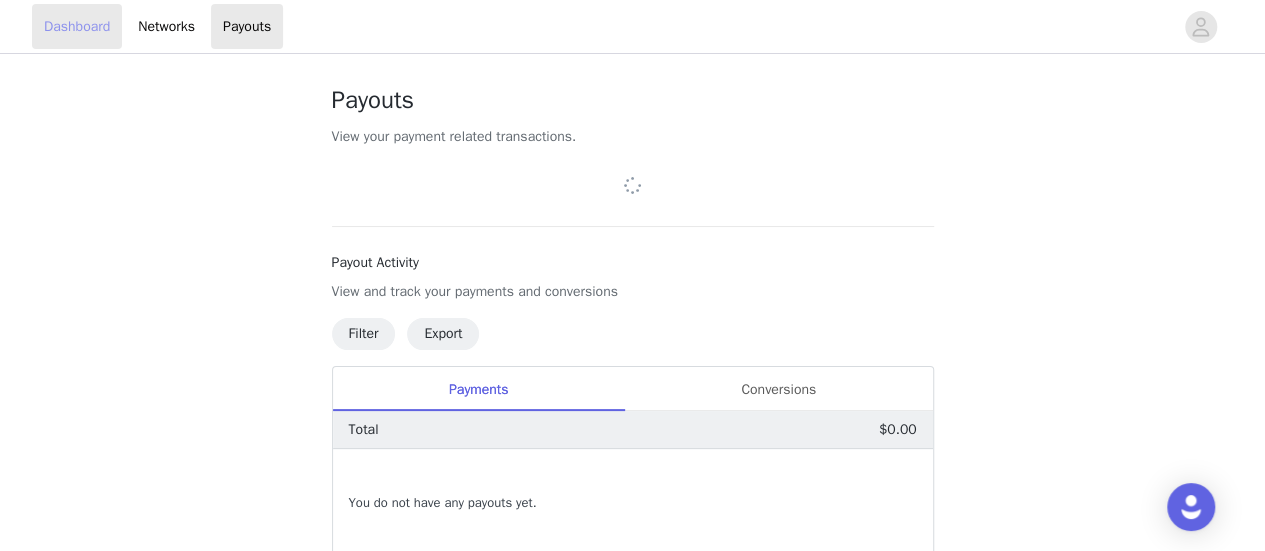 click on "Dashboard" at bounding box center (77, 26) 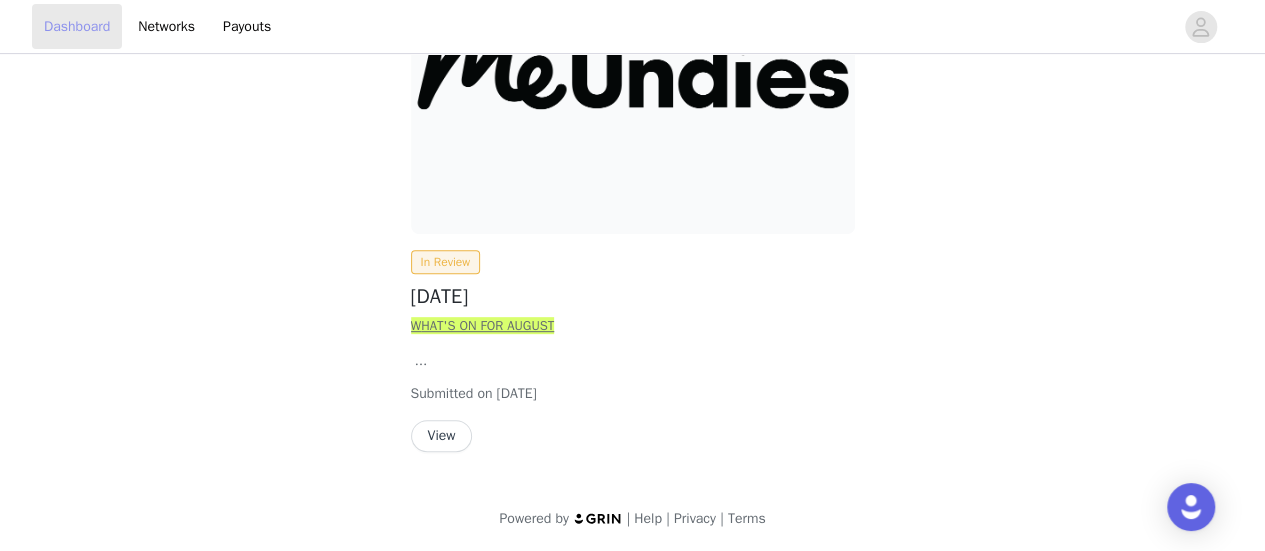 scroll, scrollTop: 0, scrollLeft: 0, axis: both 